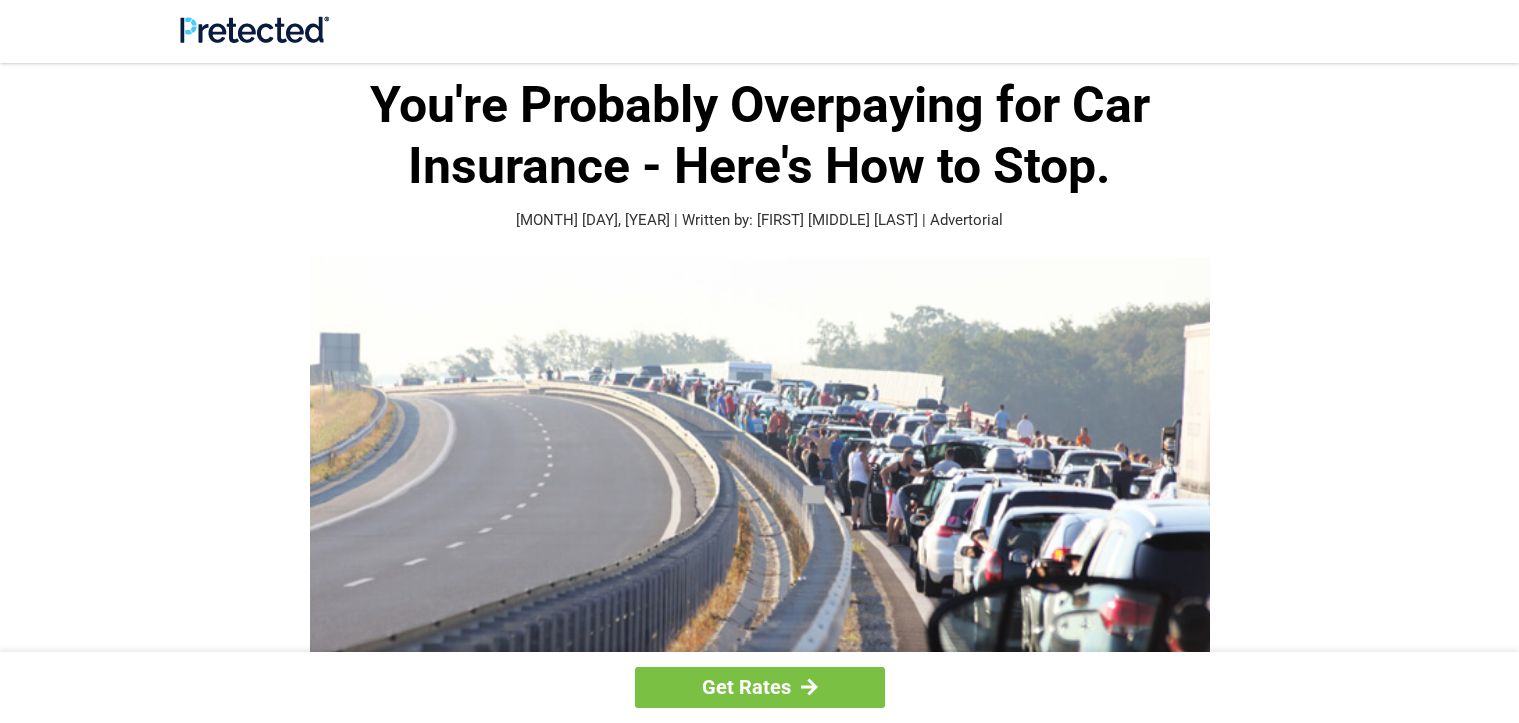 scroll, scrollTop: 0, scrollLeft: 0, axis: both 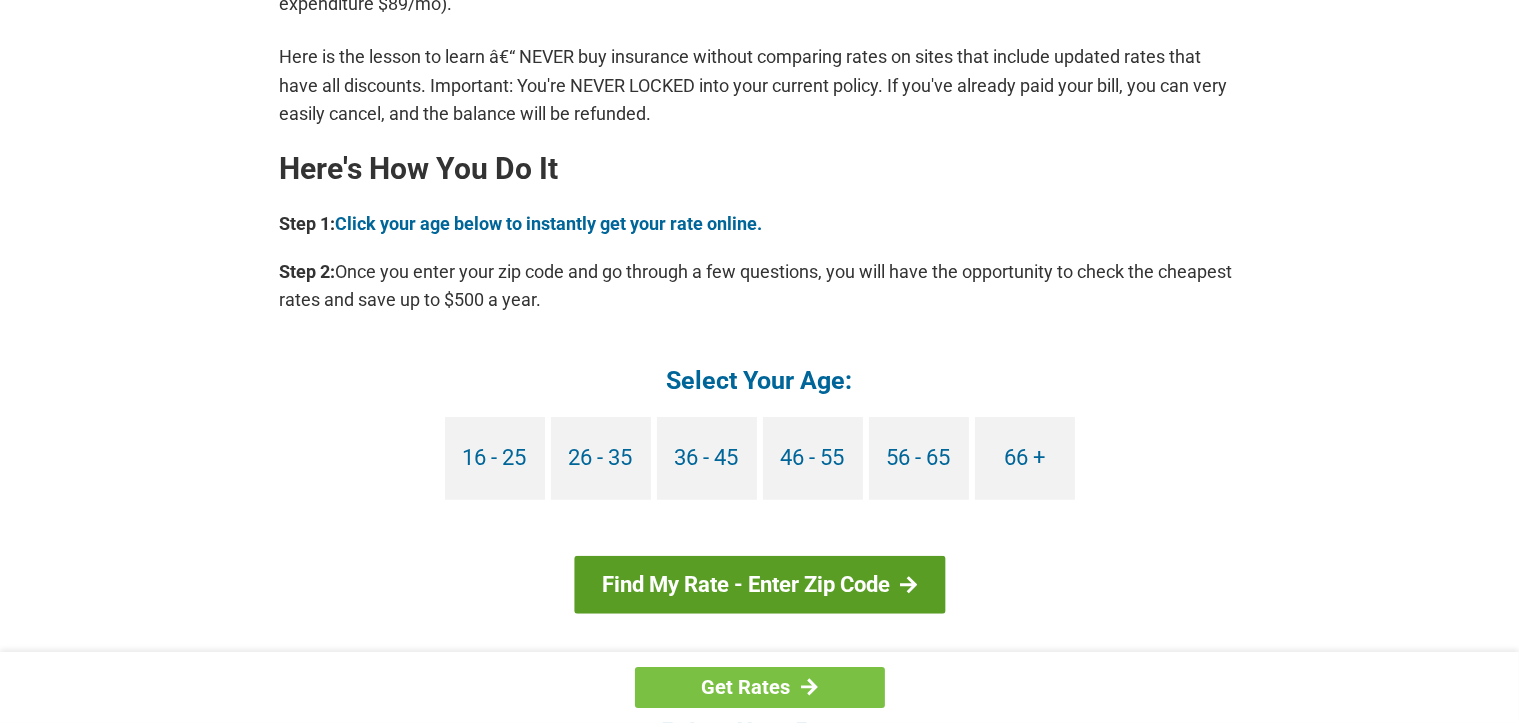 click on "Find My Rate - Enter Zip Code" at bounding box center [759, 585] 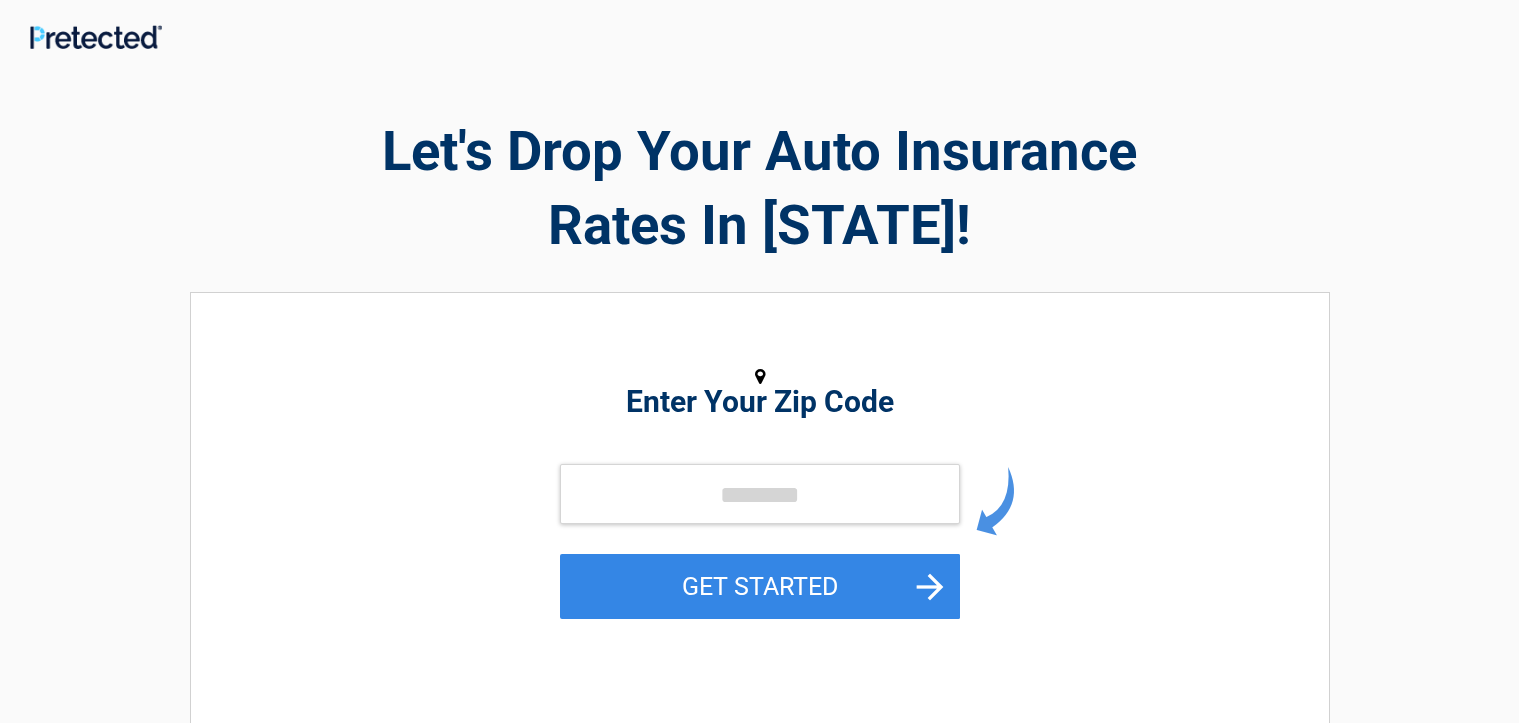 scroll, scrollTop: 0, scrollLeft: 0, axis: both 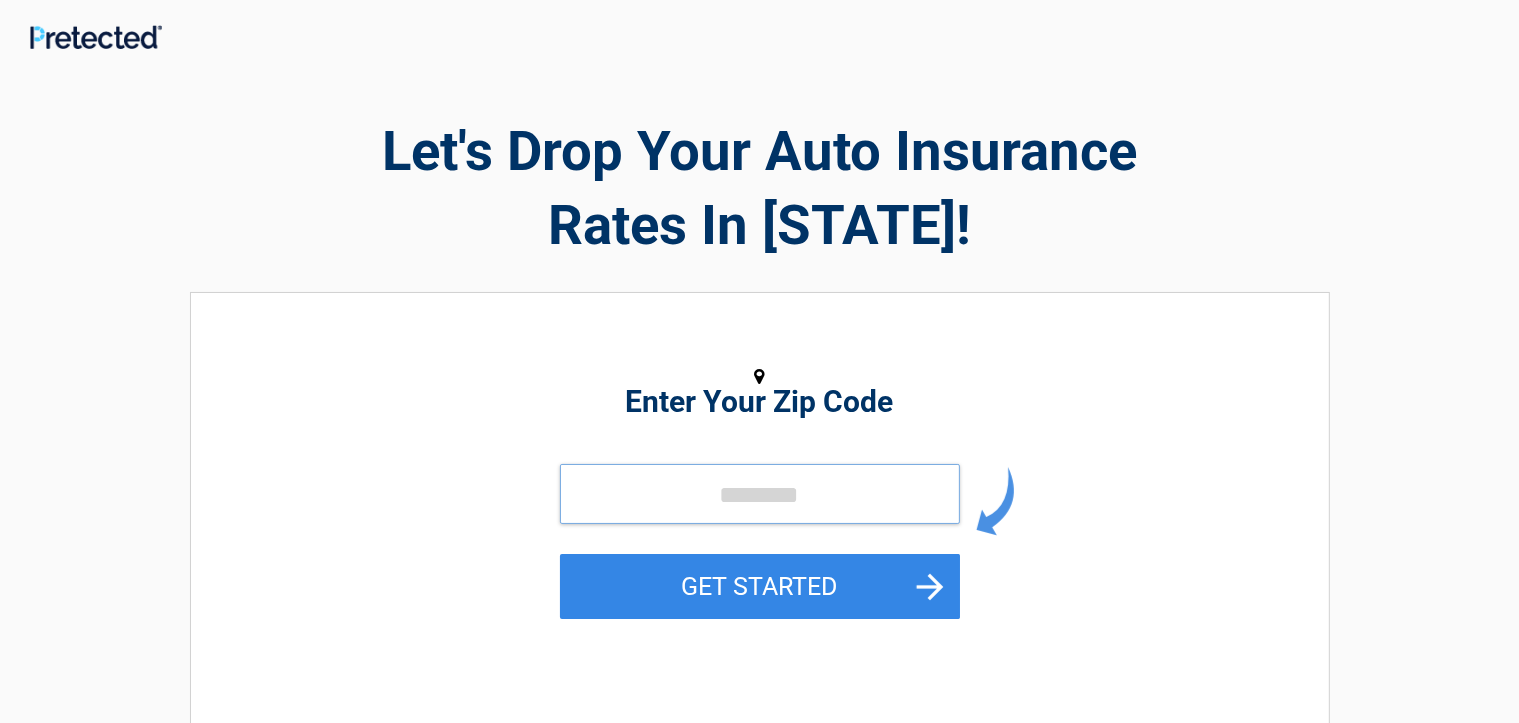 click at bounding box center (760, 494) 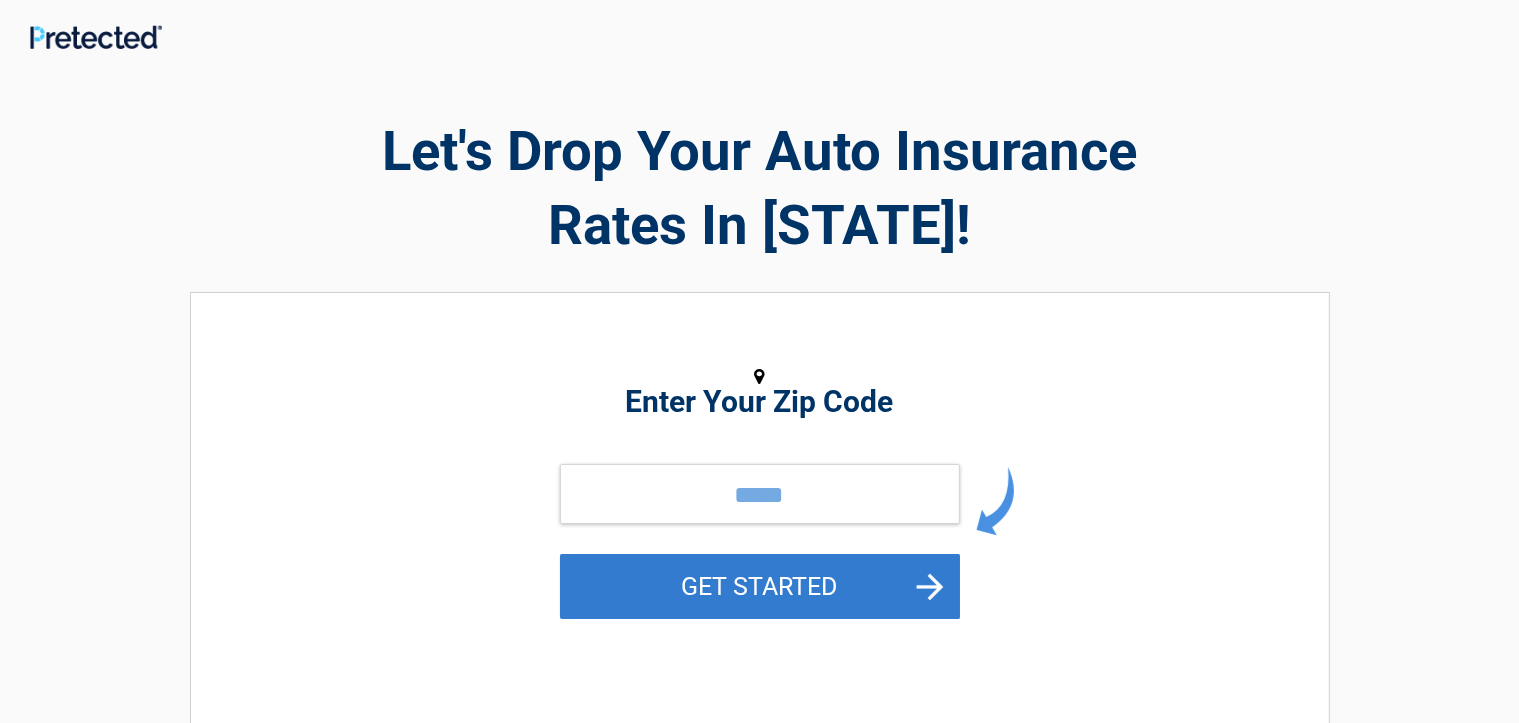 click on "GET STARTED" at bounding box center (760, 586) 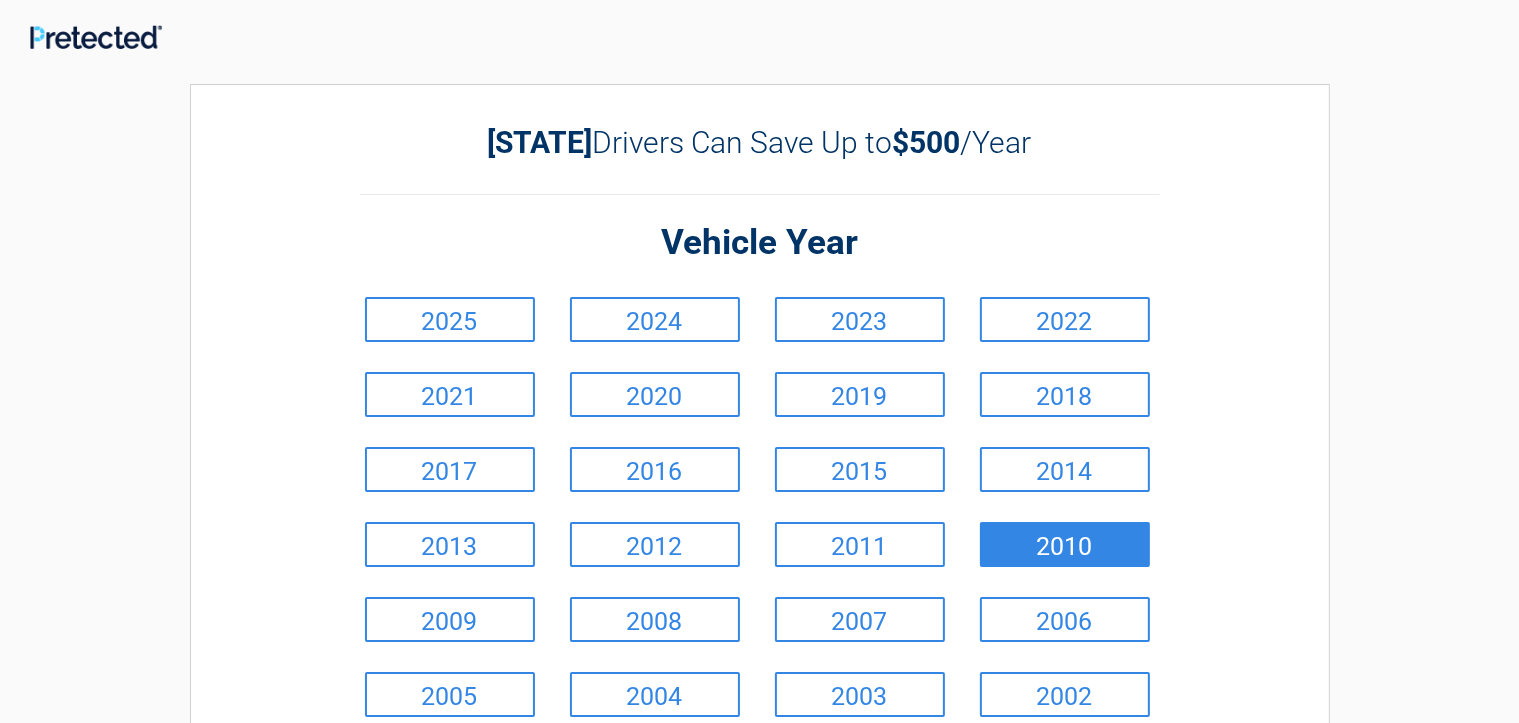 click on "2010" at bounding box center (1065, 544) 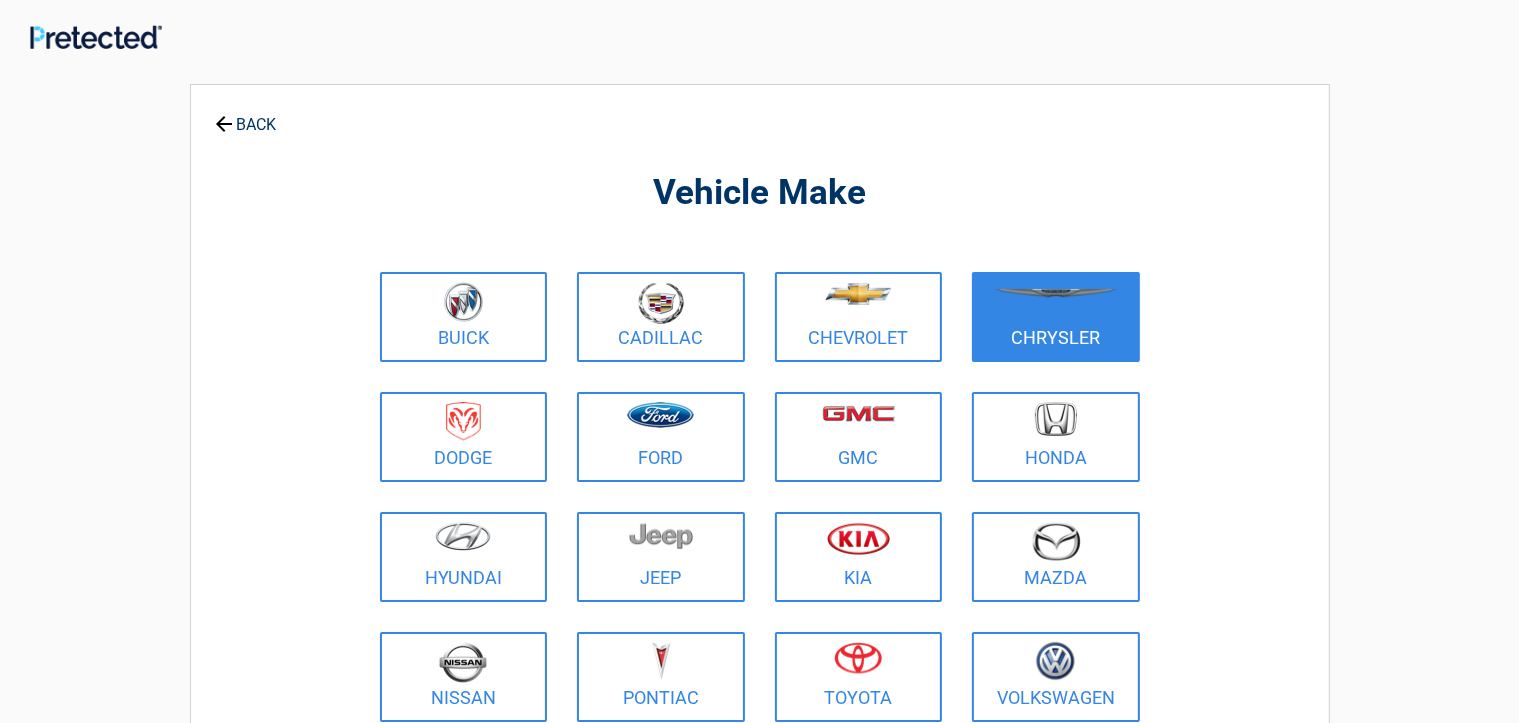 click at bounding box center [1056, 304] 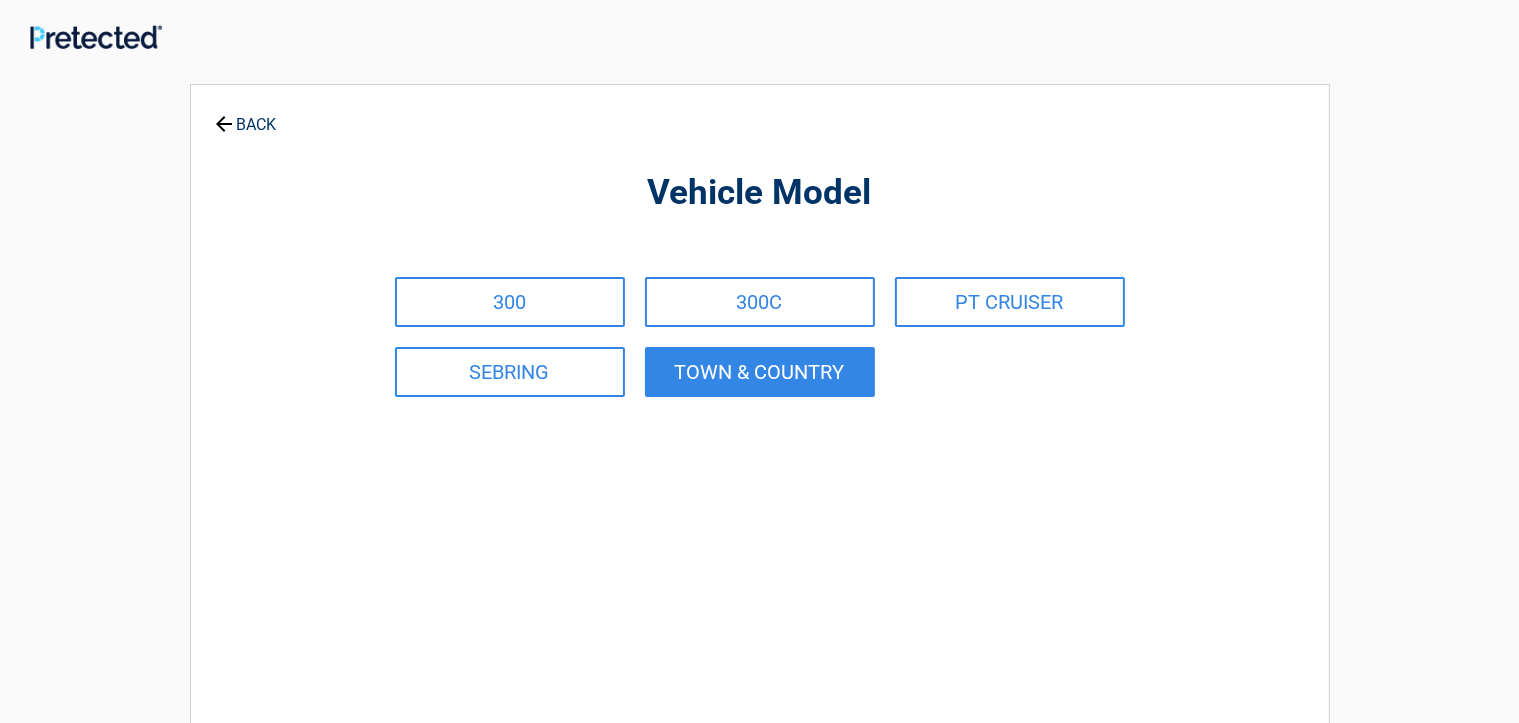 click on "TOWN & COUNTRY" at bounding box center (760, 372) 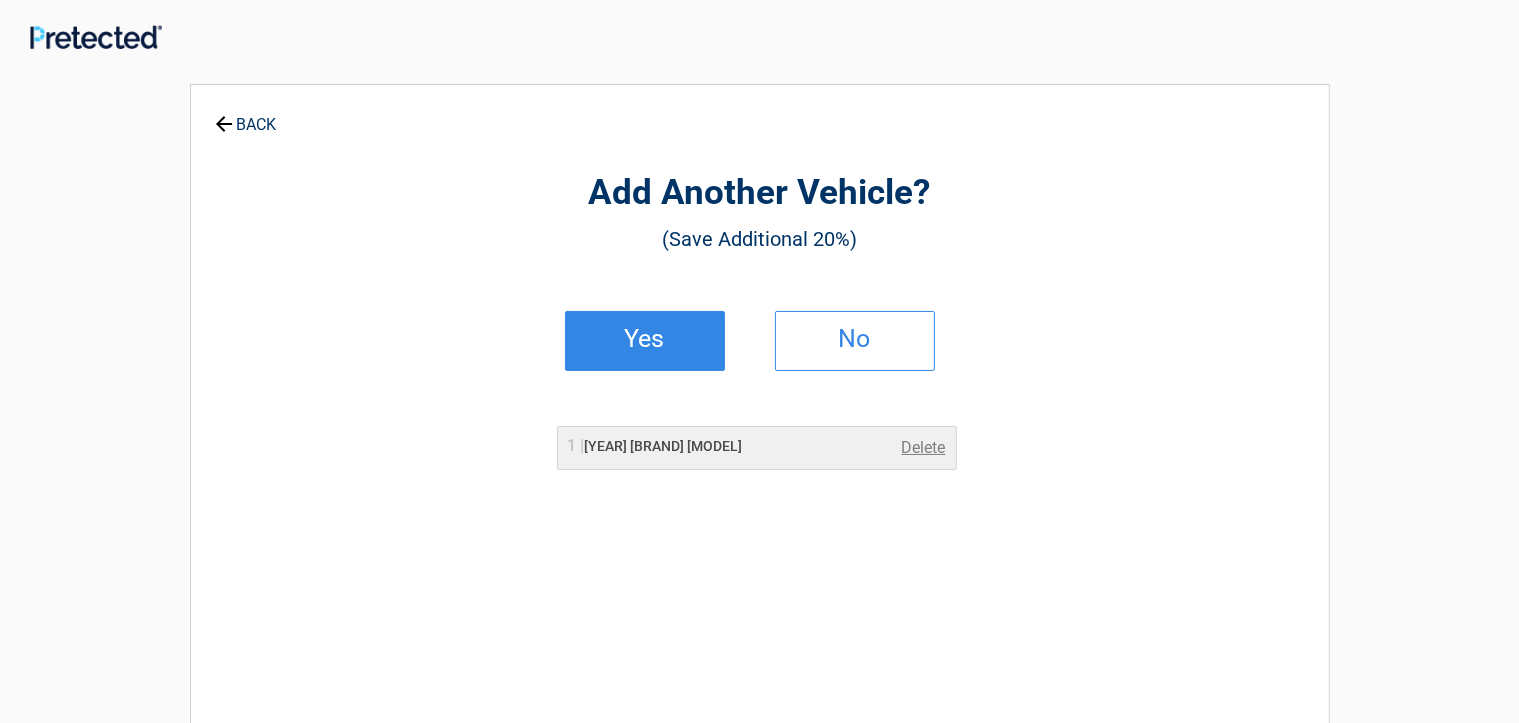 click on "Yes" at bounding box center (645, 339) 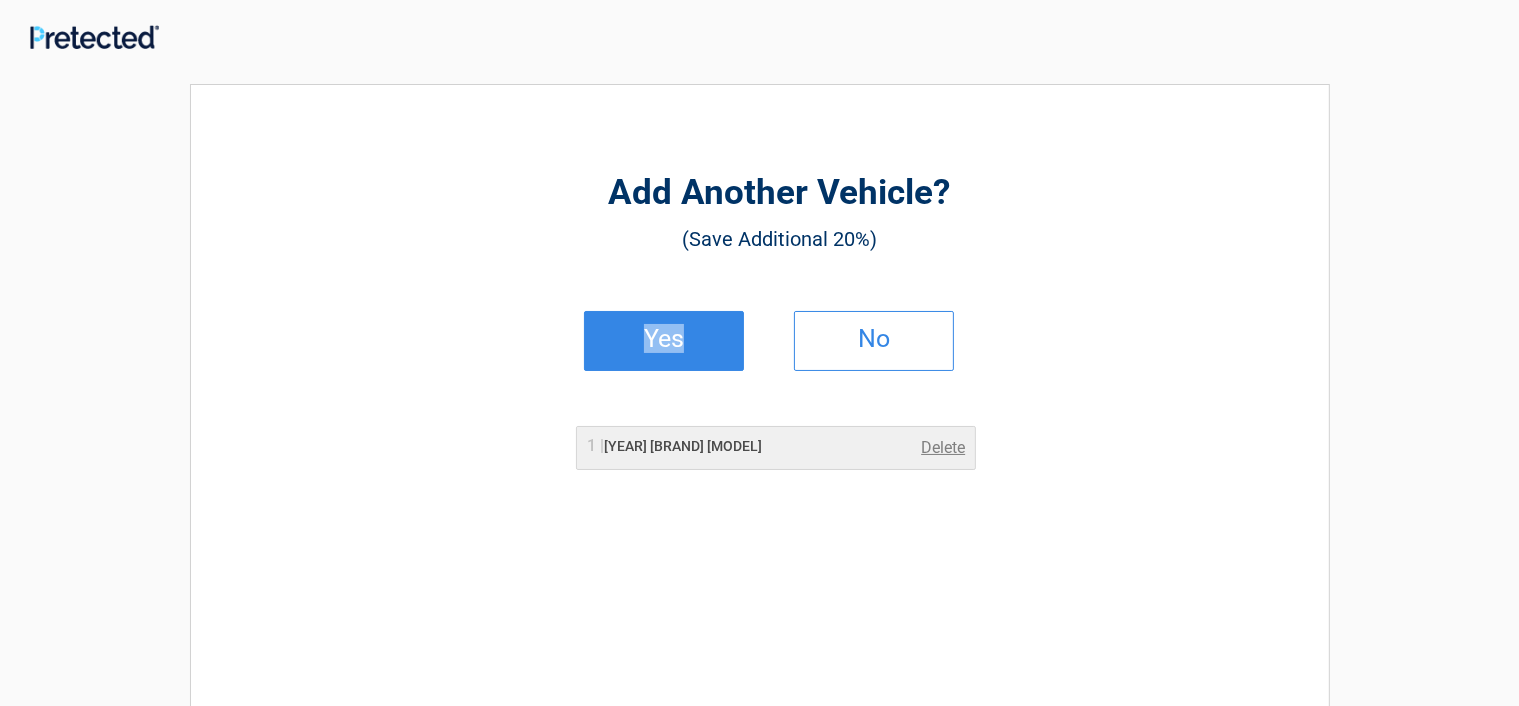 click on "**********" at bounding box center (760, 443) 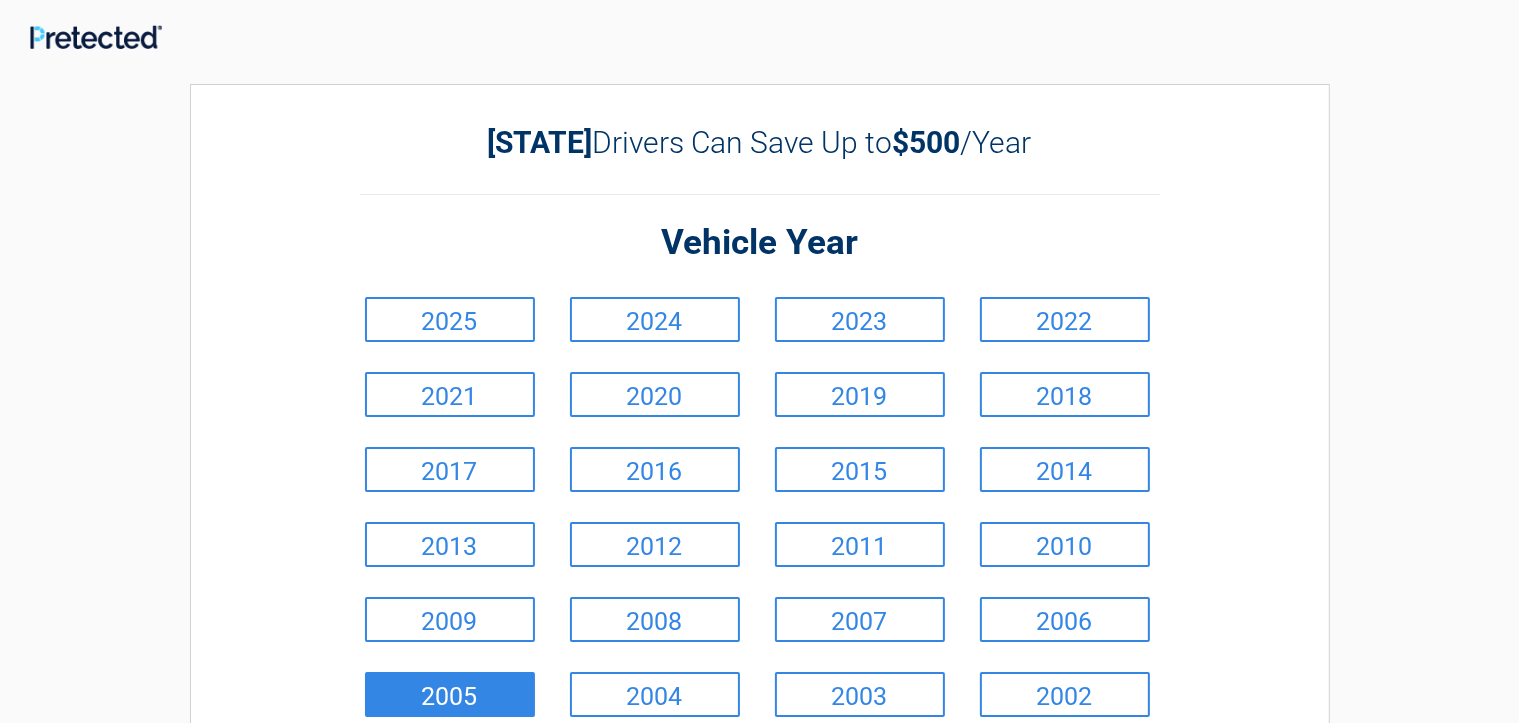 click on "2005" at bounding box center [450, 694] 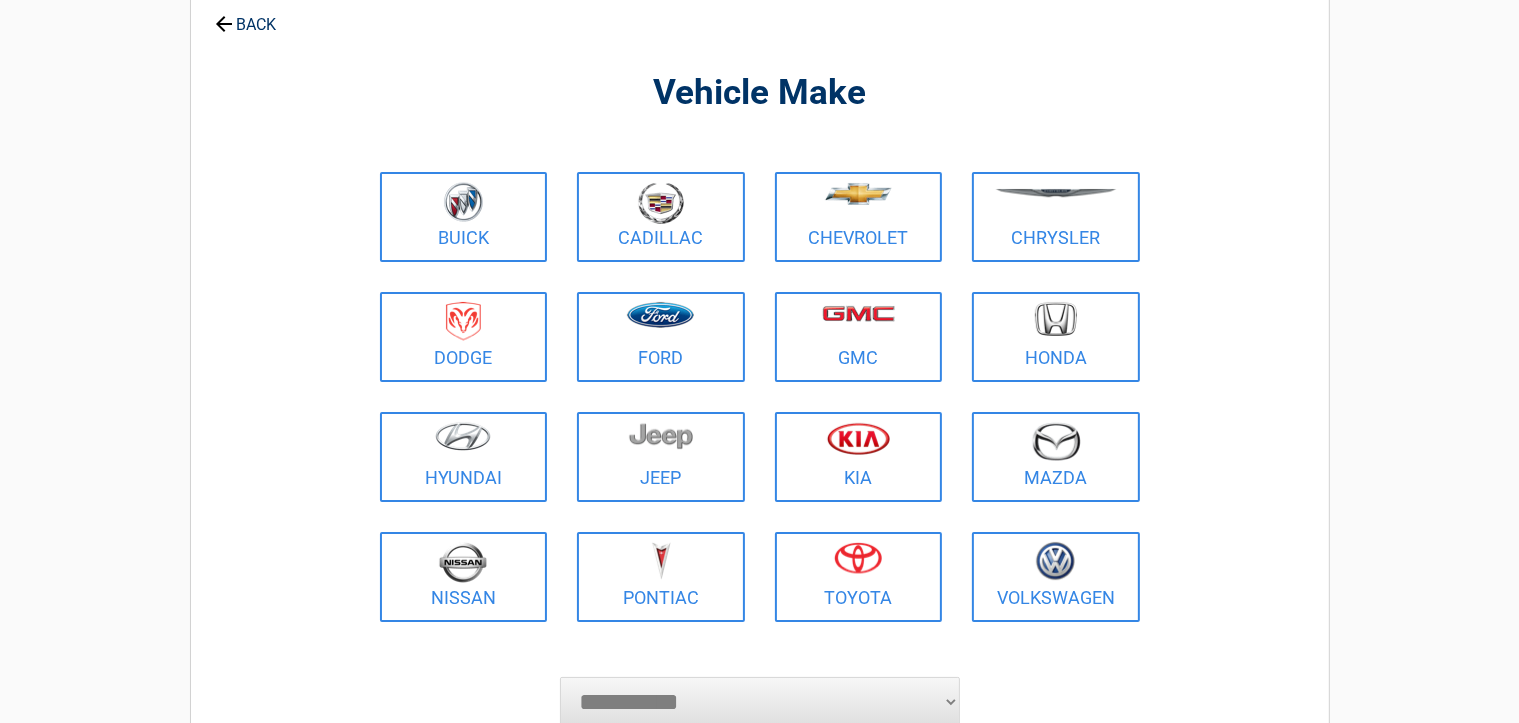 scroll, scrollTop: 200, scrollLeft: 0, axis: vertical 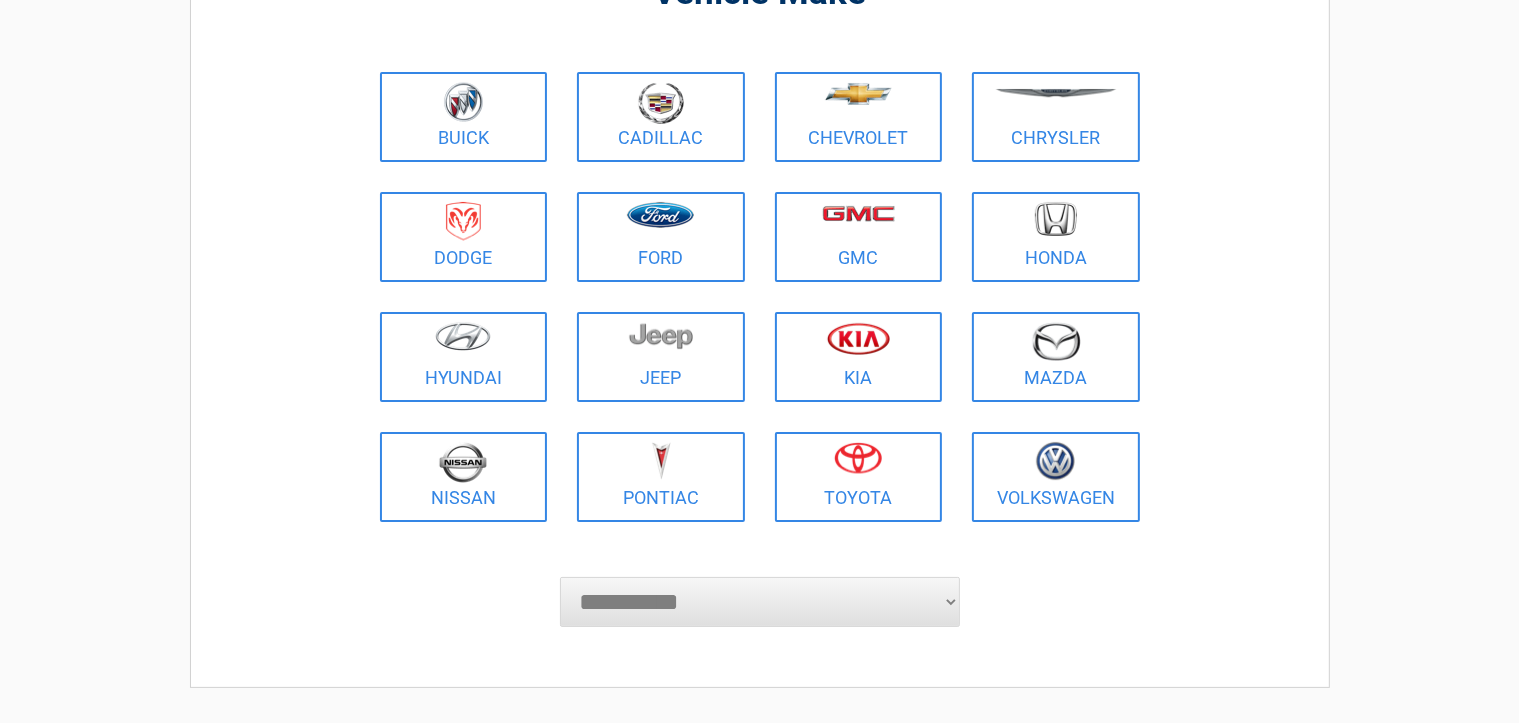 click on "**********" at bounding box center (760, 602) 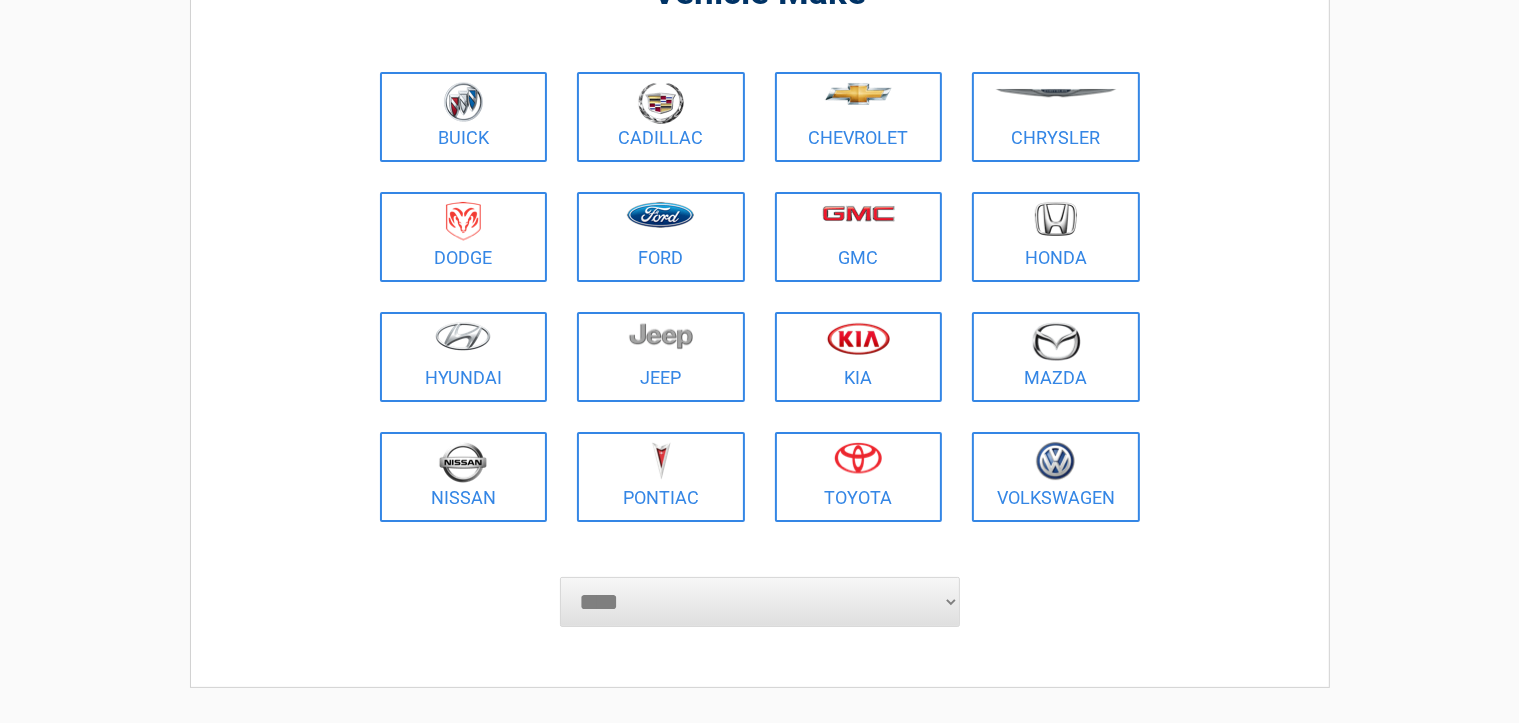 click on "**********" at bounding box center [760, 602] 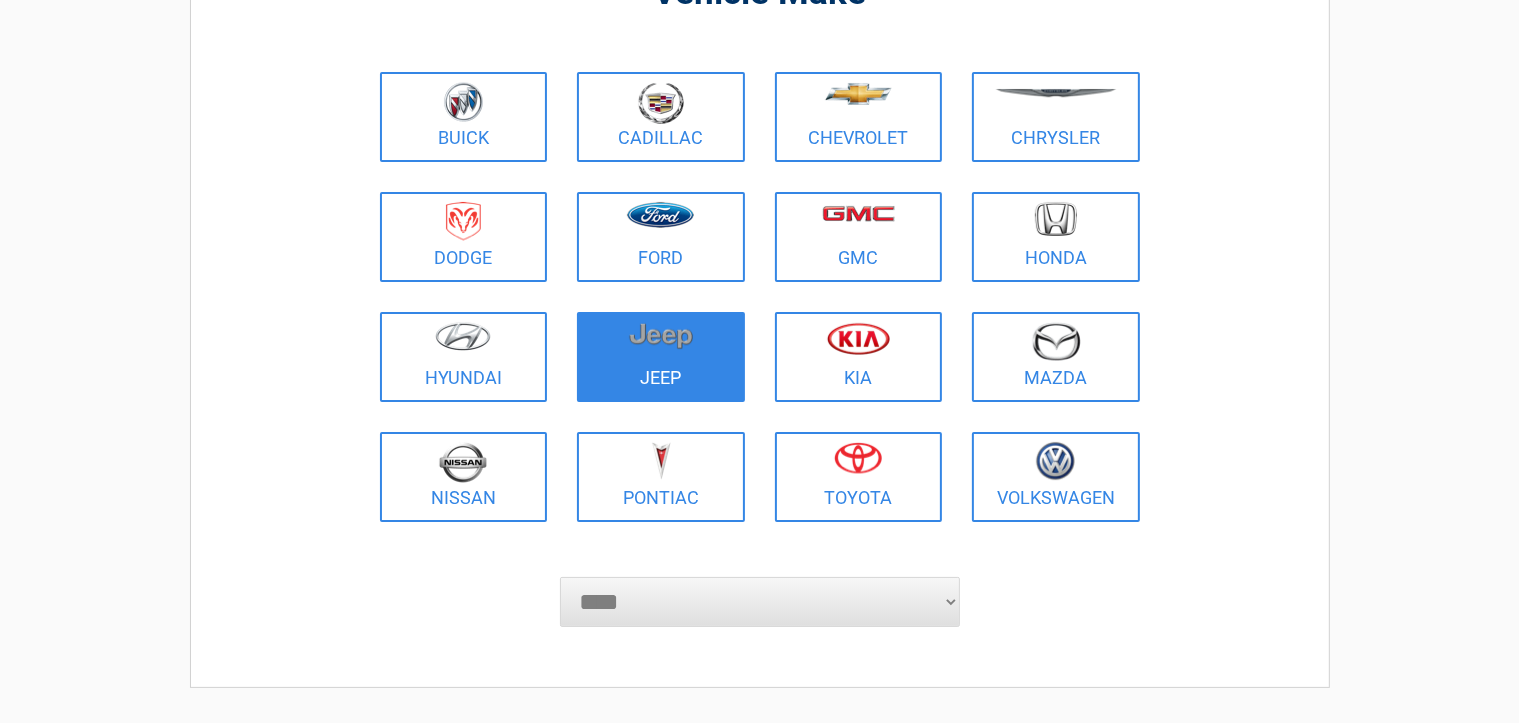 click on "Buick
Cadillac
Chevrolet
Chrysler
Dodge
Ford
GMC
Honda
Hyundai
Jeep
Kia
Mazda
Nissan
Pontiac
Toyota
Volkswagen" at bounding box center (760, 297) 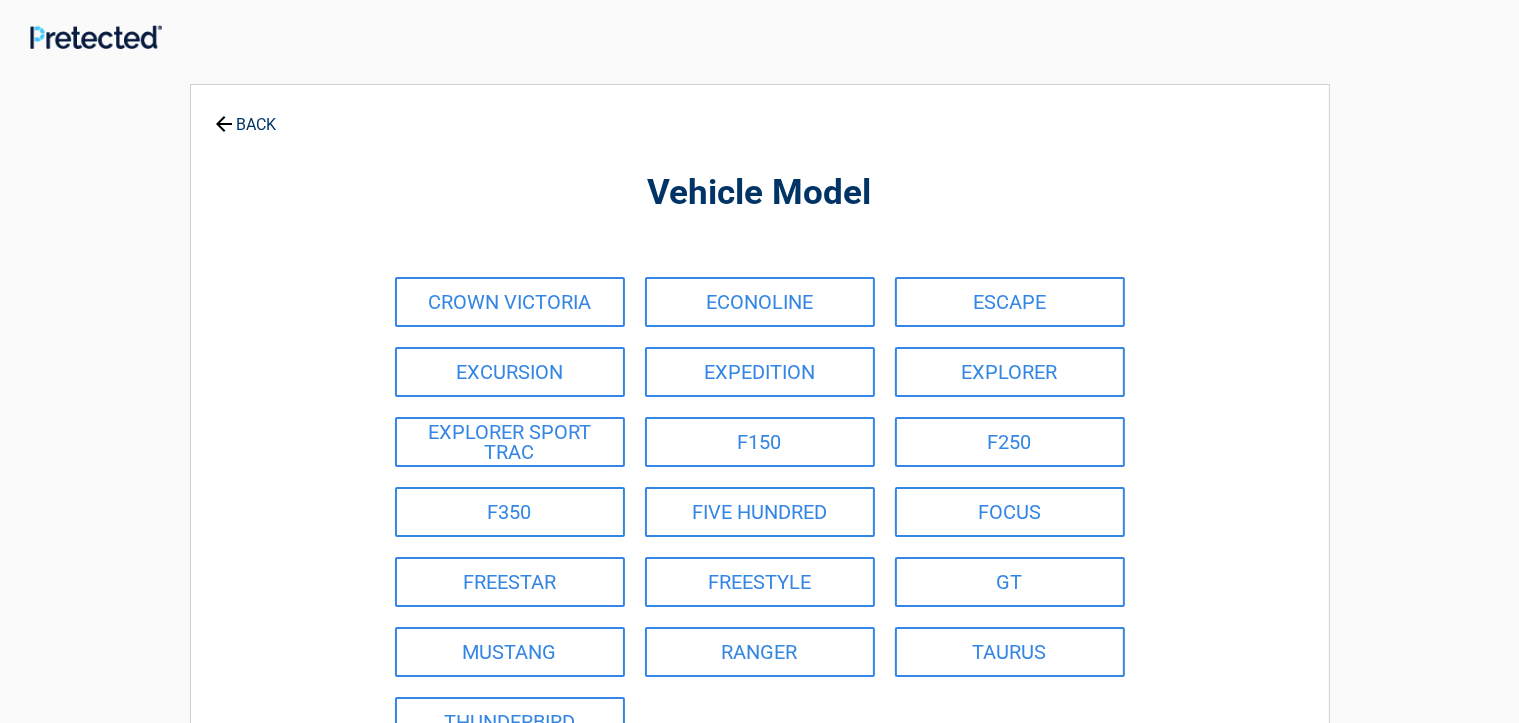 scroll, scrollTop: 0, scrollLeft: 0, axis: both 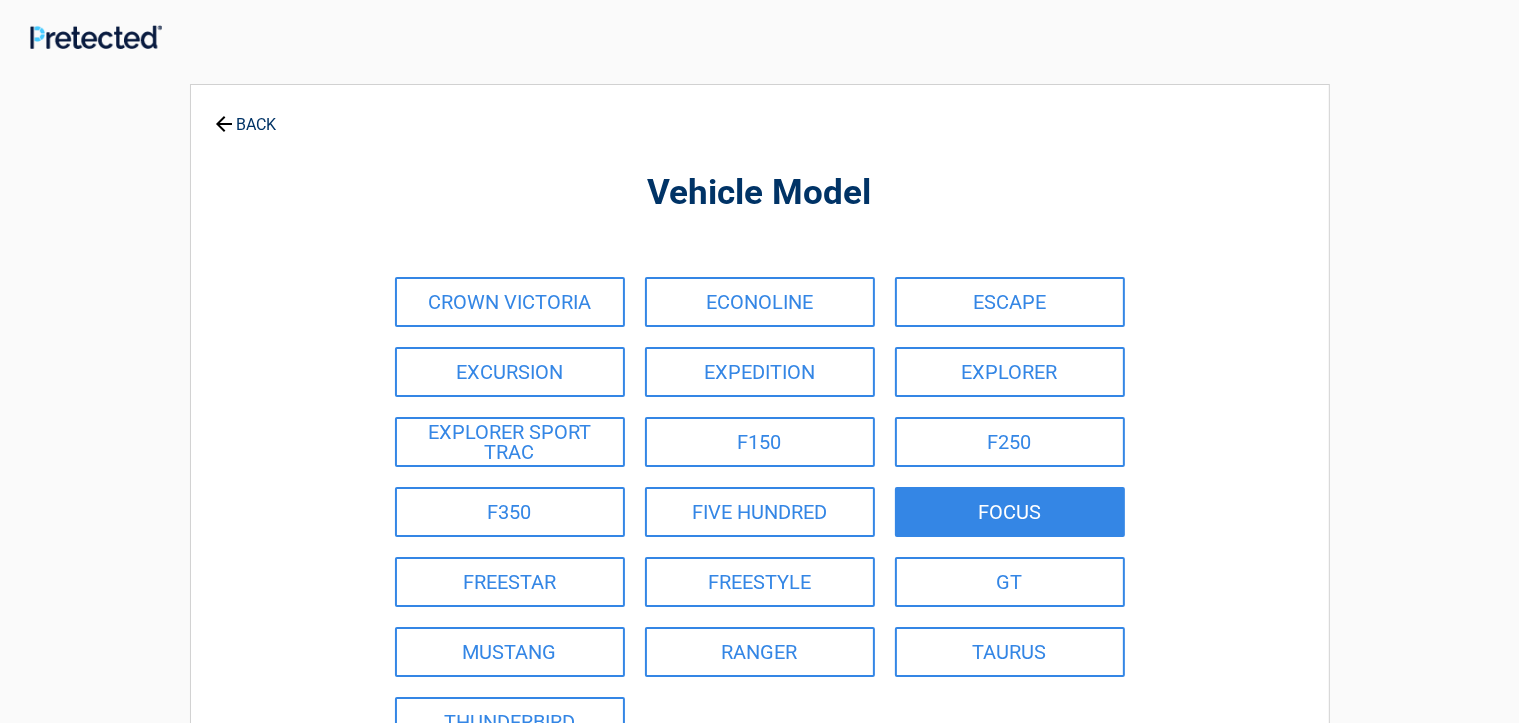 click on "FOCUS" at bounding box center [1010, 512] 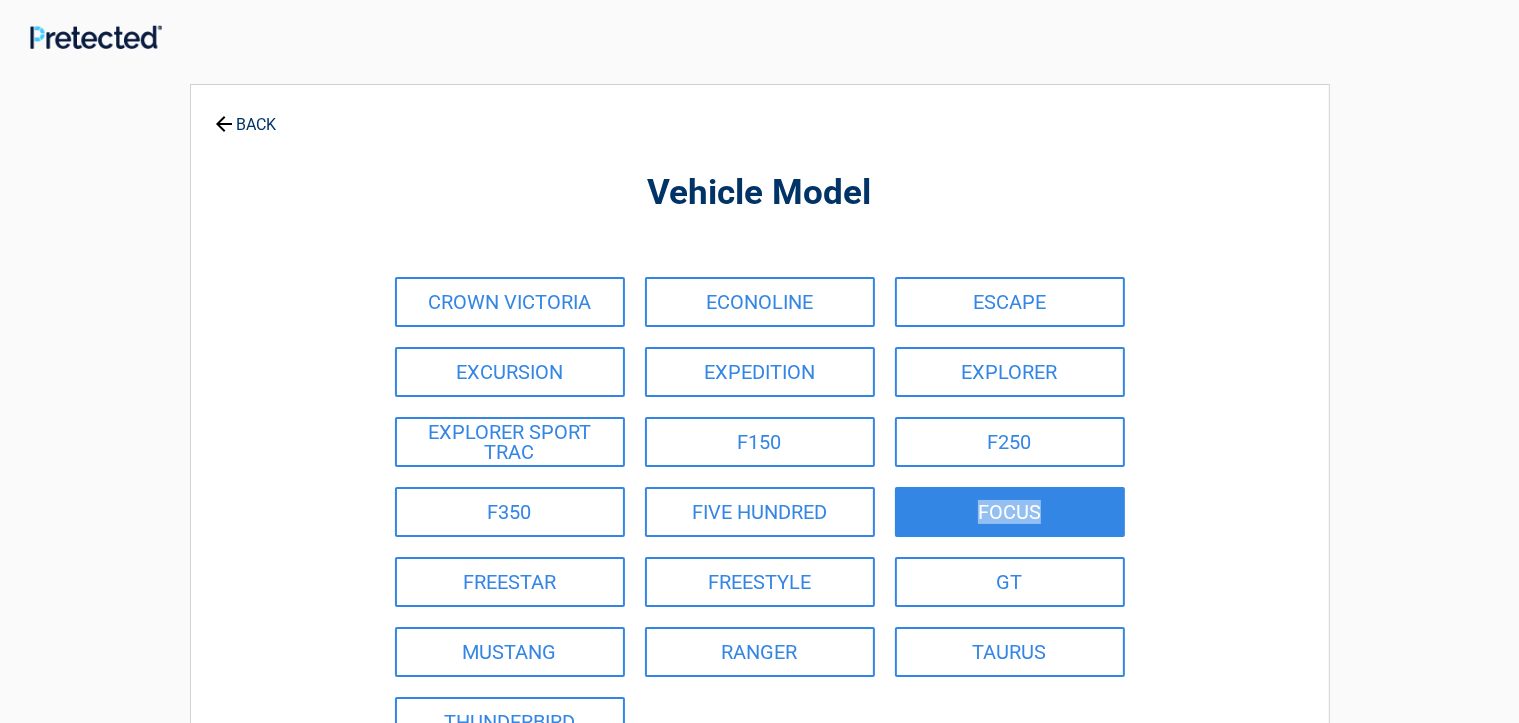 click on "CROWN VICTORIA ECONOLINE ESCAPE EXCURSION EXPEDITION EXPLORER EXPLORER SPORT TRAC F150 F250 F350 FIVE HUNDRED FOCUS FREESTAR FREESTYLE GT MUSTANG RANGER TAURUS THUNDERBIRD" at bounding box center [760, 512] 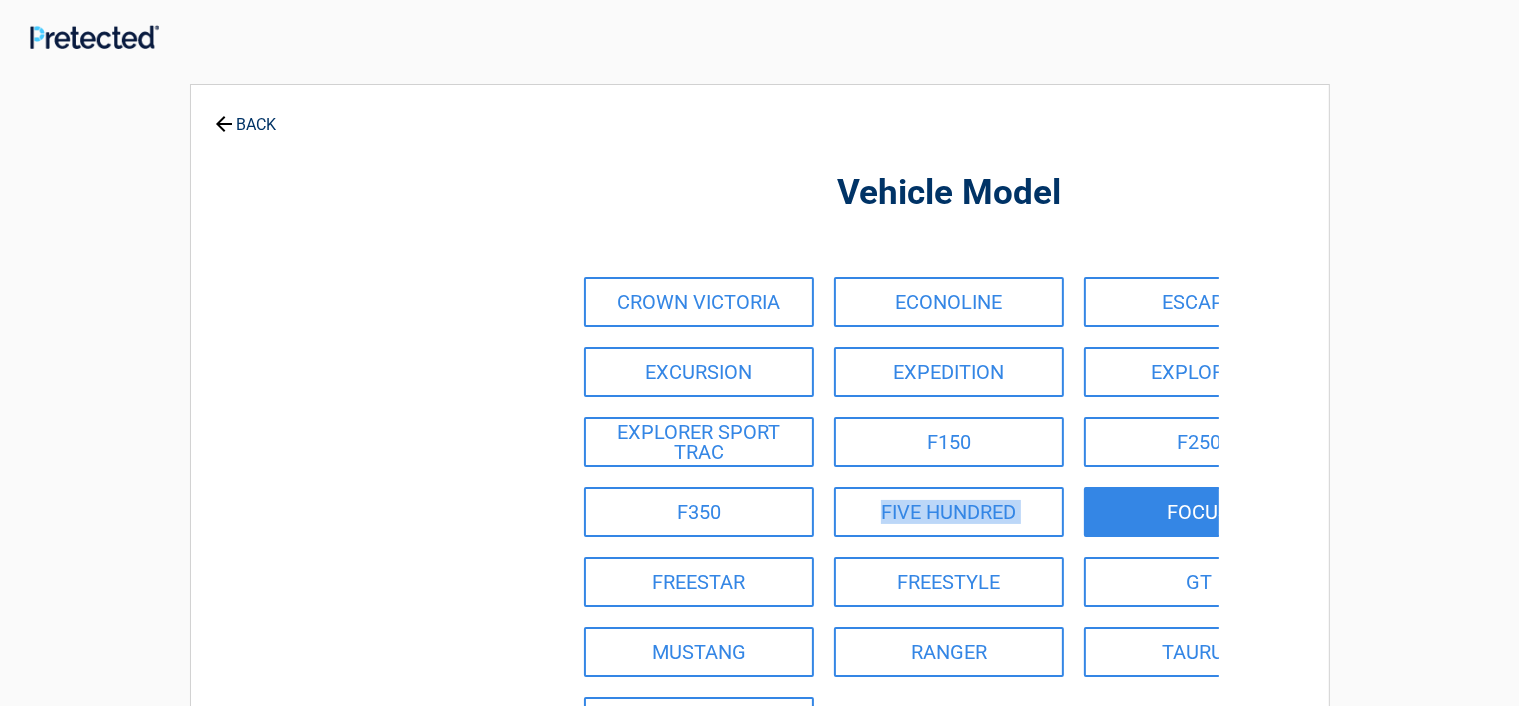 click on "CROWN VICTORIA ECONOLINE ESCAPE EXCURSION EXPEDITION EXPLORER EXPLORER SPORT TRAC F150 F250 F350 FIVE HUNDRED FOCUS FREESTAR FREESTYLE GT MUSTANG RANGER TAURUS THUNDERBIRD" at bounding box center (949, 512) 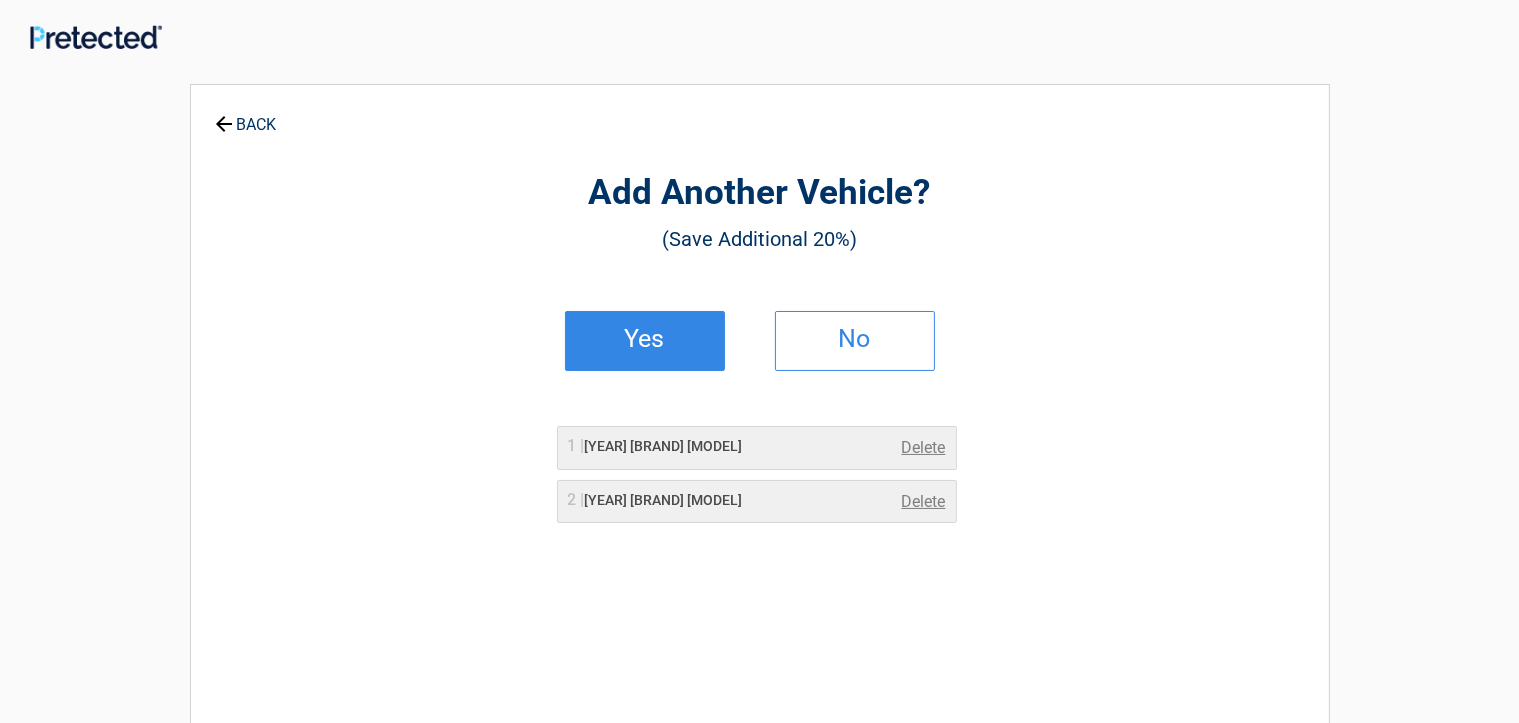 click on "Yes" at bounding box center [645, 339] 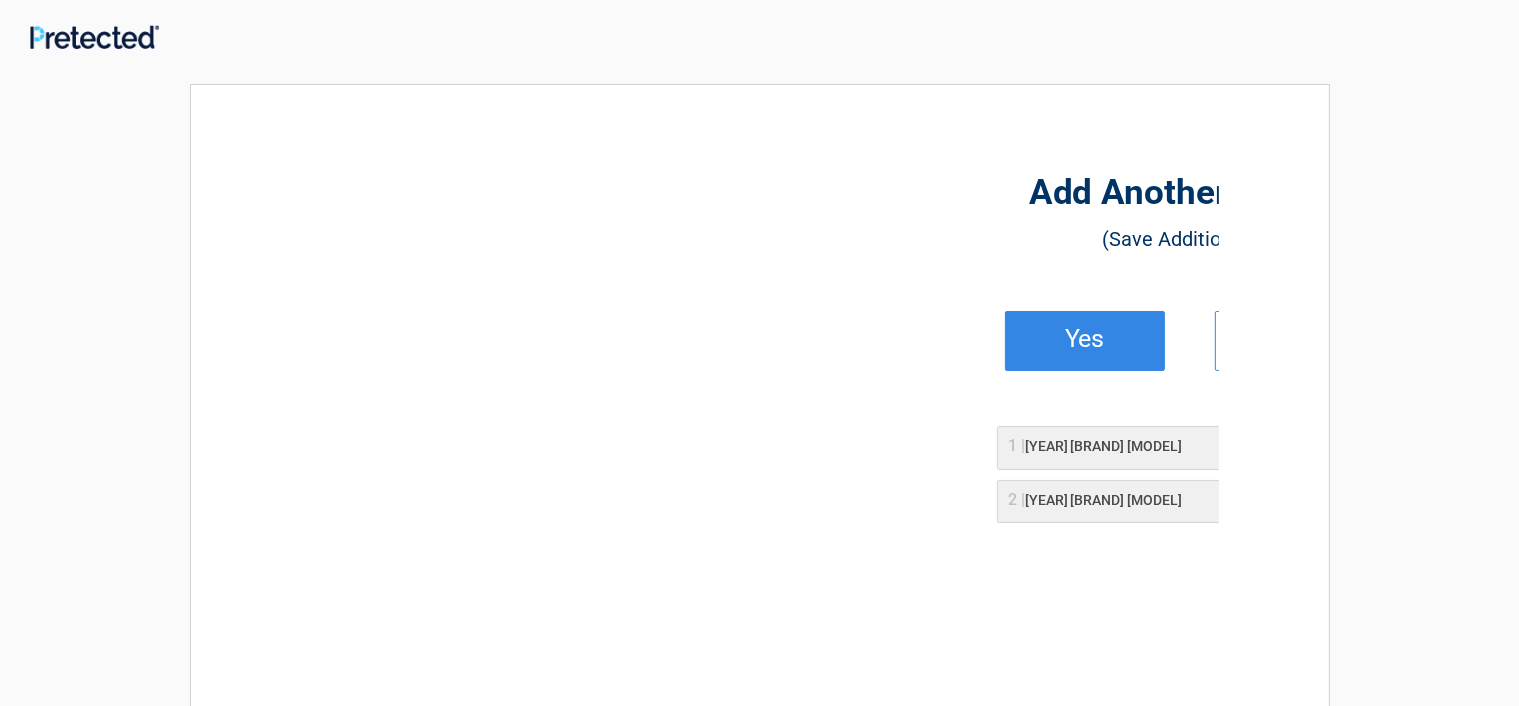 click on "**********" at bounding box center [760, 443] 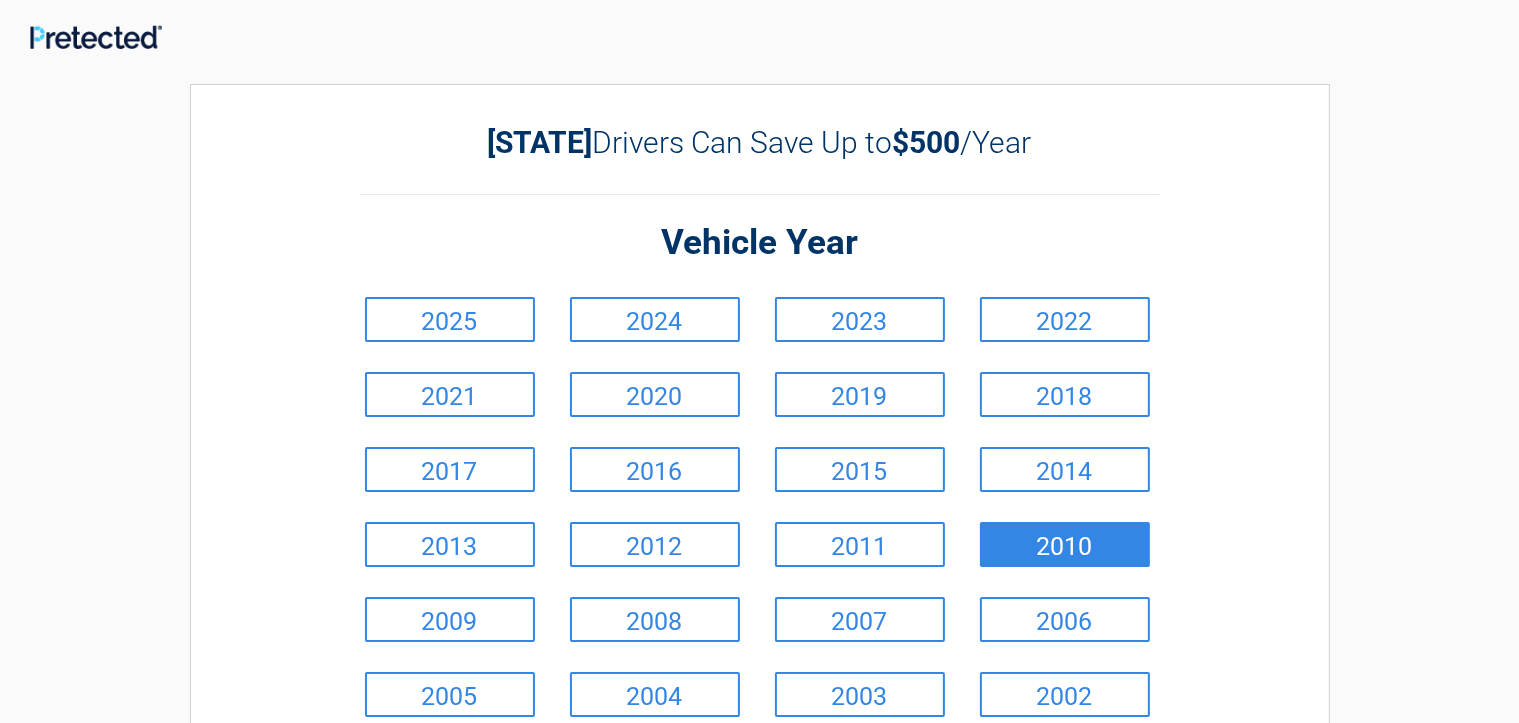 click on "2010" at bounding box center [1065, 544] 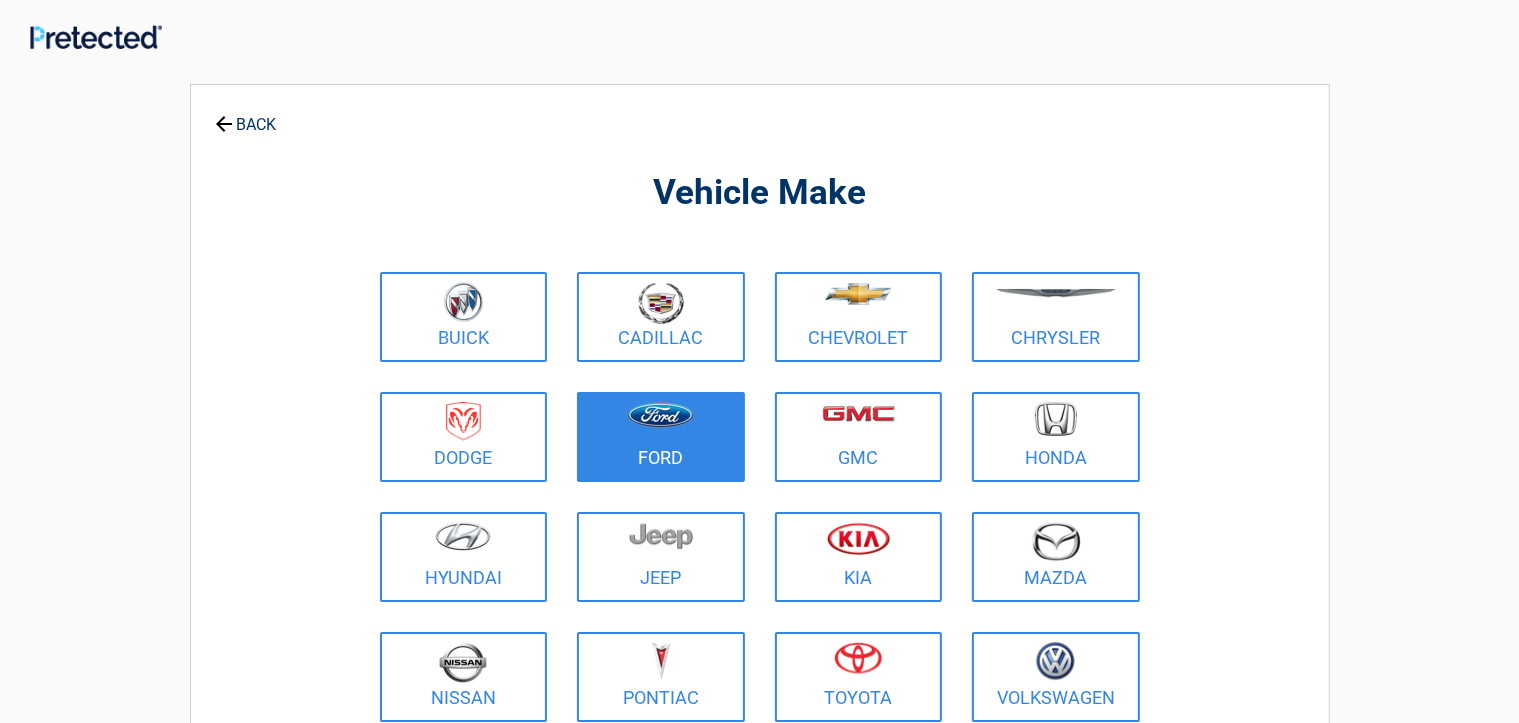 click at bounding box center (660, 415) 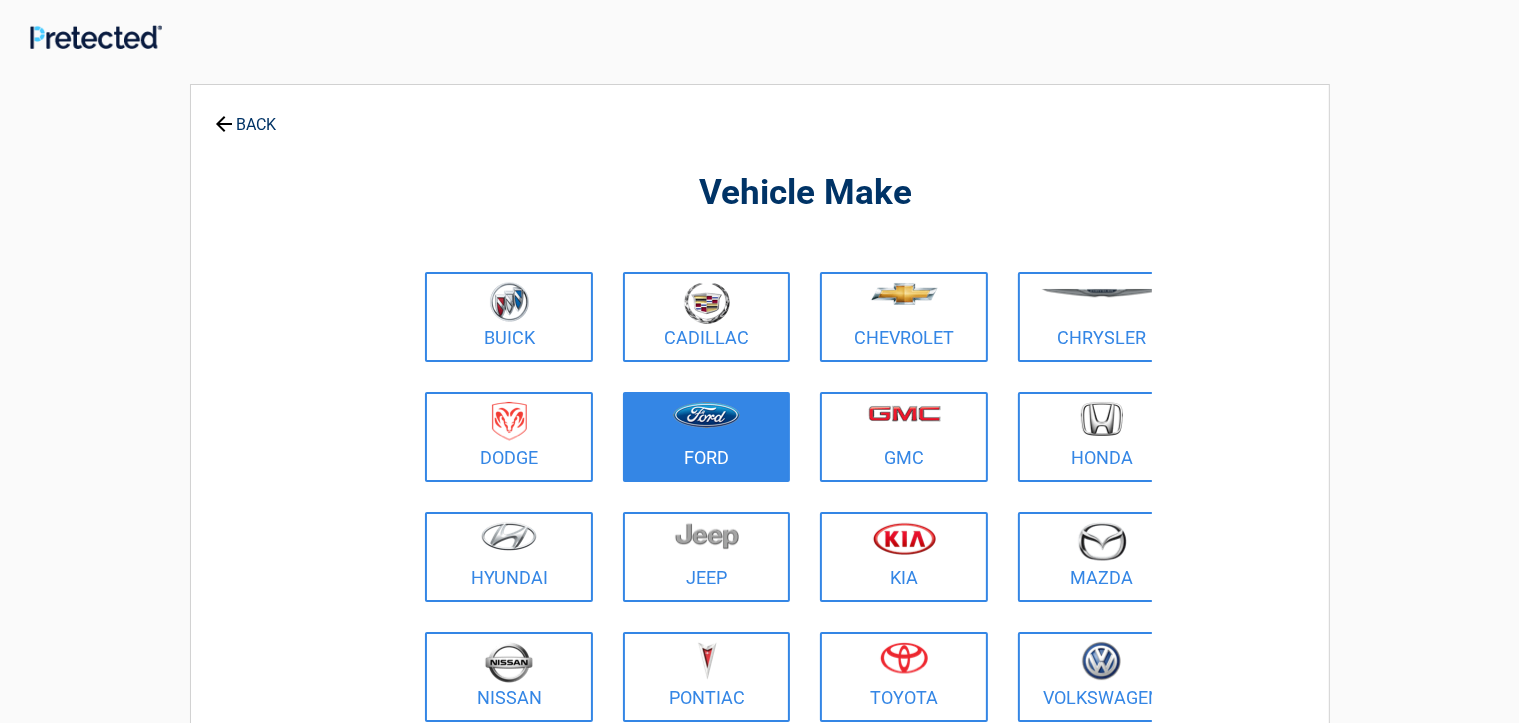 click on "Buick
Cadillac
Chevrolet
Chrysler
Dodge
Ford
GMC
Honda
Hyundai
Jeep
Kia
Mazda
Nissan
Pontiac
Toyota
Volkswagen" at bounding box center [805, 497] 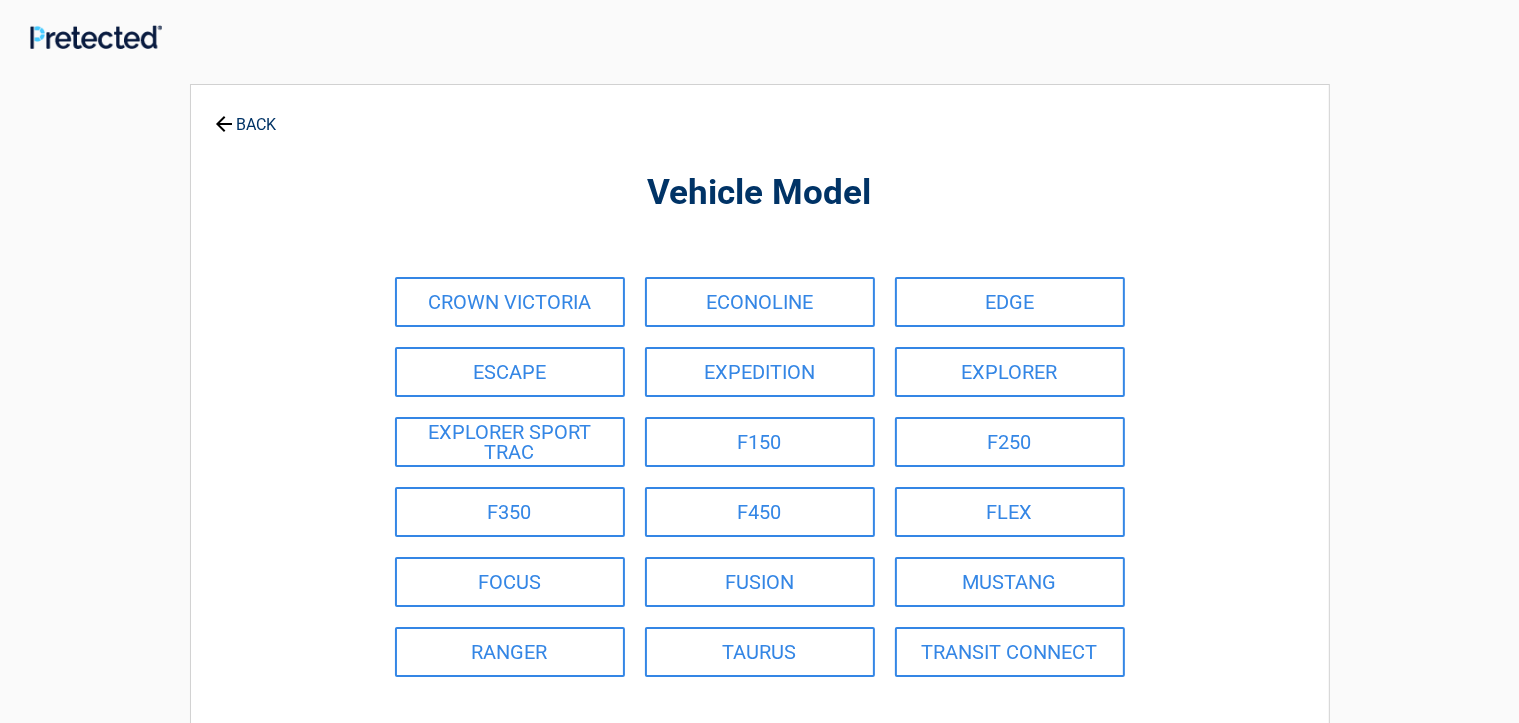 click 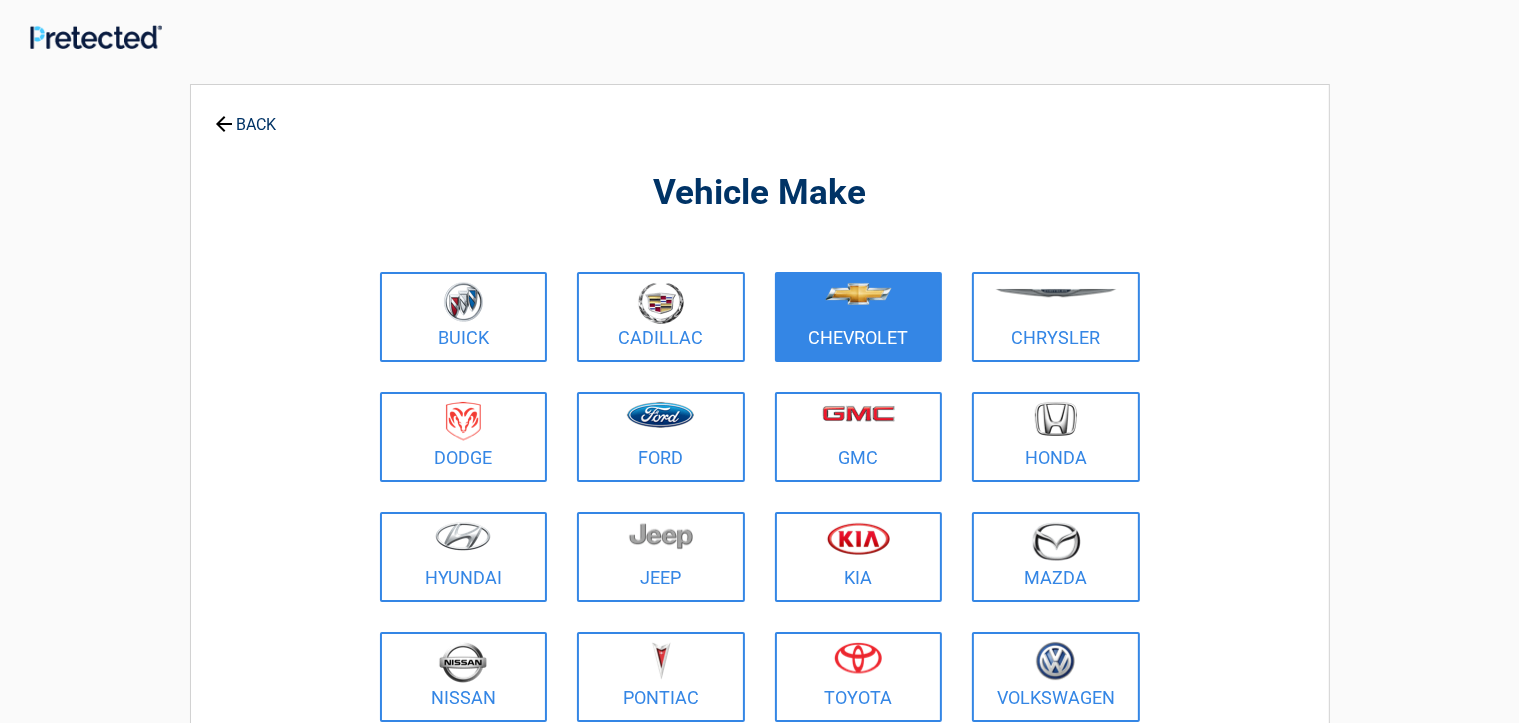click at bounding box center (859, 304) 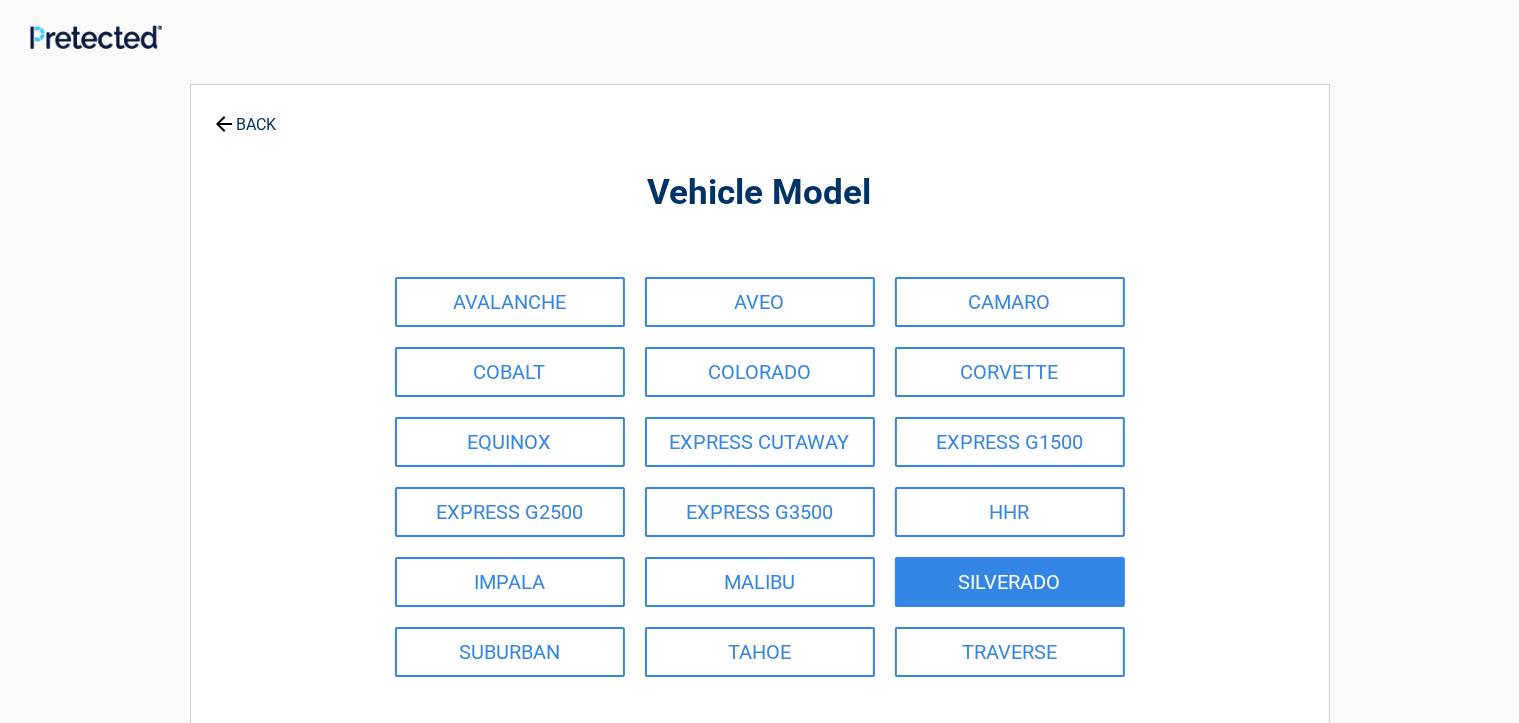 click on "SILVERADO" at bounding box center (1010, 582) 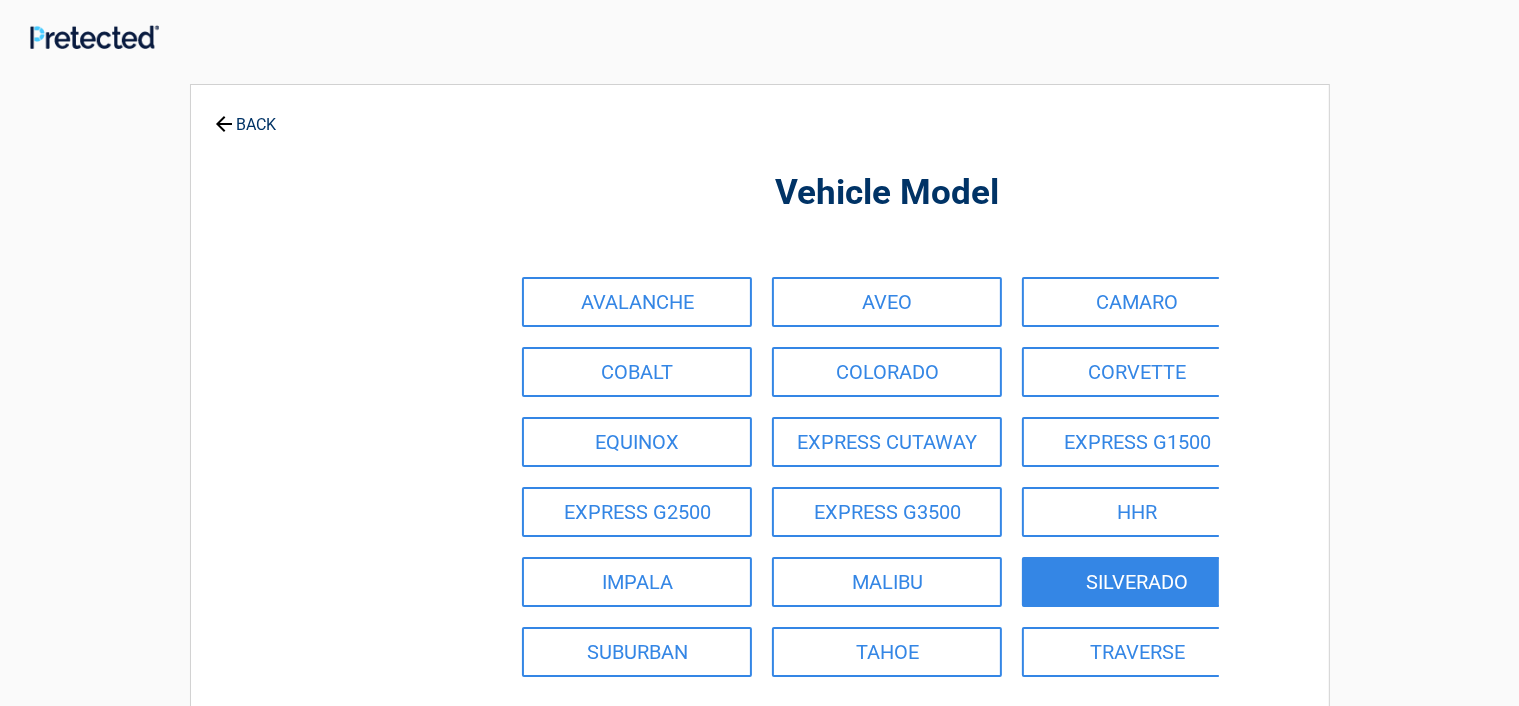 click on "MALIBU" at bounding box center (887, 582) 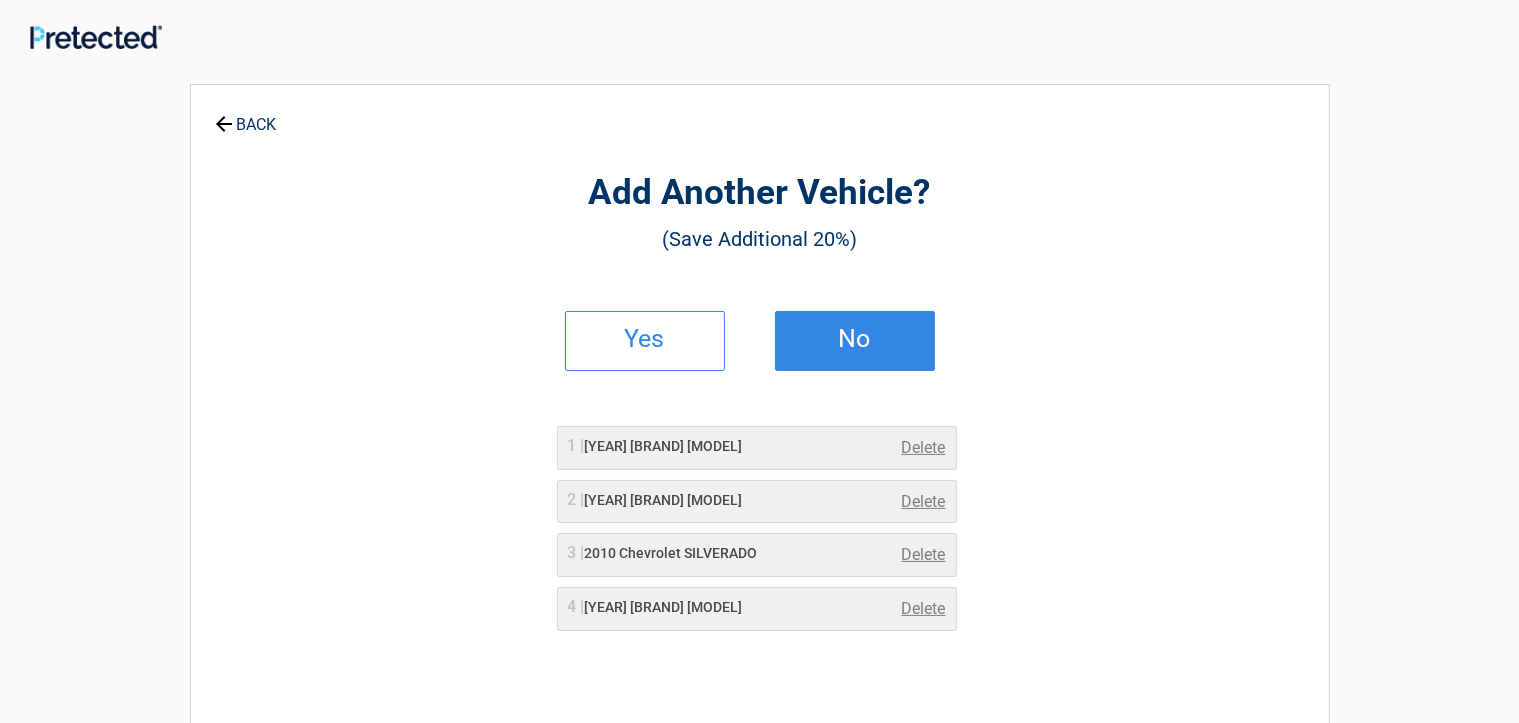 click on "No" at bounding box center [855, 339] 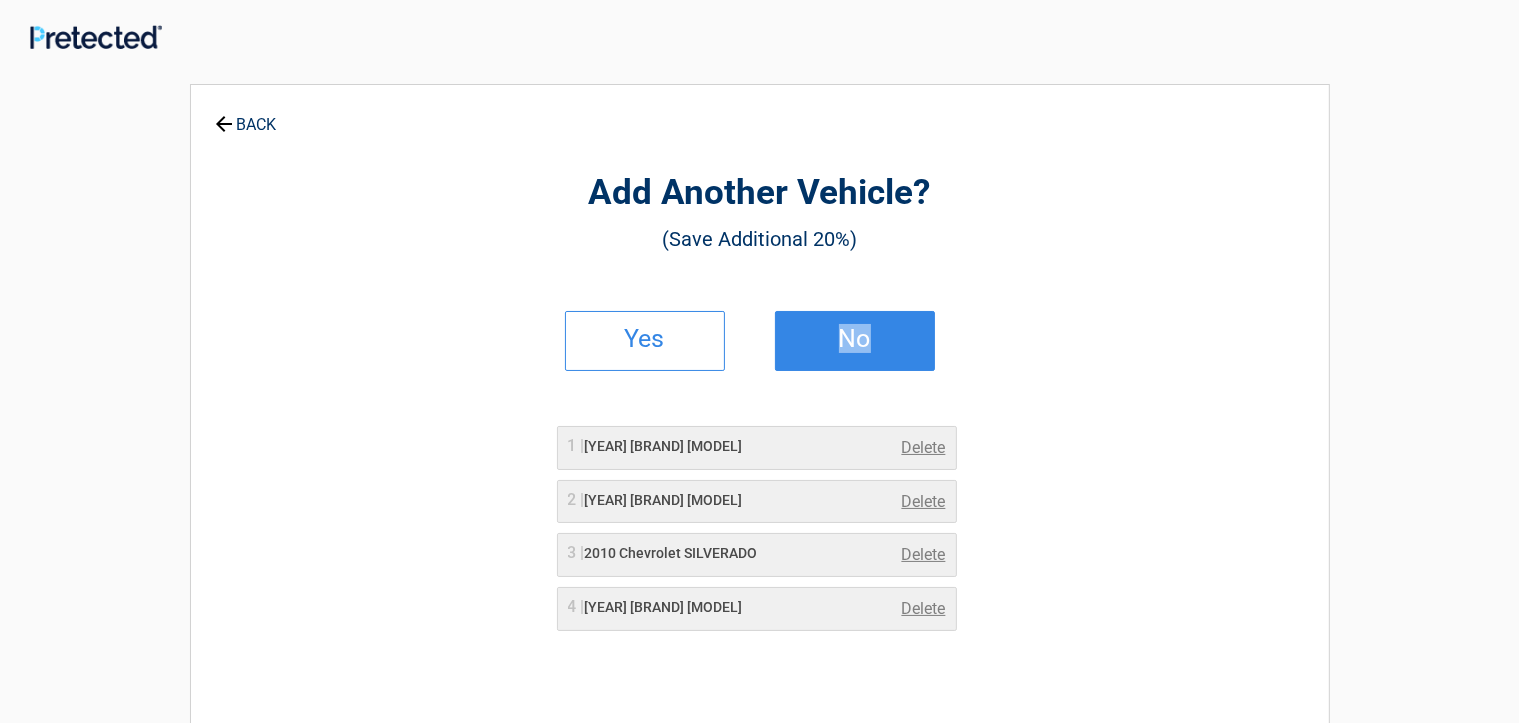 click on "Yes
No" at bounding box center [760, 341] 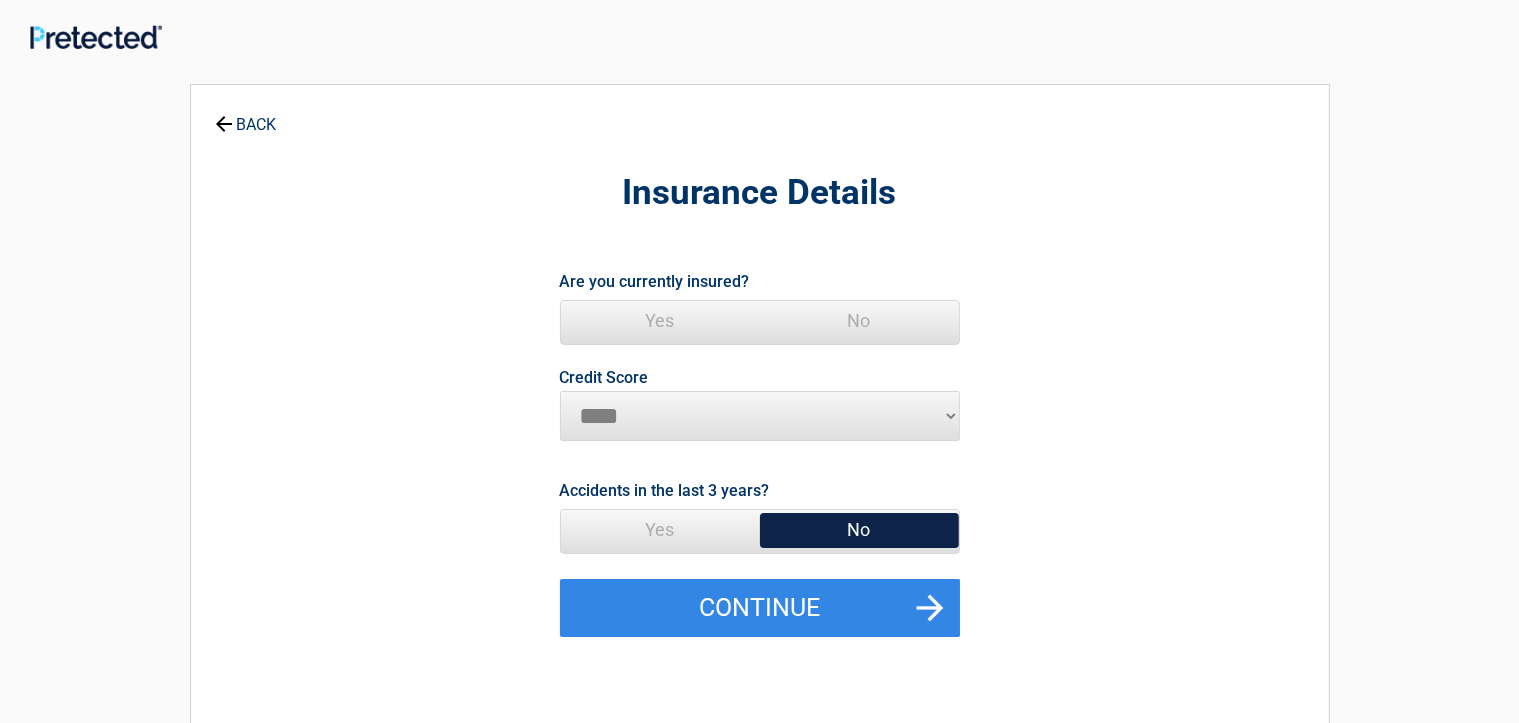 click 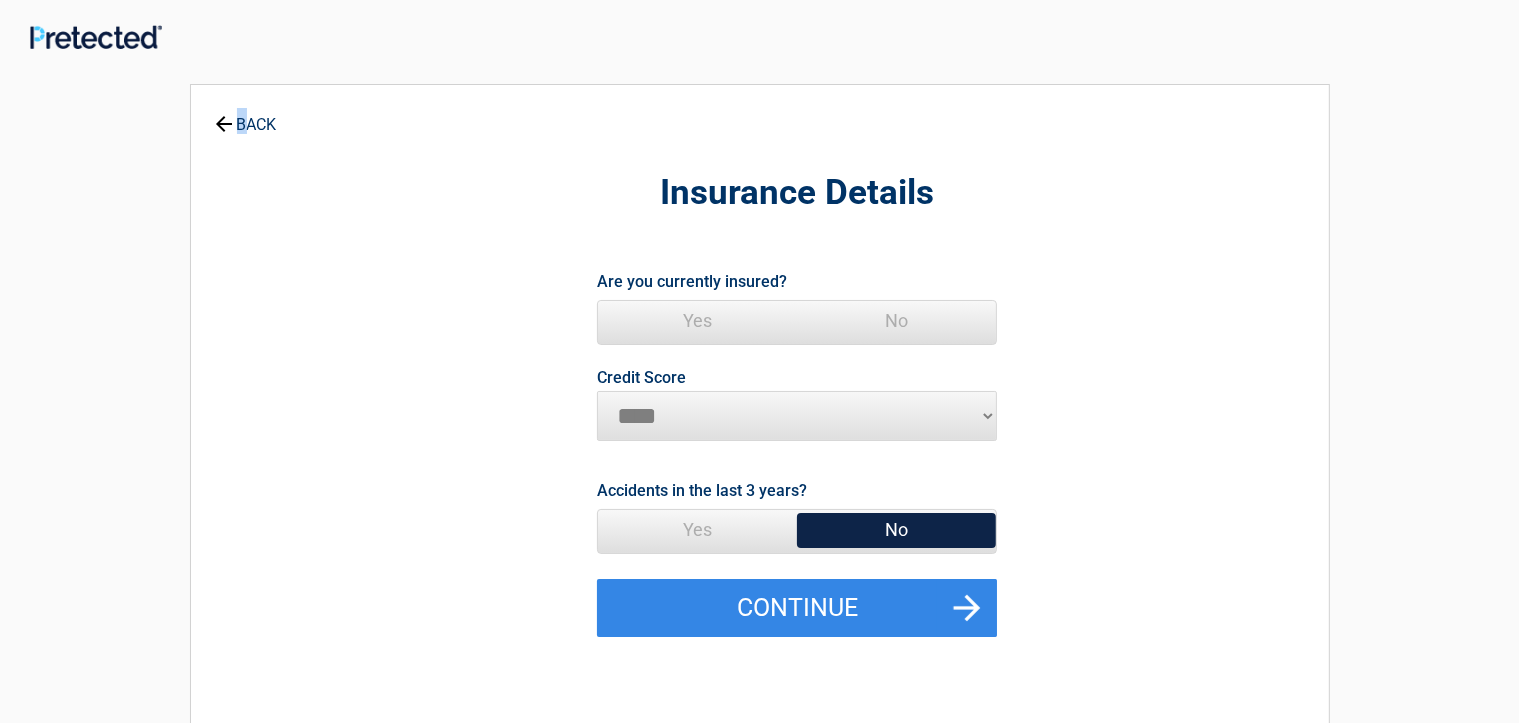 click 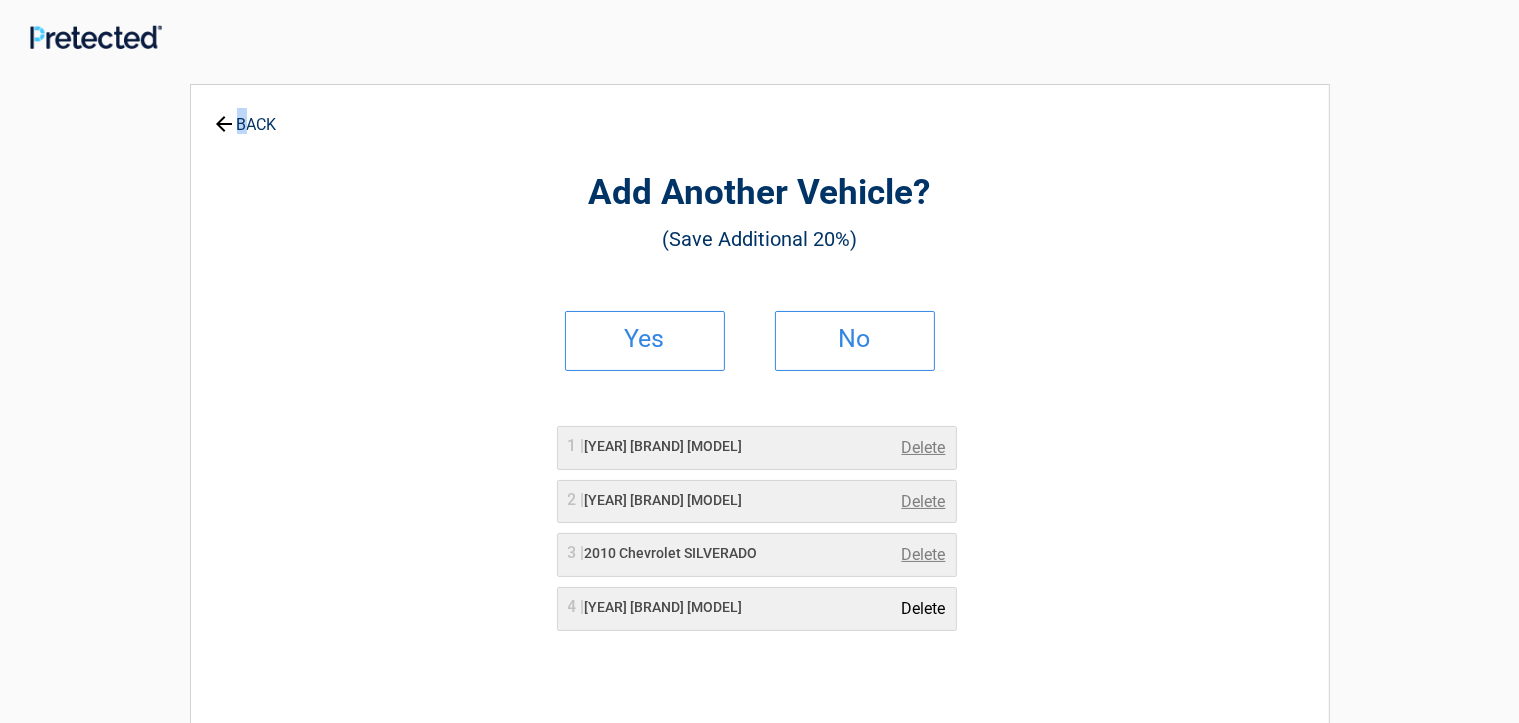 click on "Delete" at bounding box center (924, 609) 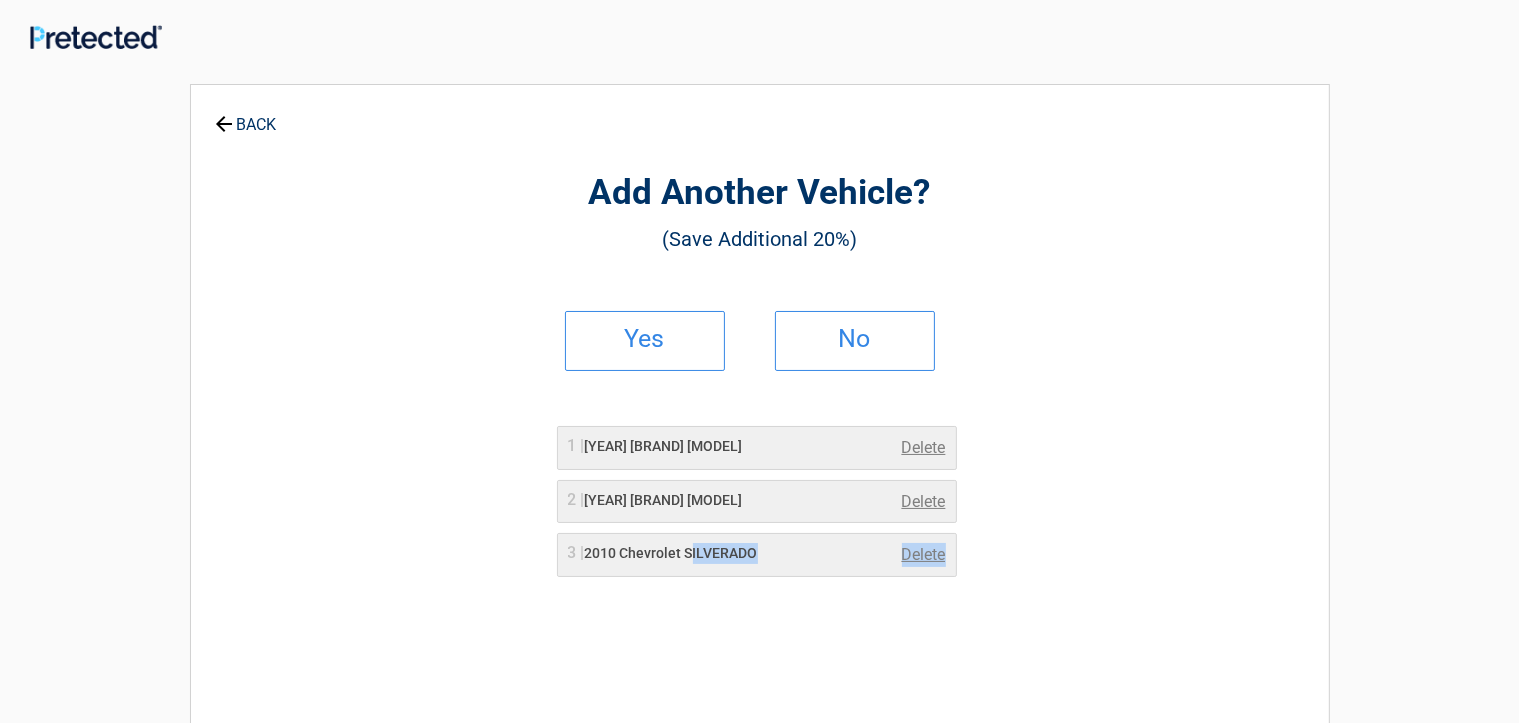 click on "1 |  [YEAR] [BRAND] [MODEL]   Delete   2 |  [YEAR] [BRAND] [MODEL]   Delete   3 |  [YEAR] [BRAND] [MODEL]   Delete" at bounding box center [760, 511] 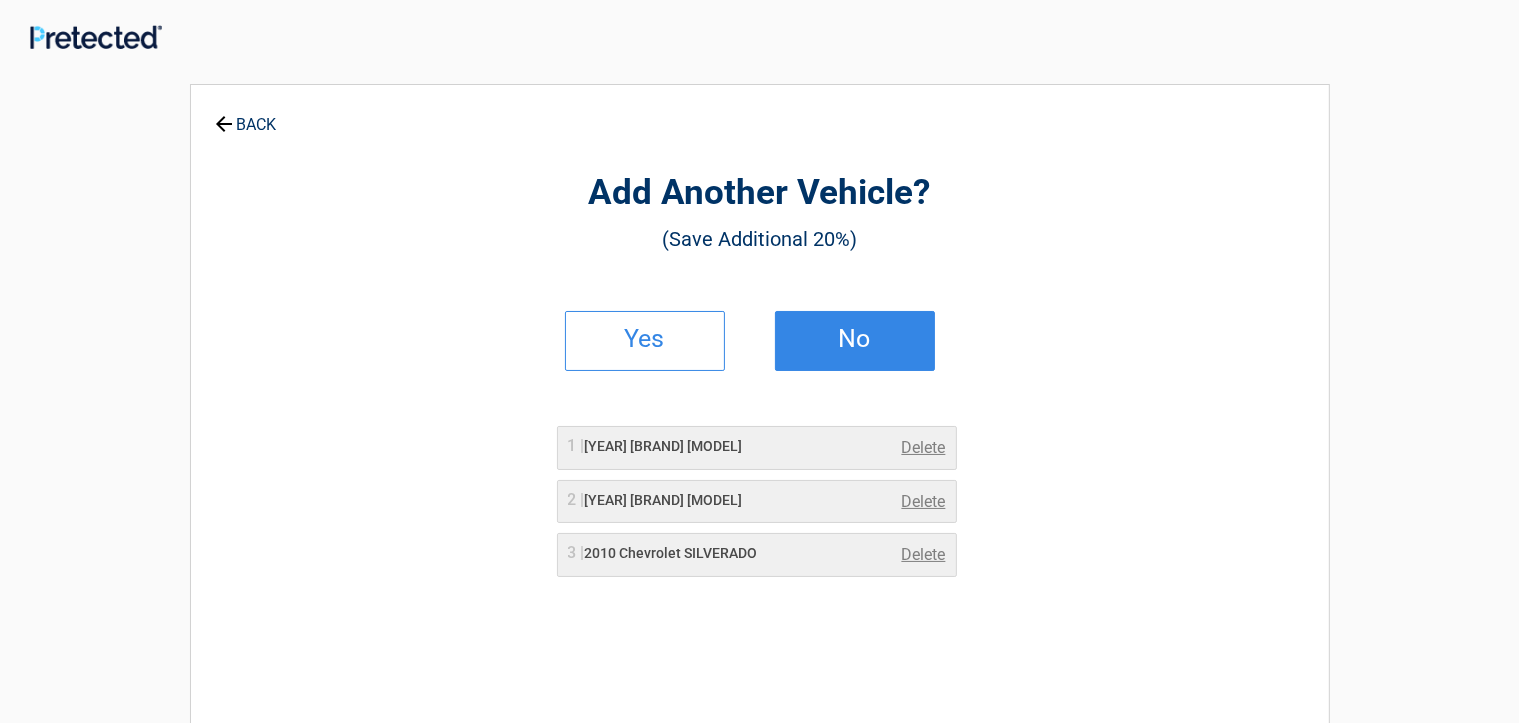 click on "No" at bounding box center [855, 339] 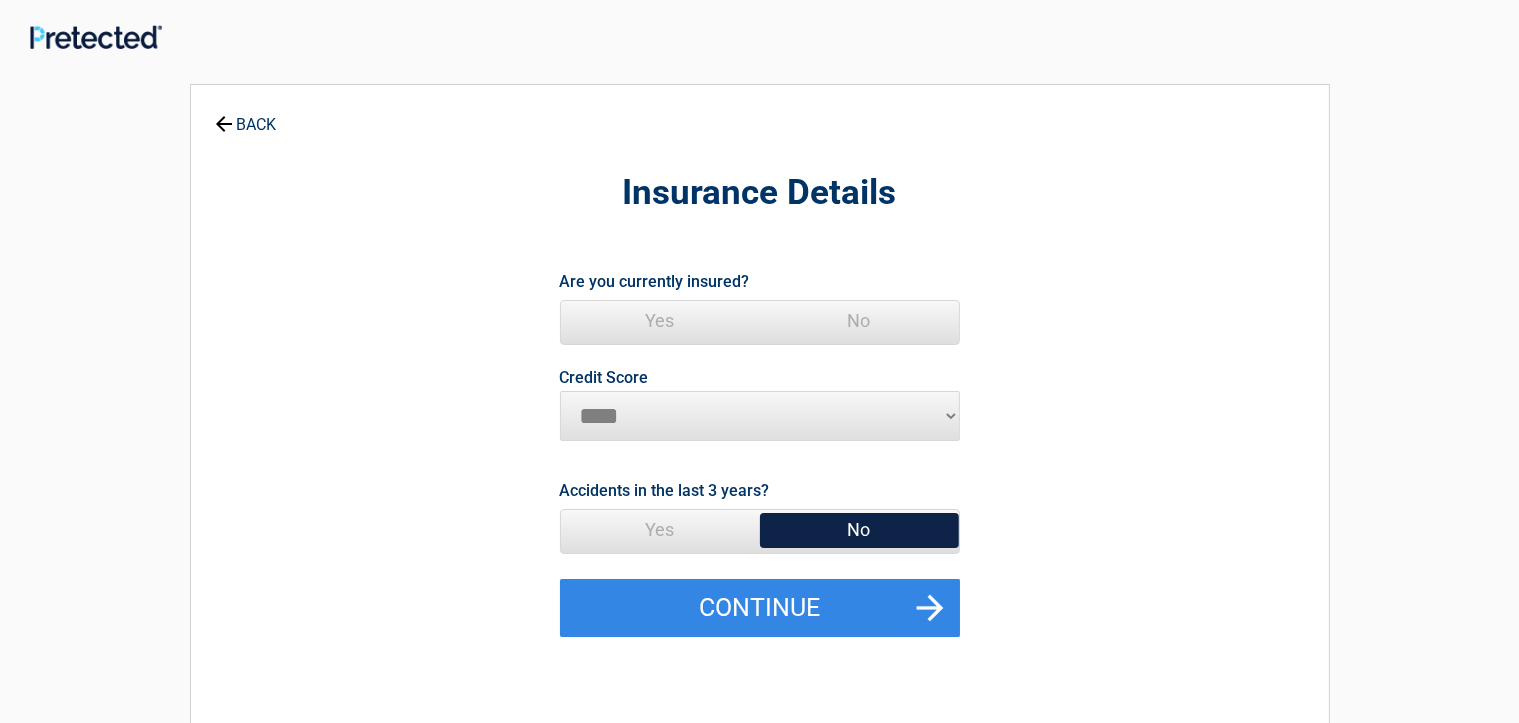 click on "Yes" at bounding box center [660, 321] 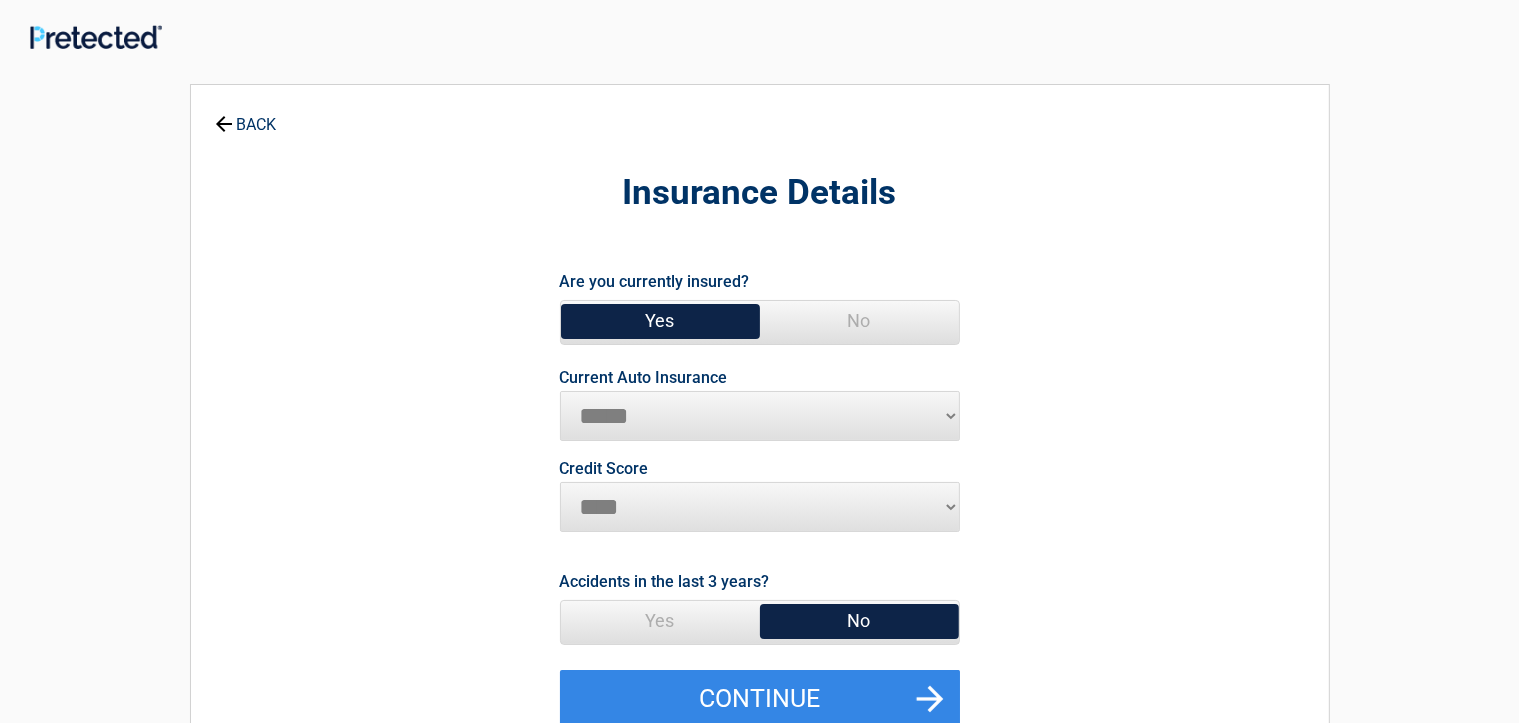 click on "*********
****
*******
****" at bounding box center (760, 507) 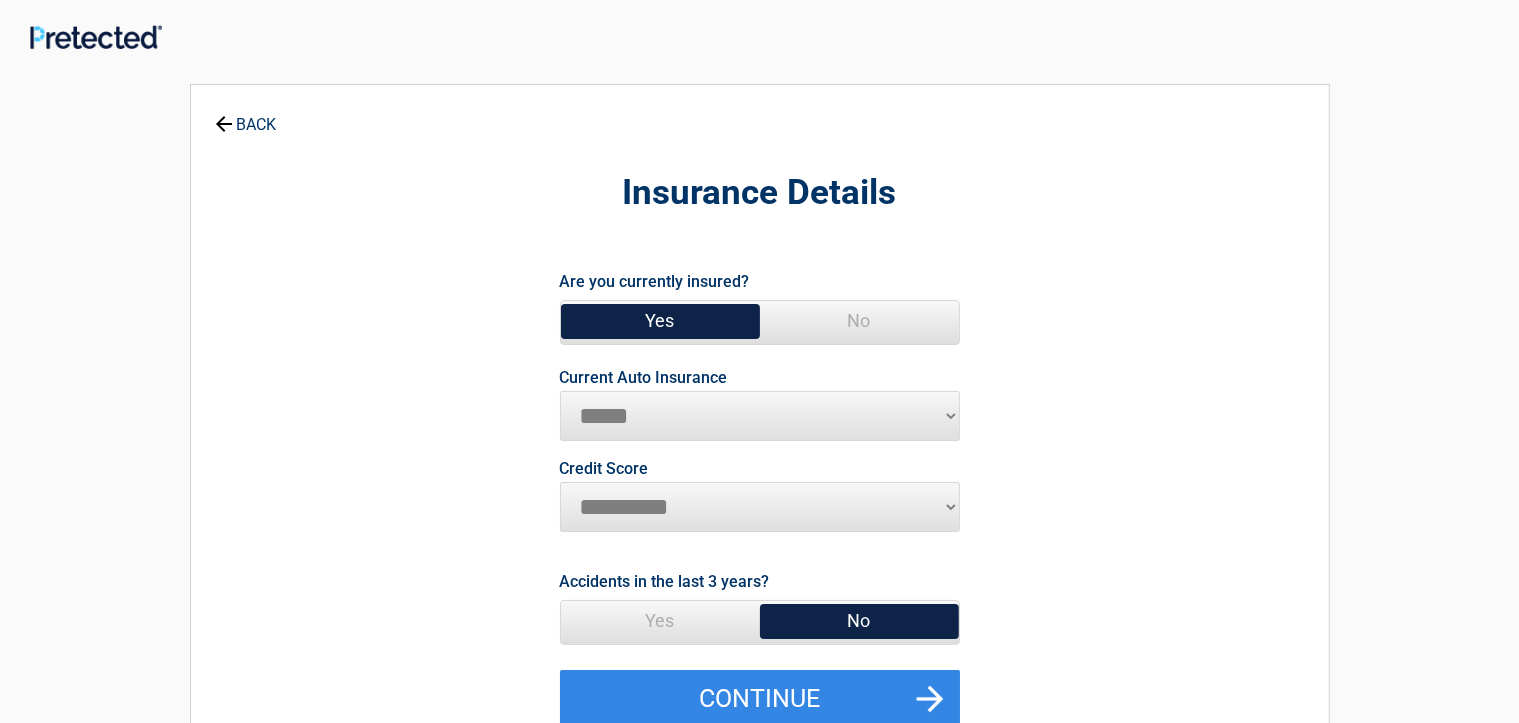 click on "*********
****
*******
****" at bounding box center [760, 507] 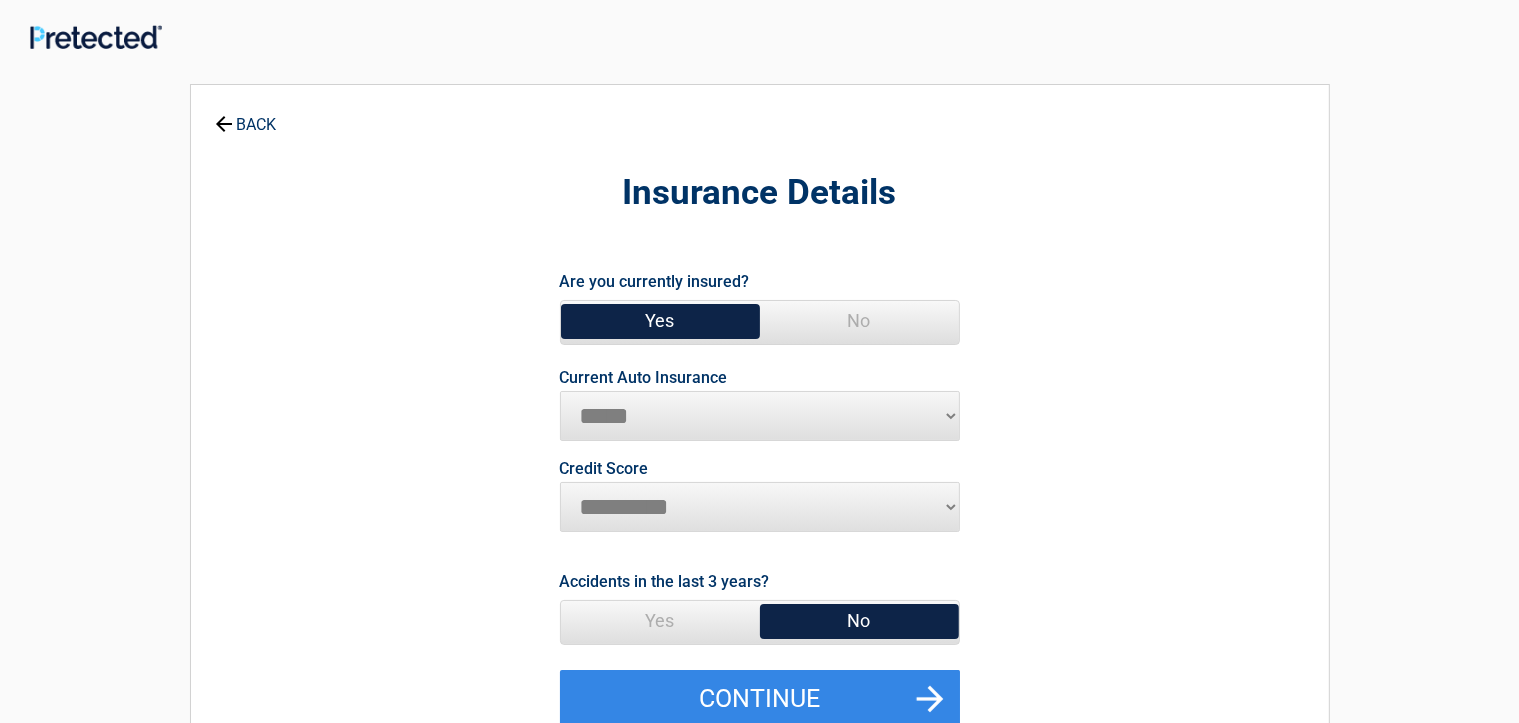 click on "Credit Score
*********
****
*******
****" at bounding box center [760, 514] 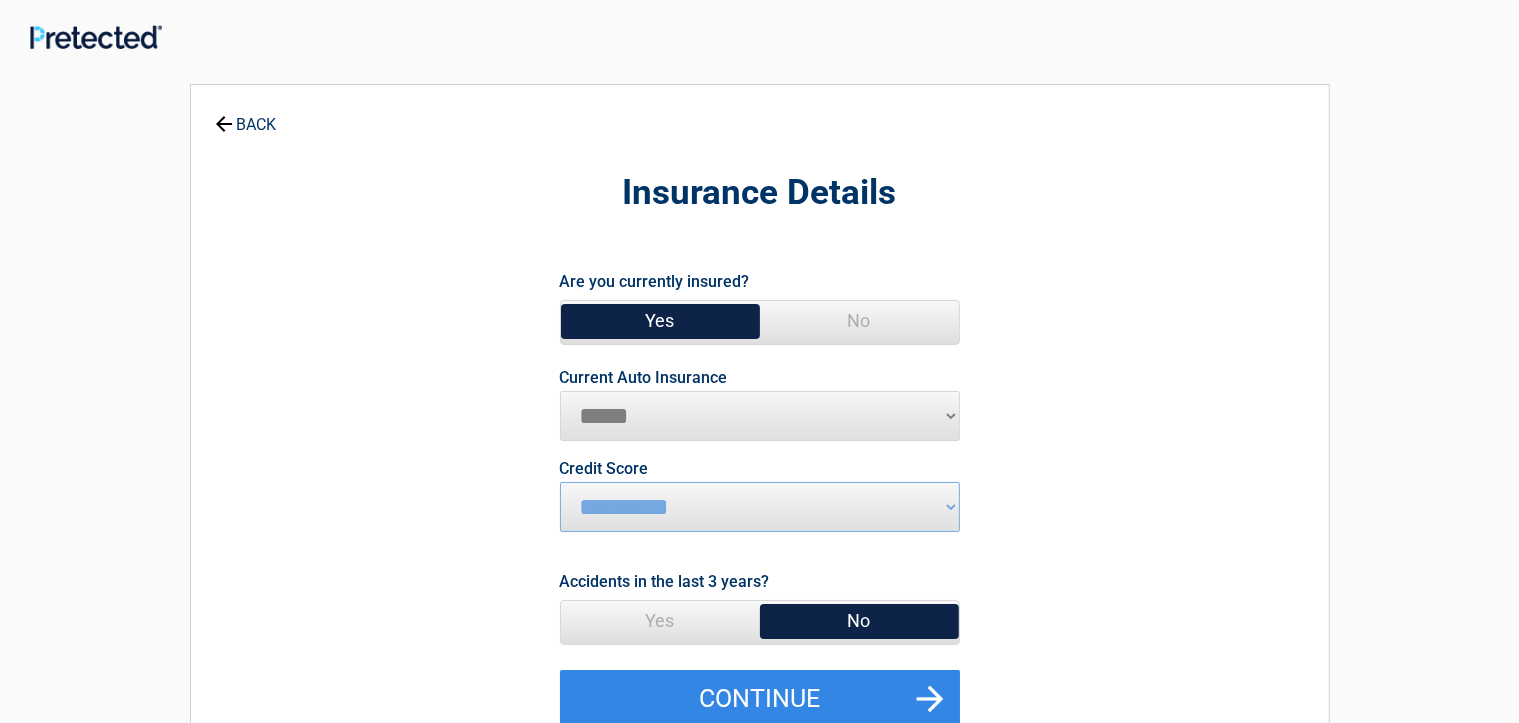 click on "*********
****
*******
****" at bounding box center (760, 507) 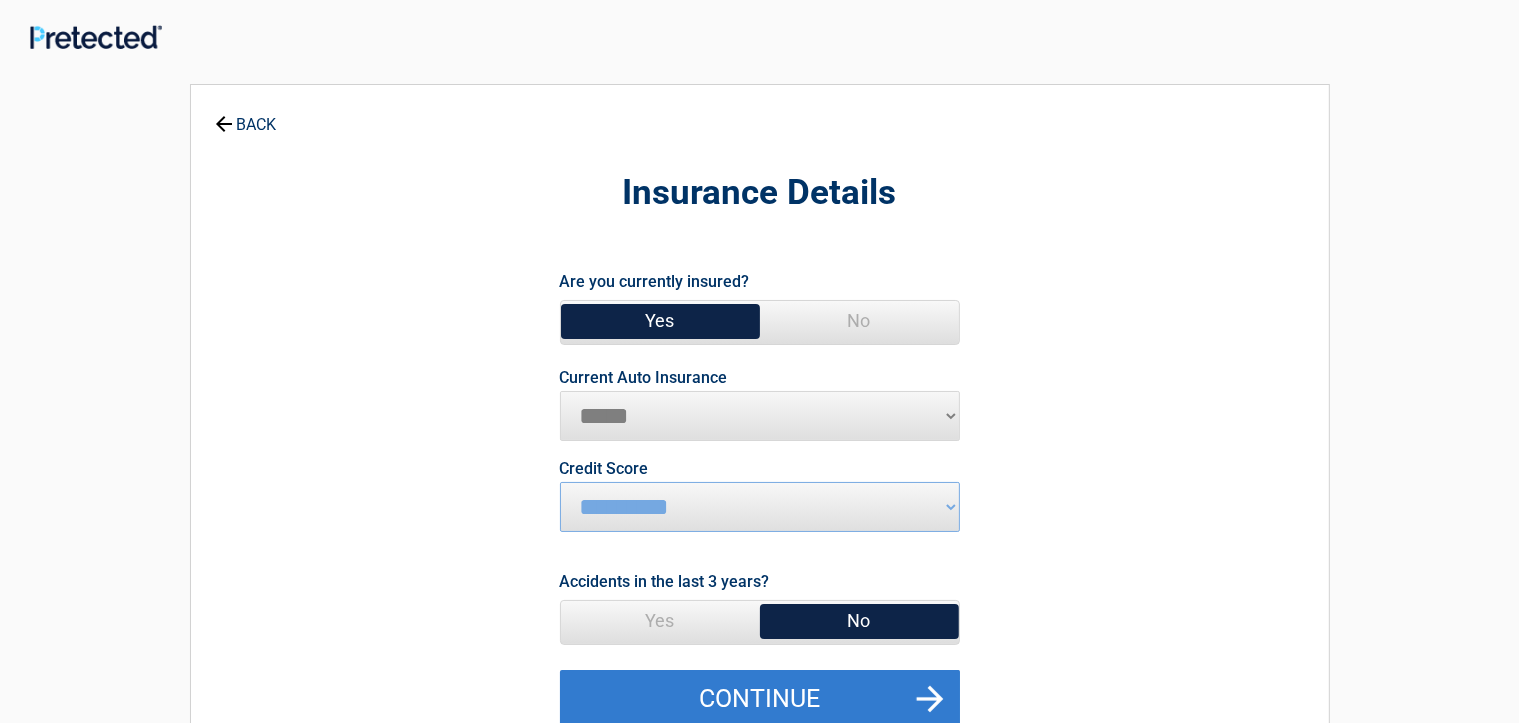 click on "Continue" at bounding box center [760, 699] 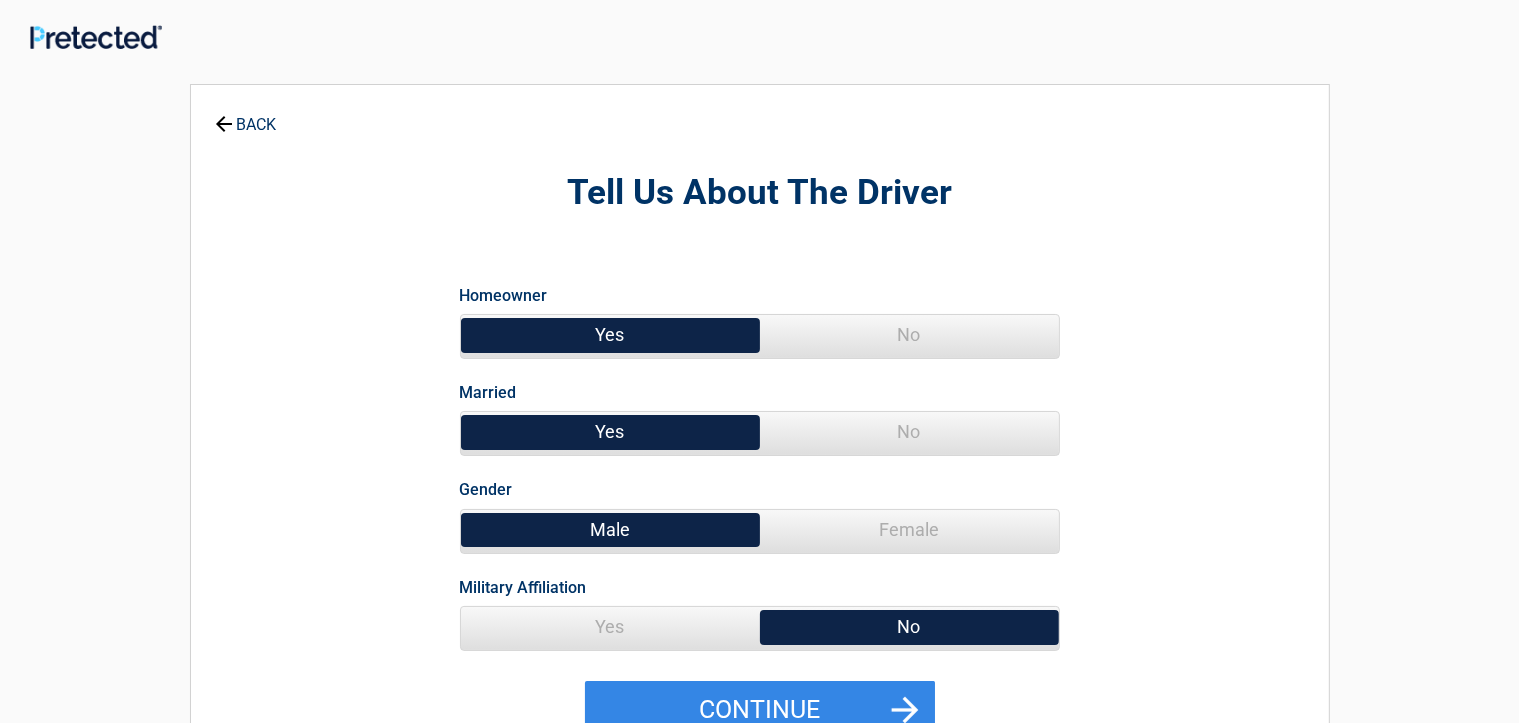 click on "Yes" at bounding box center [610, 335] 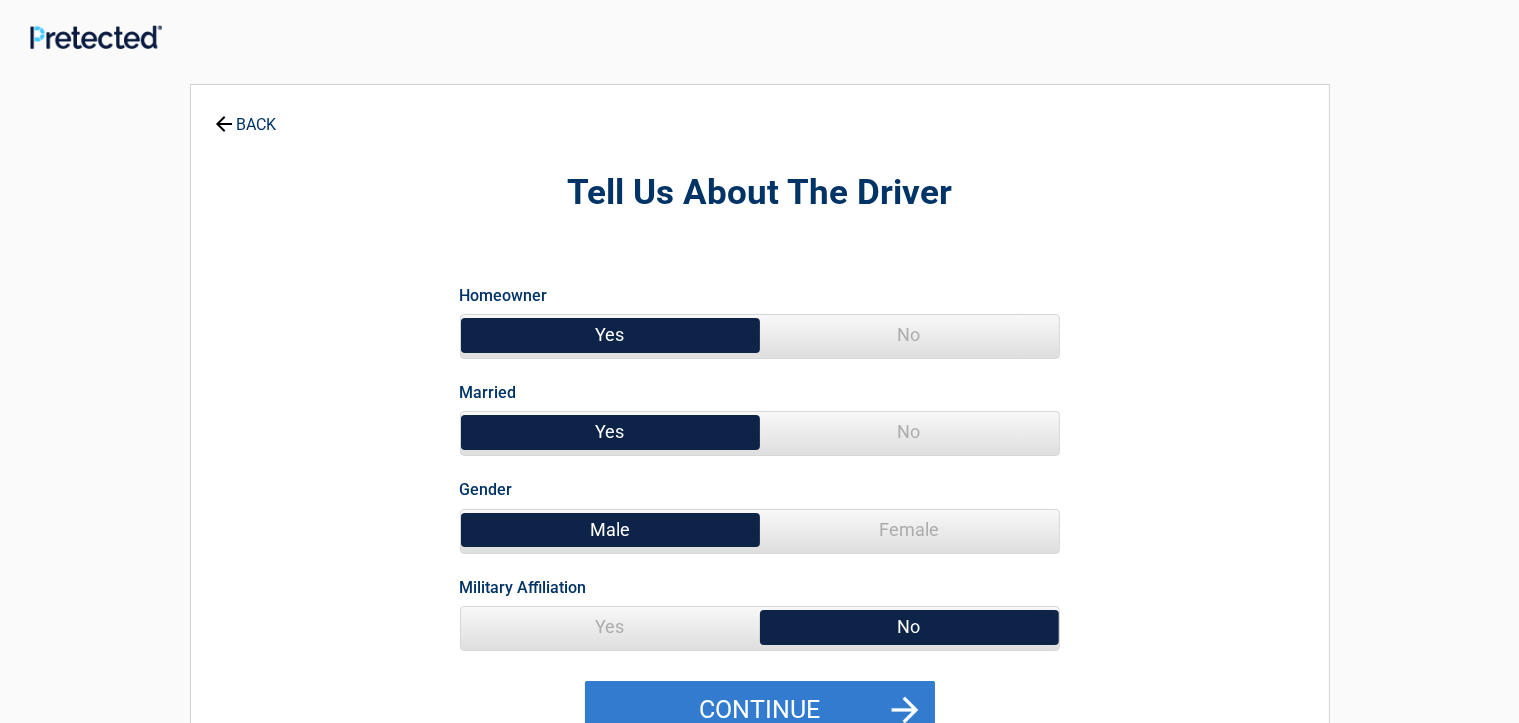 click on "Continue" at bounding box center [760, 710] 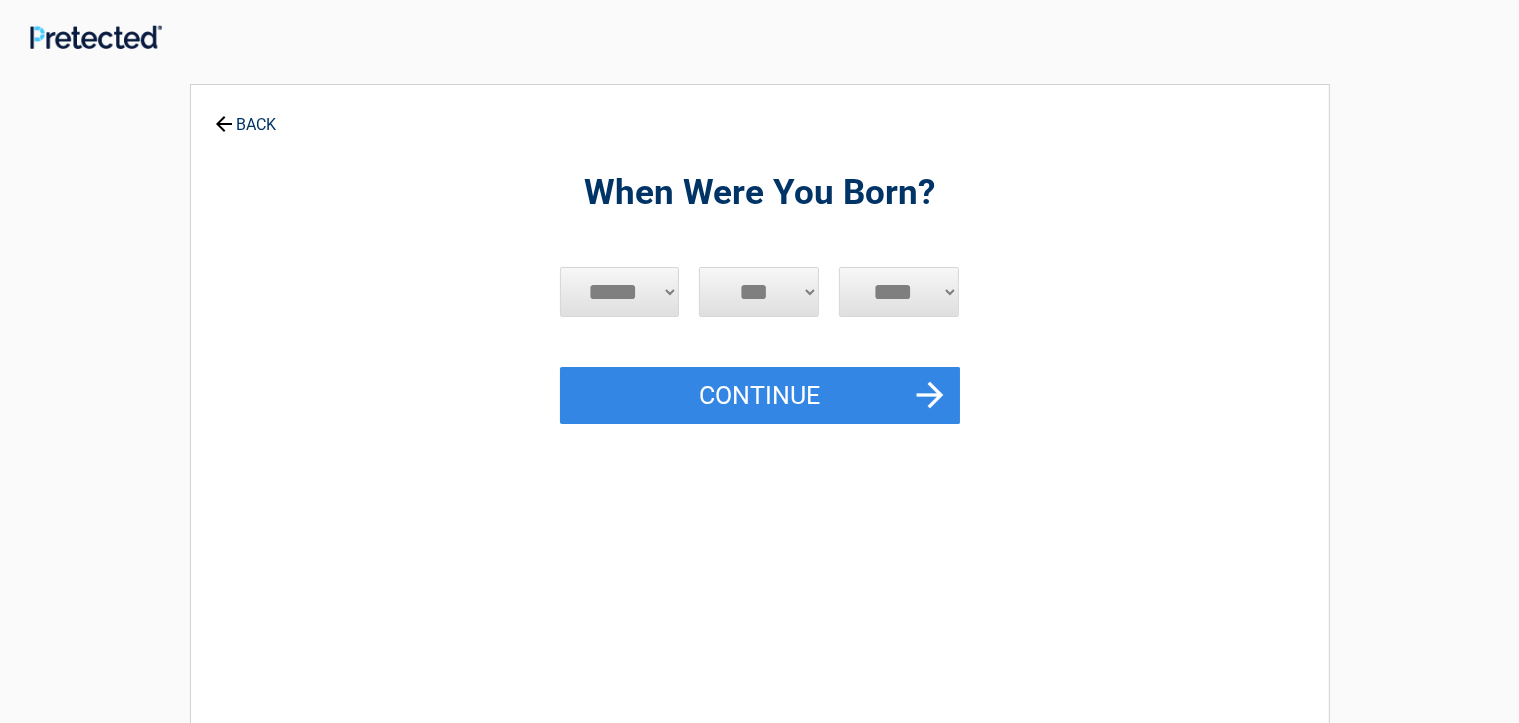 click on "*****
***
***
***
***
***
***
***
***
***
***
***
***" at bounding box center [620, 292] 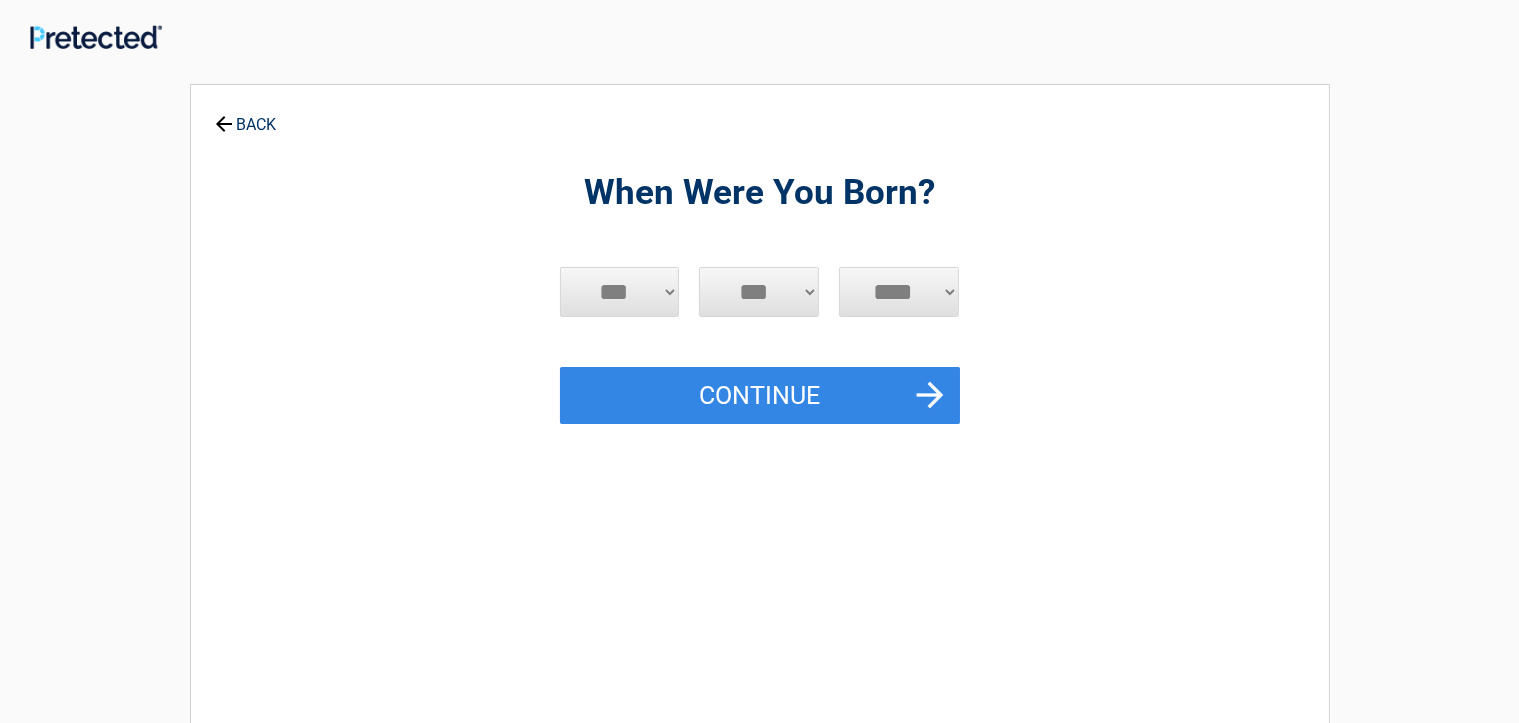 click on "*****
***
***
***
***
***
***
***
***
***
***
***
***" at bounding box center (620, 292) 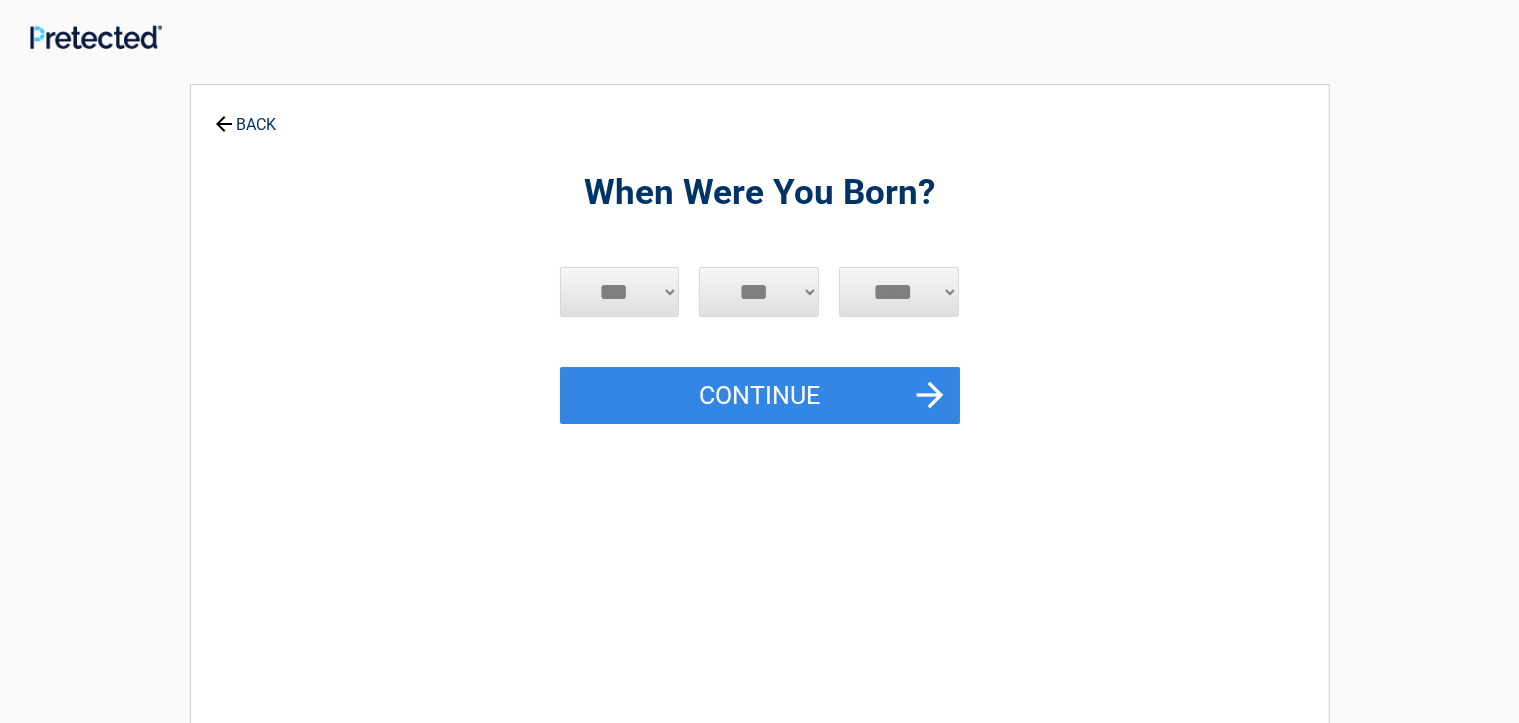 click on "*****
***
***
***
***
***
***
***
***
***
***
***
***" at bounding box center (620, 317) 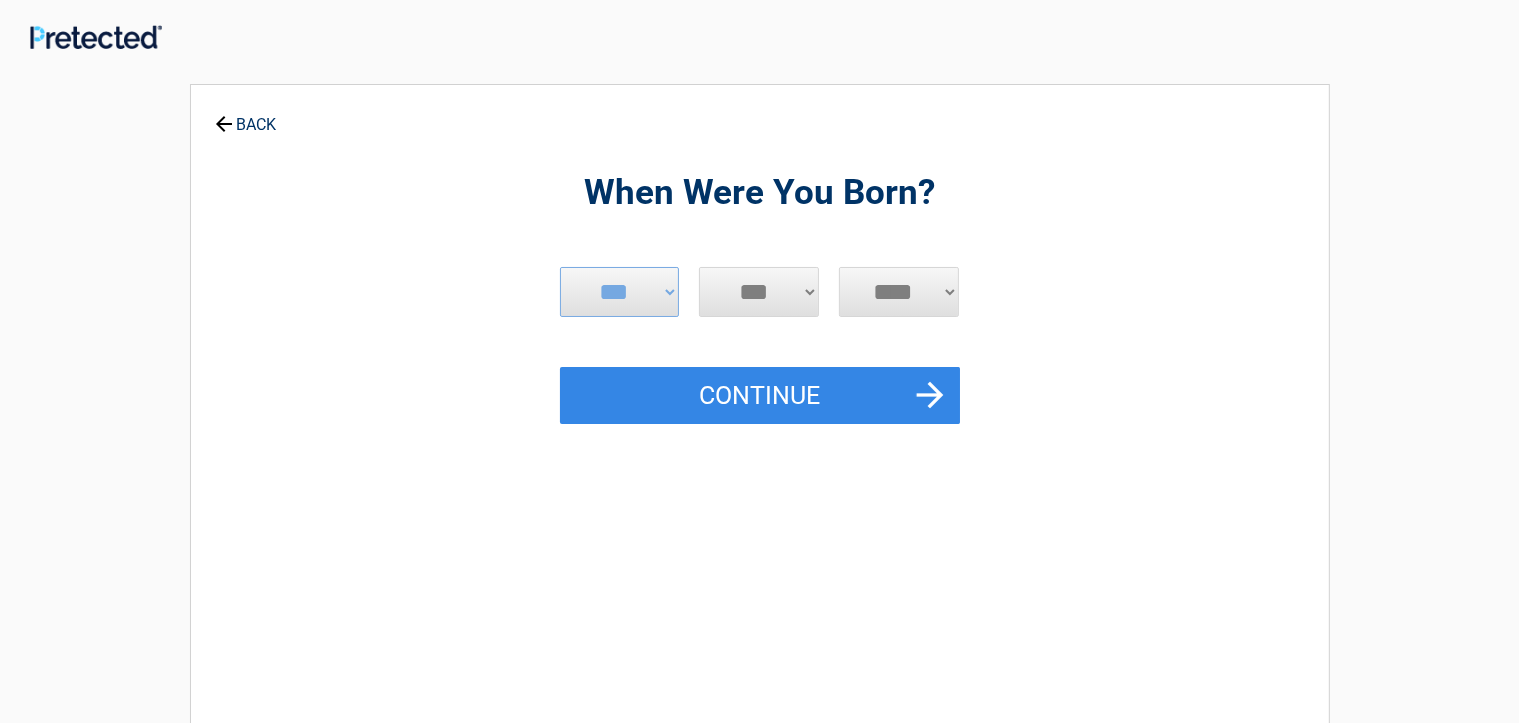click on "*** * * * * * * * * * ** ** ** ** ** ** ** ** ** ** ** ** ** ** ** ** ** ** ** ** ** **" at bounding box center (759, 292) 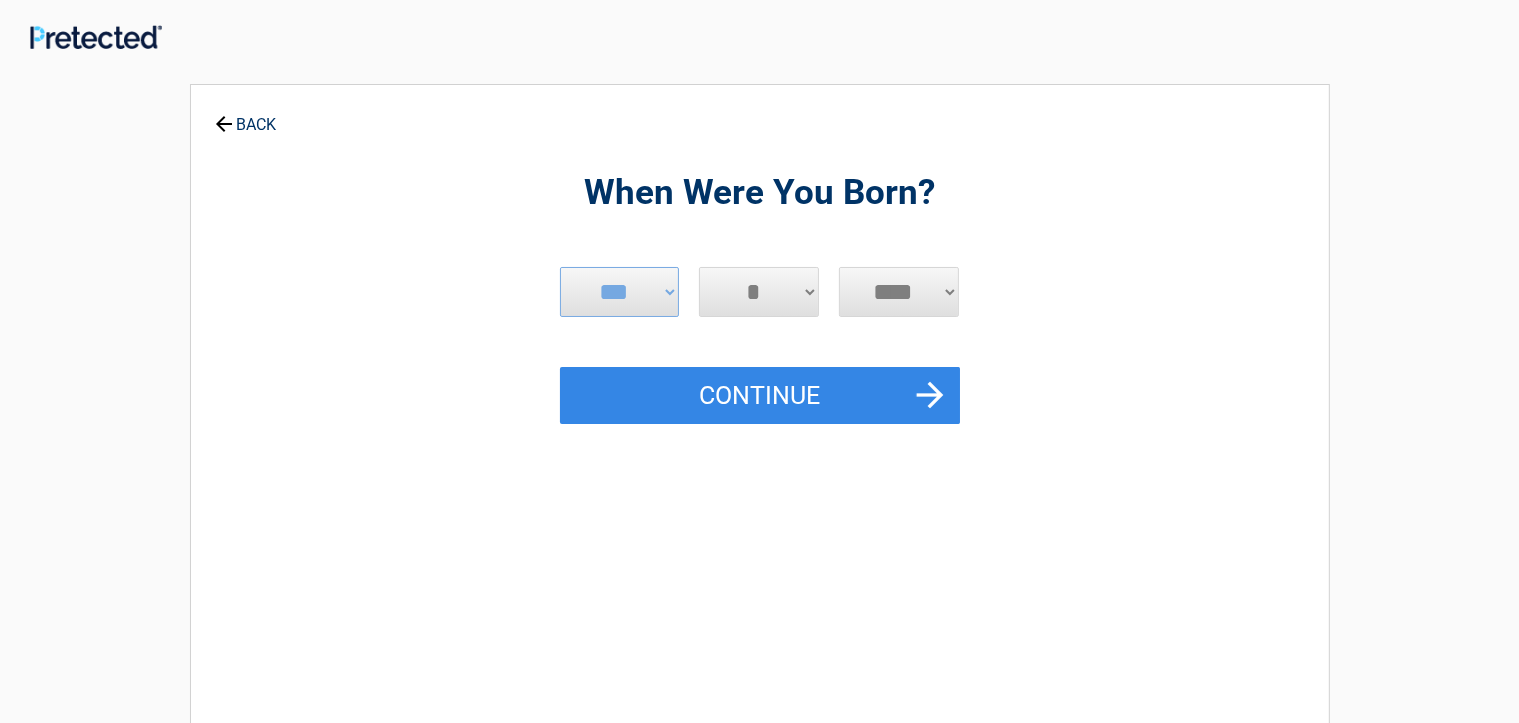 click on "*** * * * * * * * * * ** ** ** ** ** ** ** ** ** ** ** ** ** ** ** ** ** ** ** ** ** **" at bounding box center [759, 292] 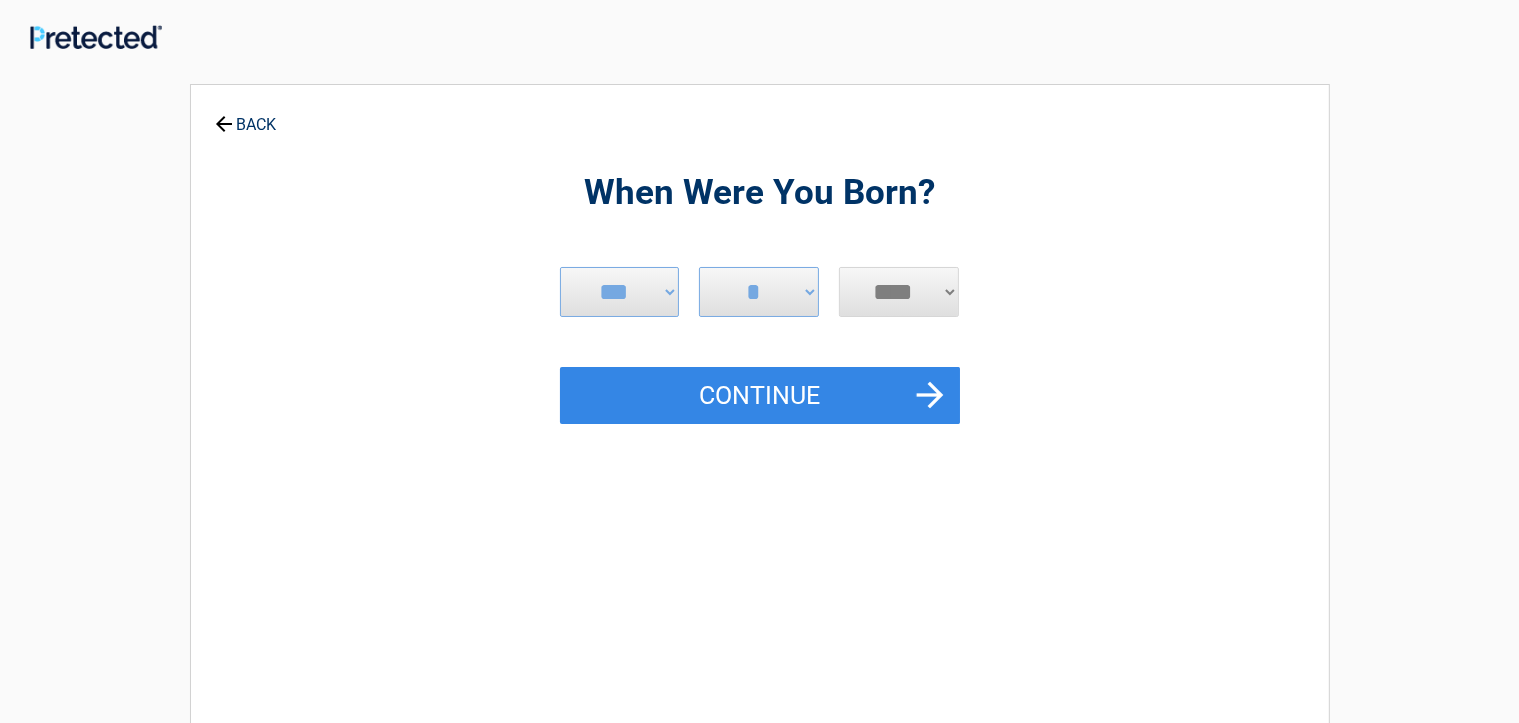 click on "****
****
****
****
****
****
****
****
****
****
****
****
****
****
****
****
****
****
****
****
****
****
****
****
****
****
****
****
****
****
****
****
****
****
****
****
****
****
****
****
****
****
****
****
****
****
****
****
****
****
****
****
****
****
****
****
****
****
****
****
****
****
****
****" at bounding box center (899, 292) 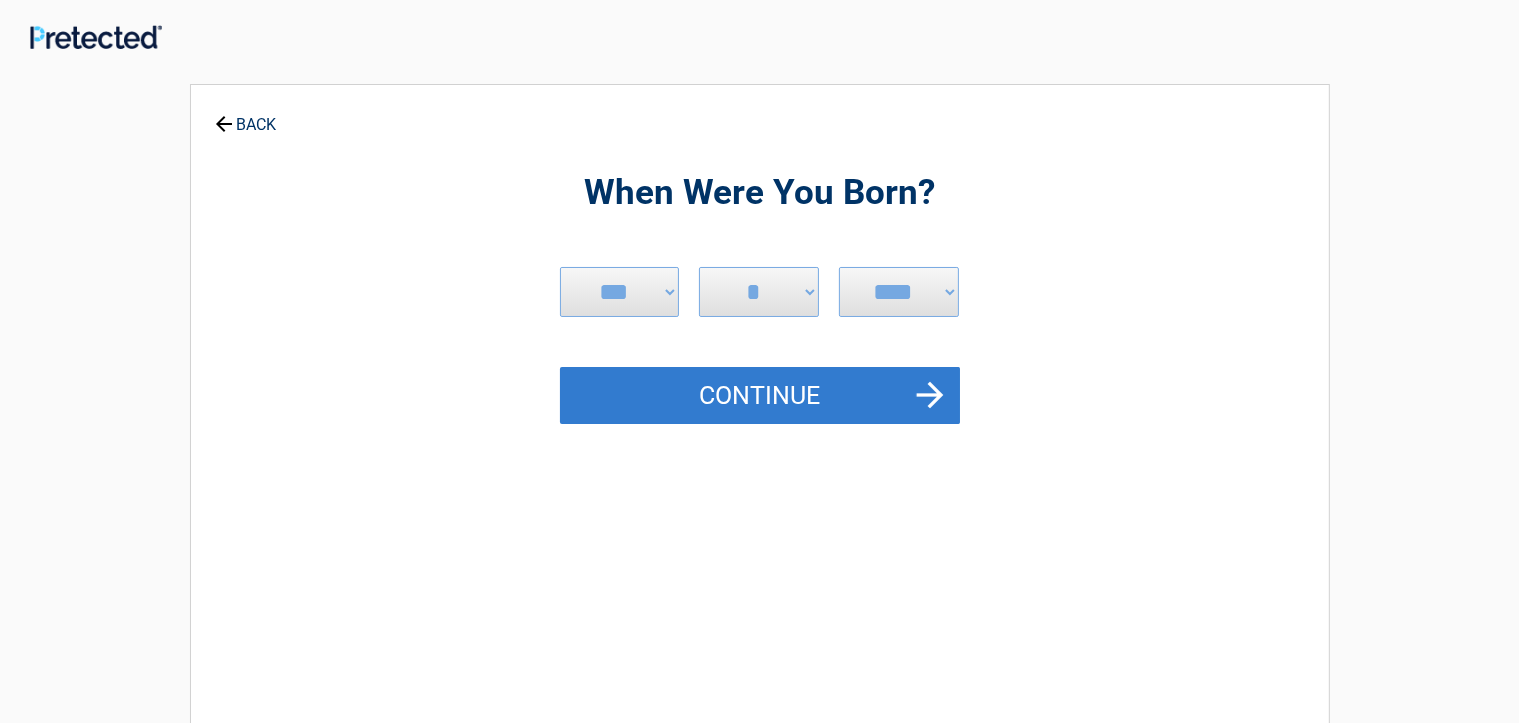 click on "Continue" at bounding box center (760, 396) 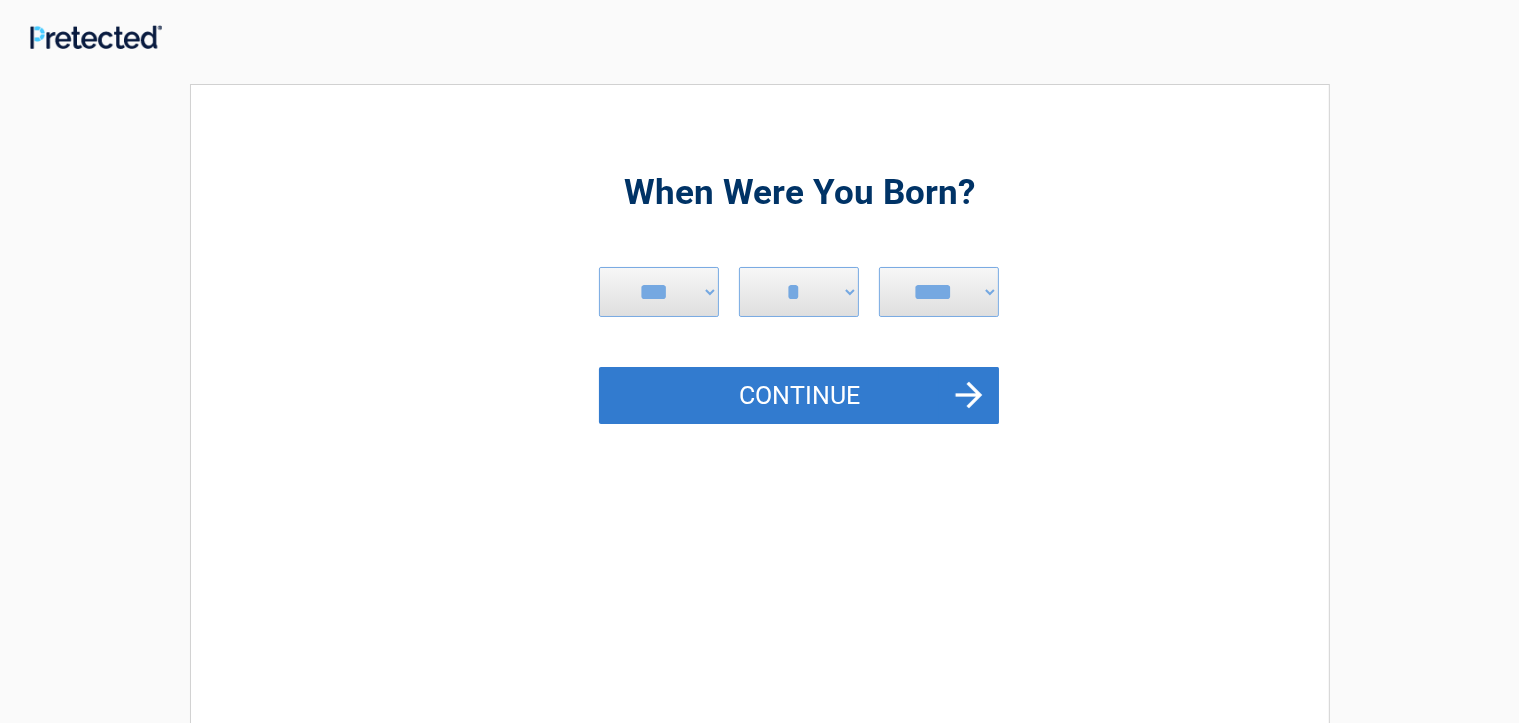 click on "Continue" at bounding box center [799, 396] 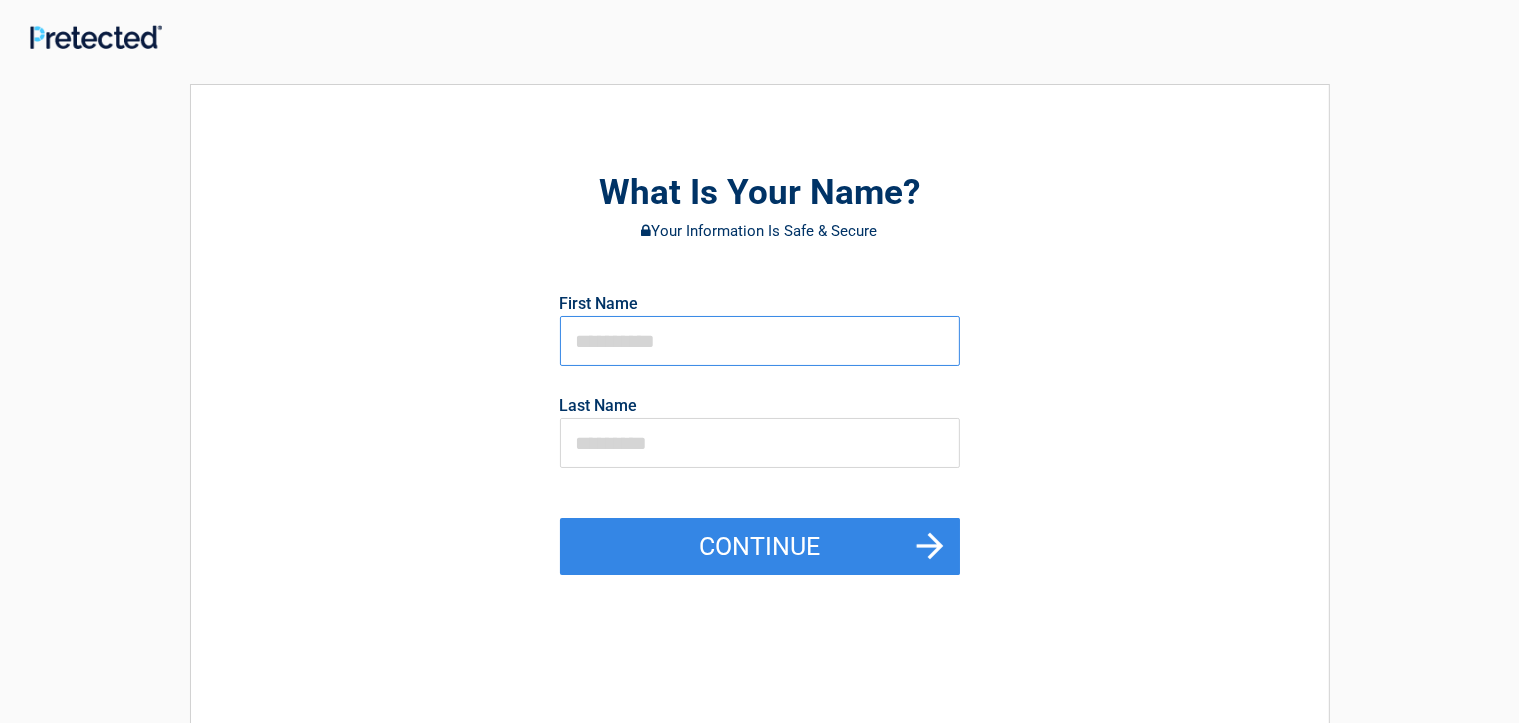 drag, startPoint x: 645, startPoint y: 340, endPoint x: 905, endPoint y: 330, distance: 260.19223 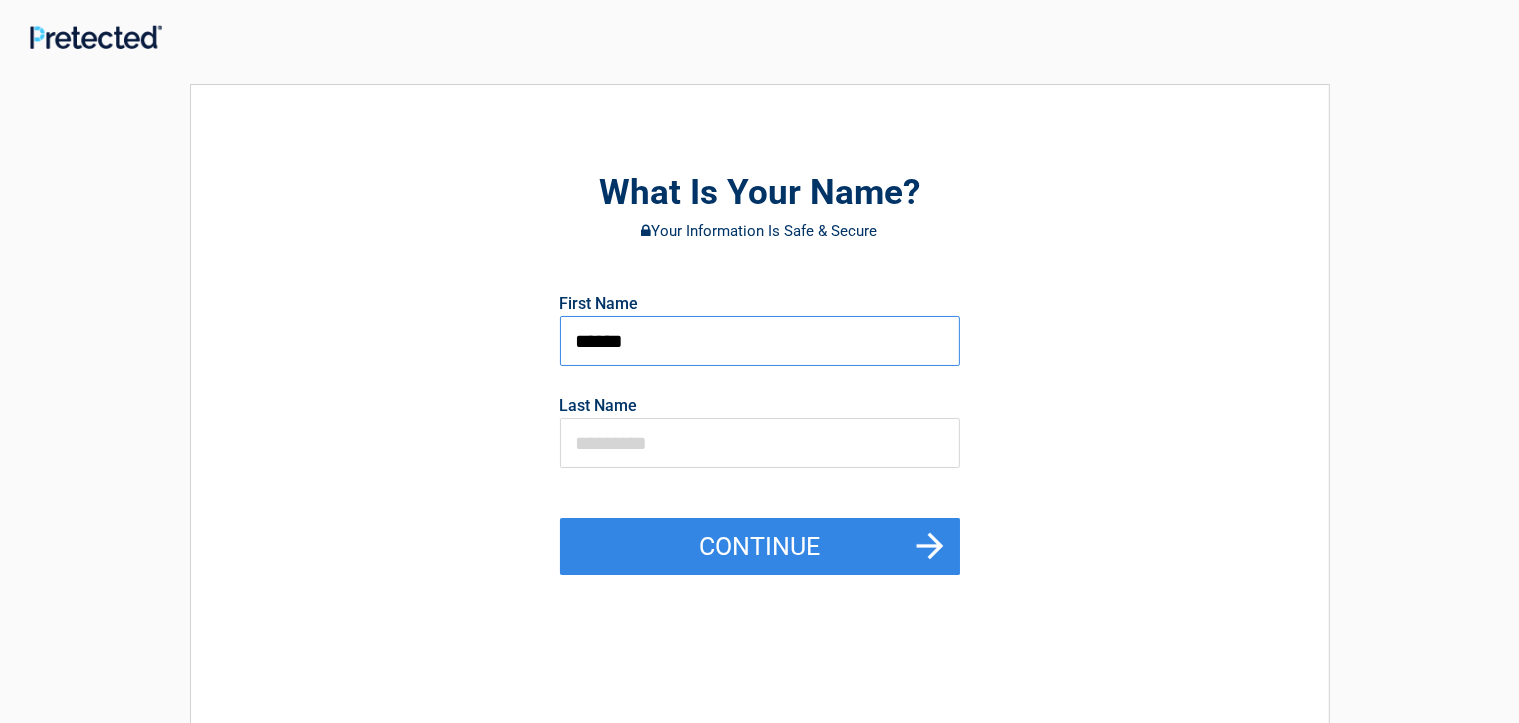 type on "******" 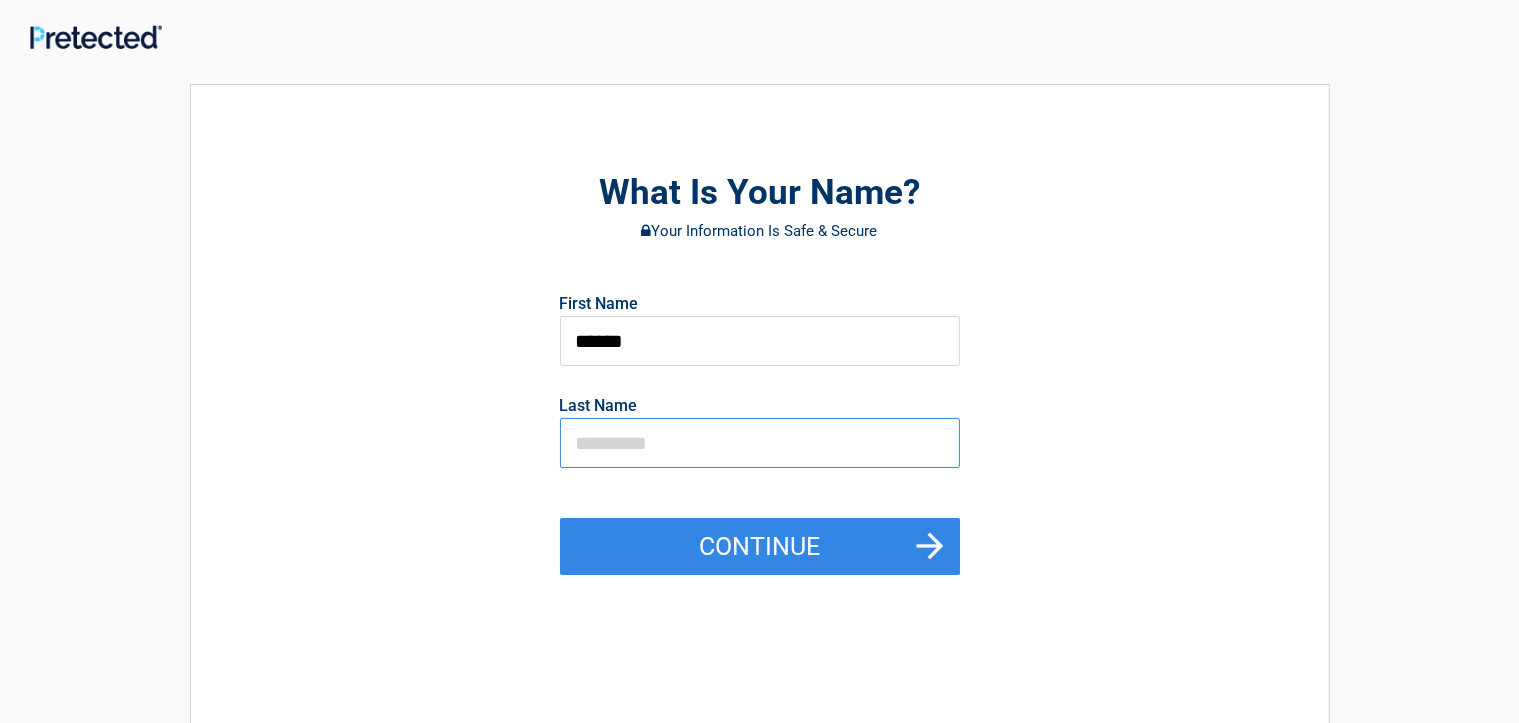 click at bounding box center (760, 443) 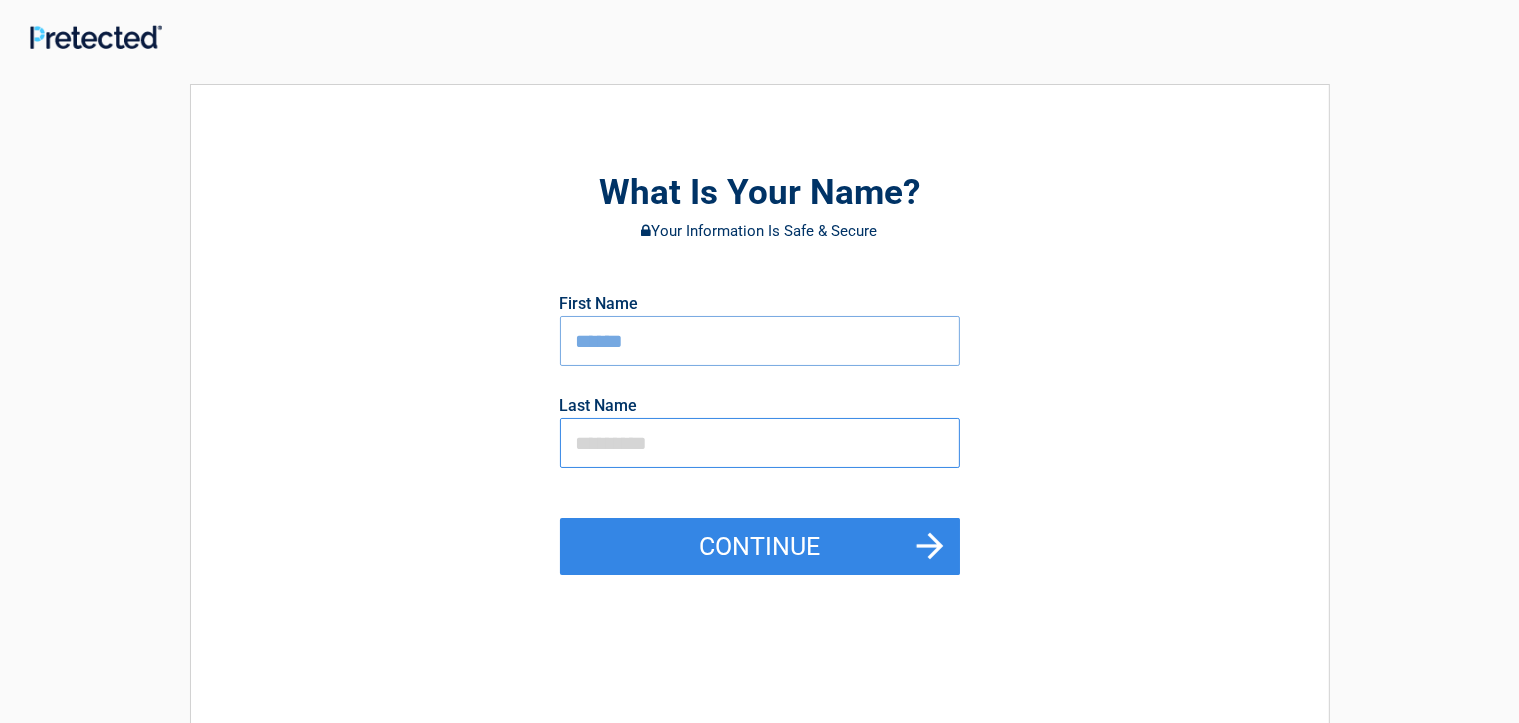 type on "******" 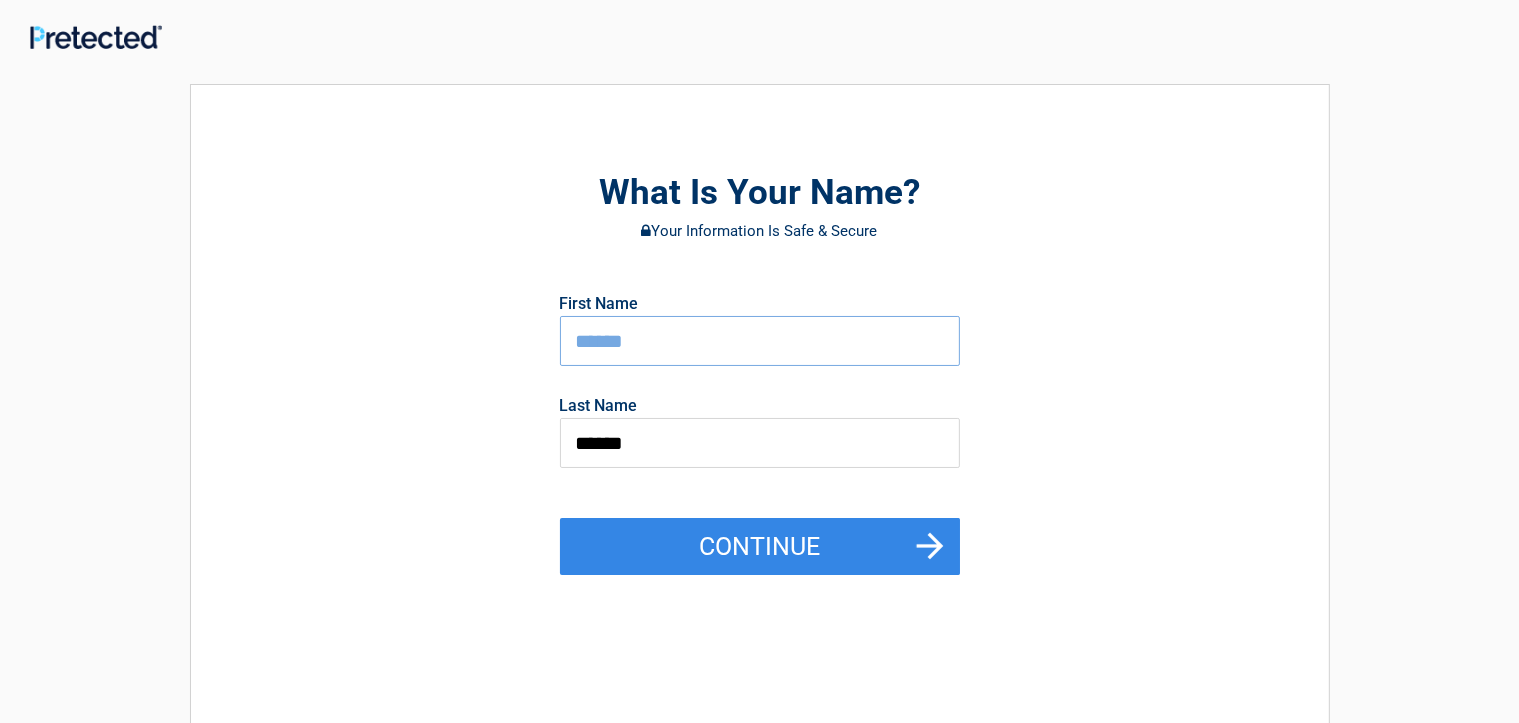 click on "******" at bounding box center (760, 341) 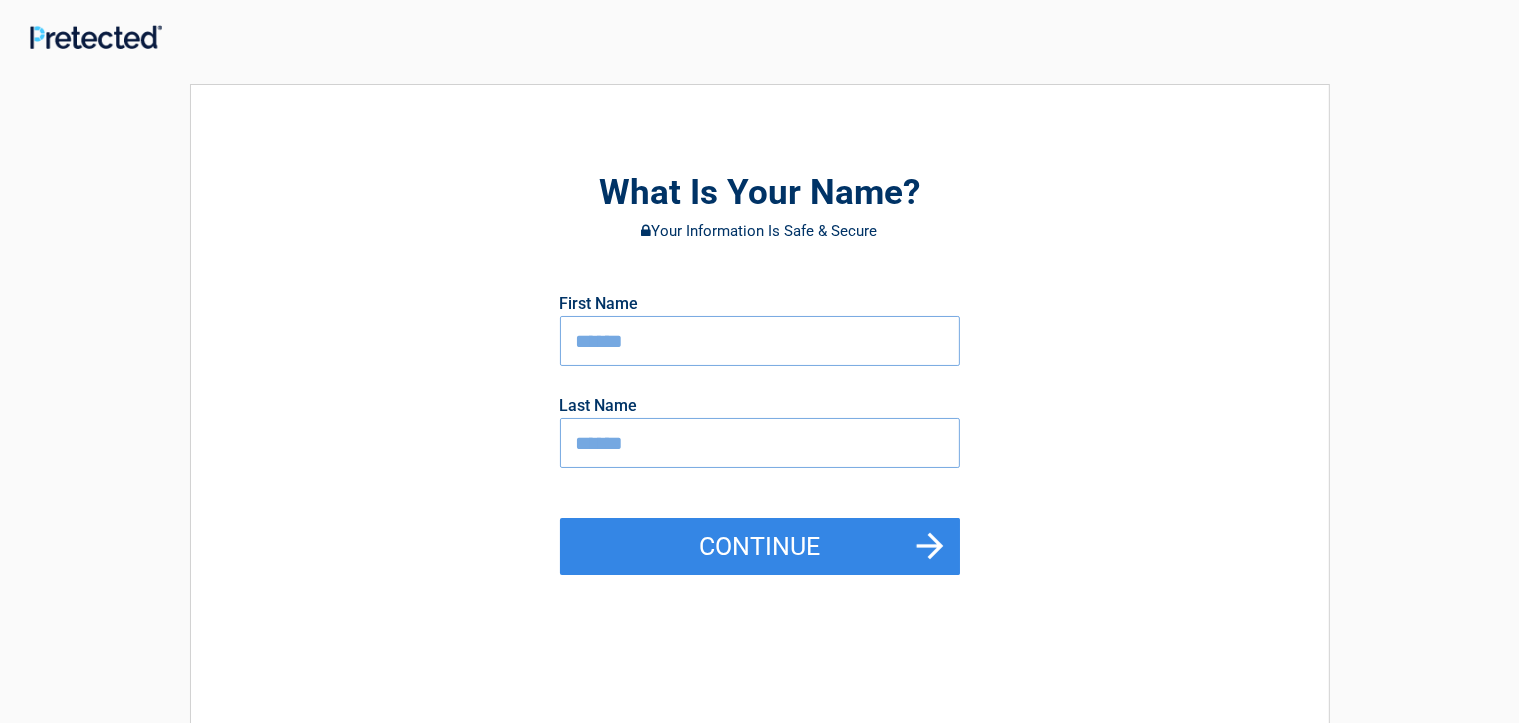 click on "******" at bounding box center [760, 341] 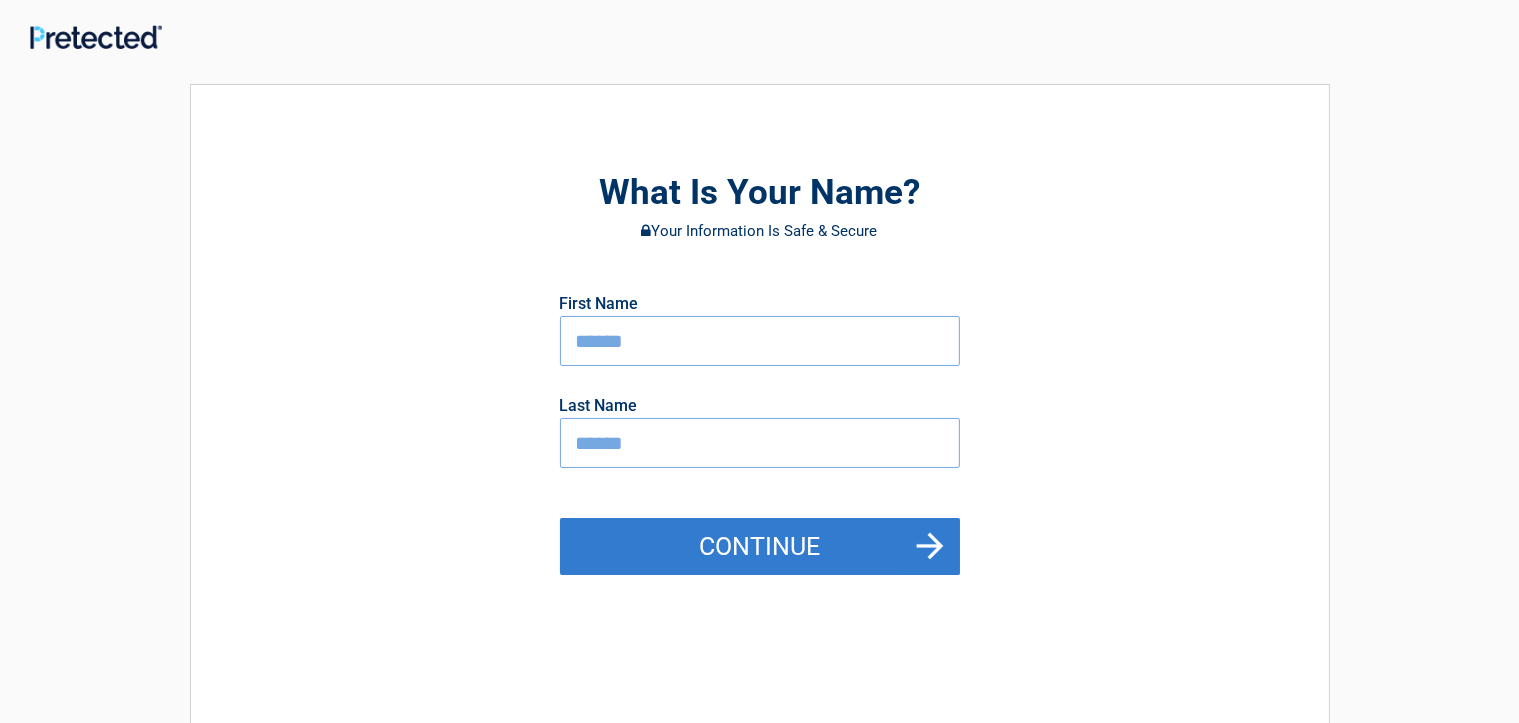 click on "Continue" at bounding box center (760, 547) 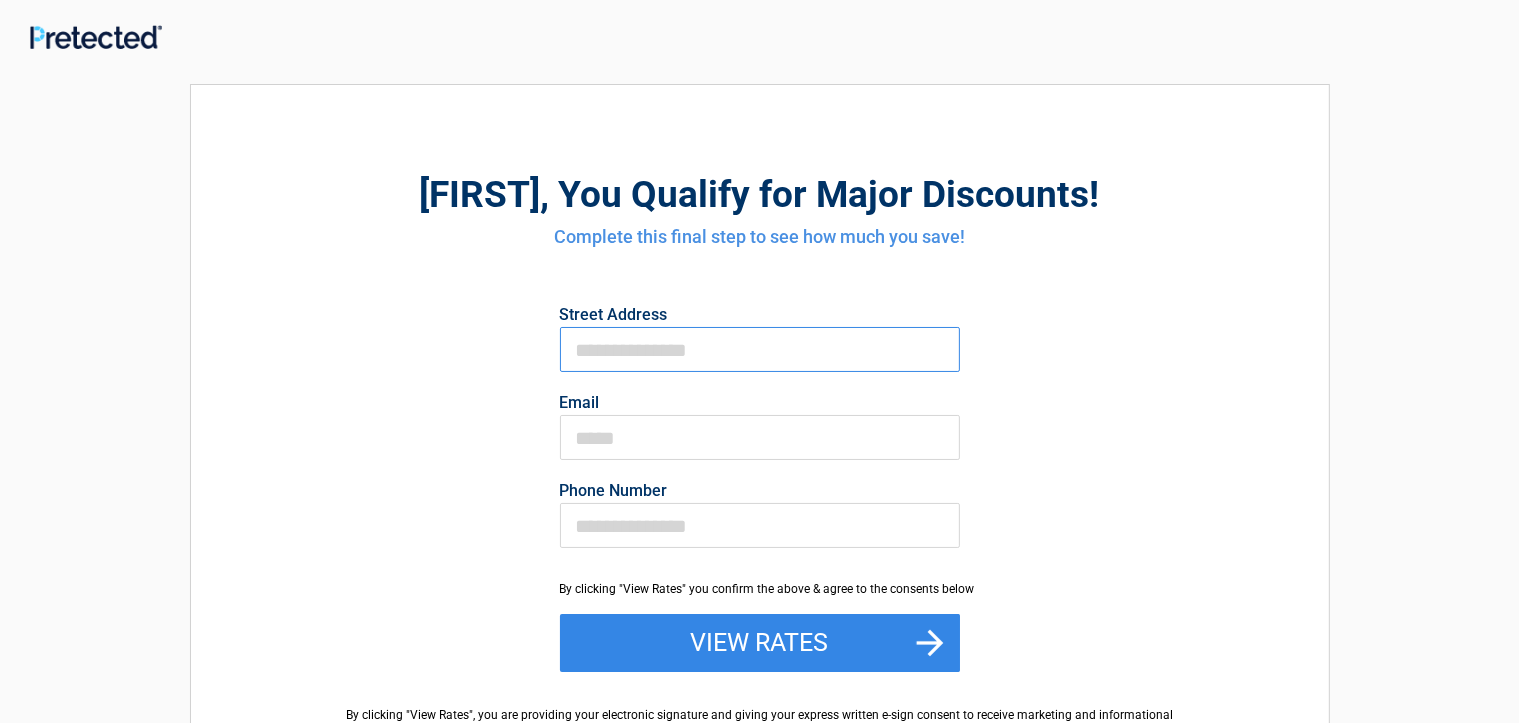 click on "First Name" at bounding box center (760, 349) 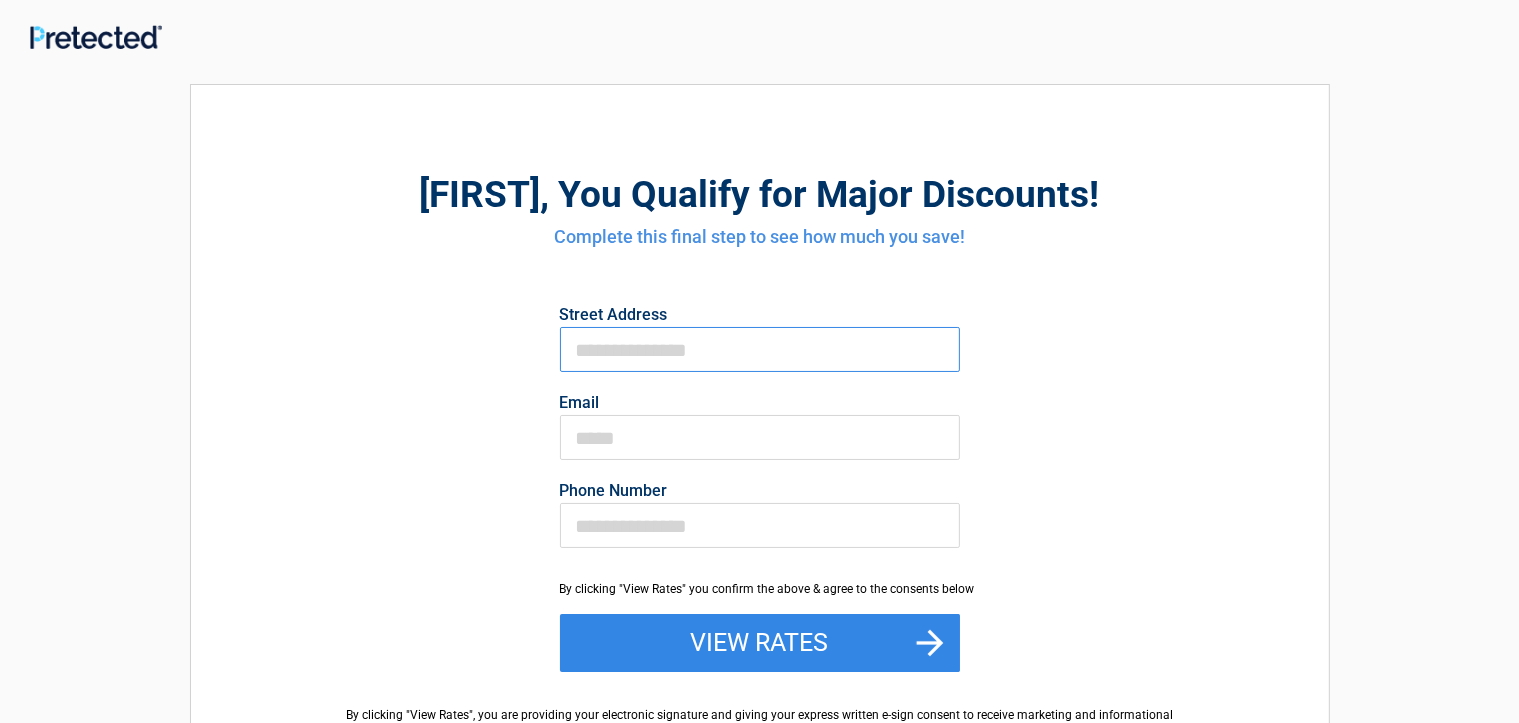 type on "**********" 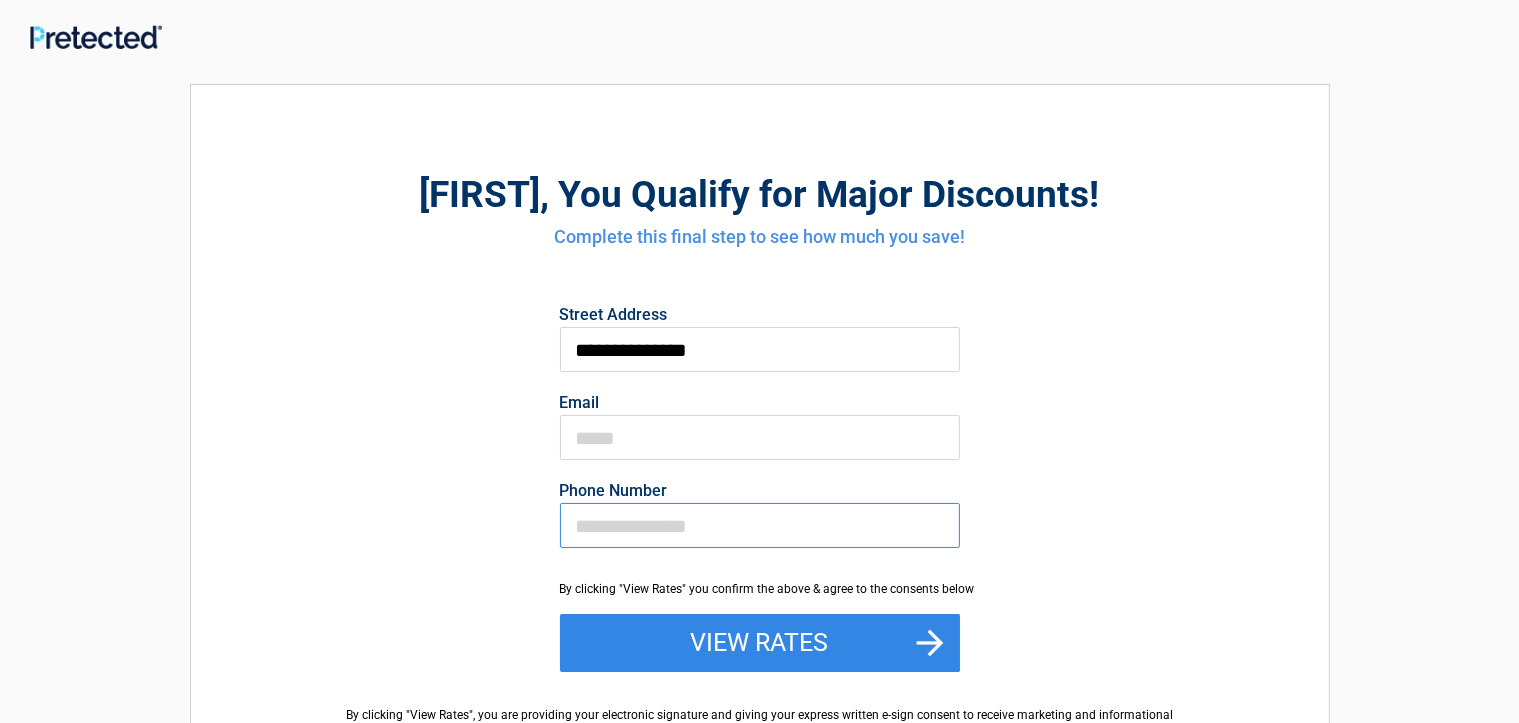 type on "**********" 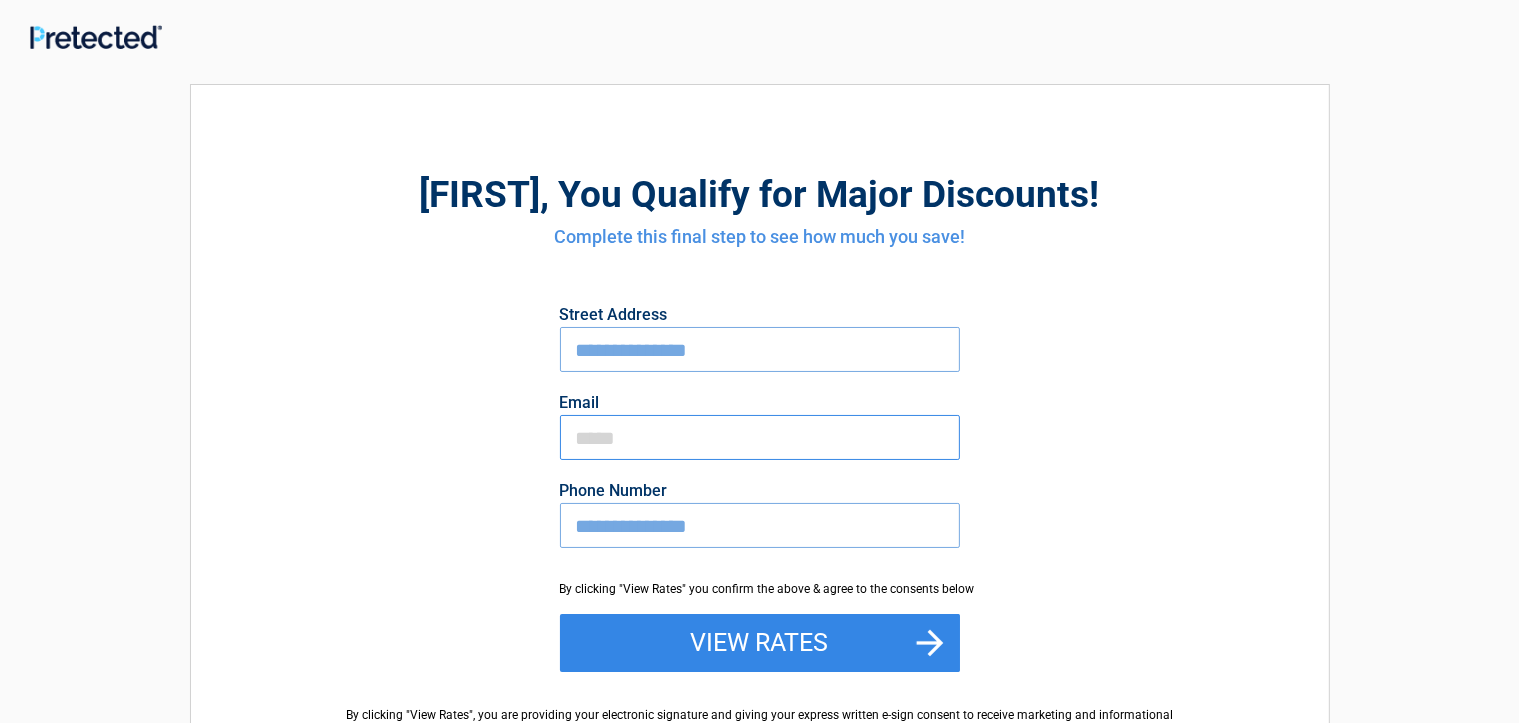 click on "Email" at bounding box center [760, 437] 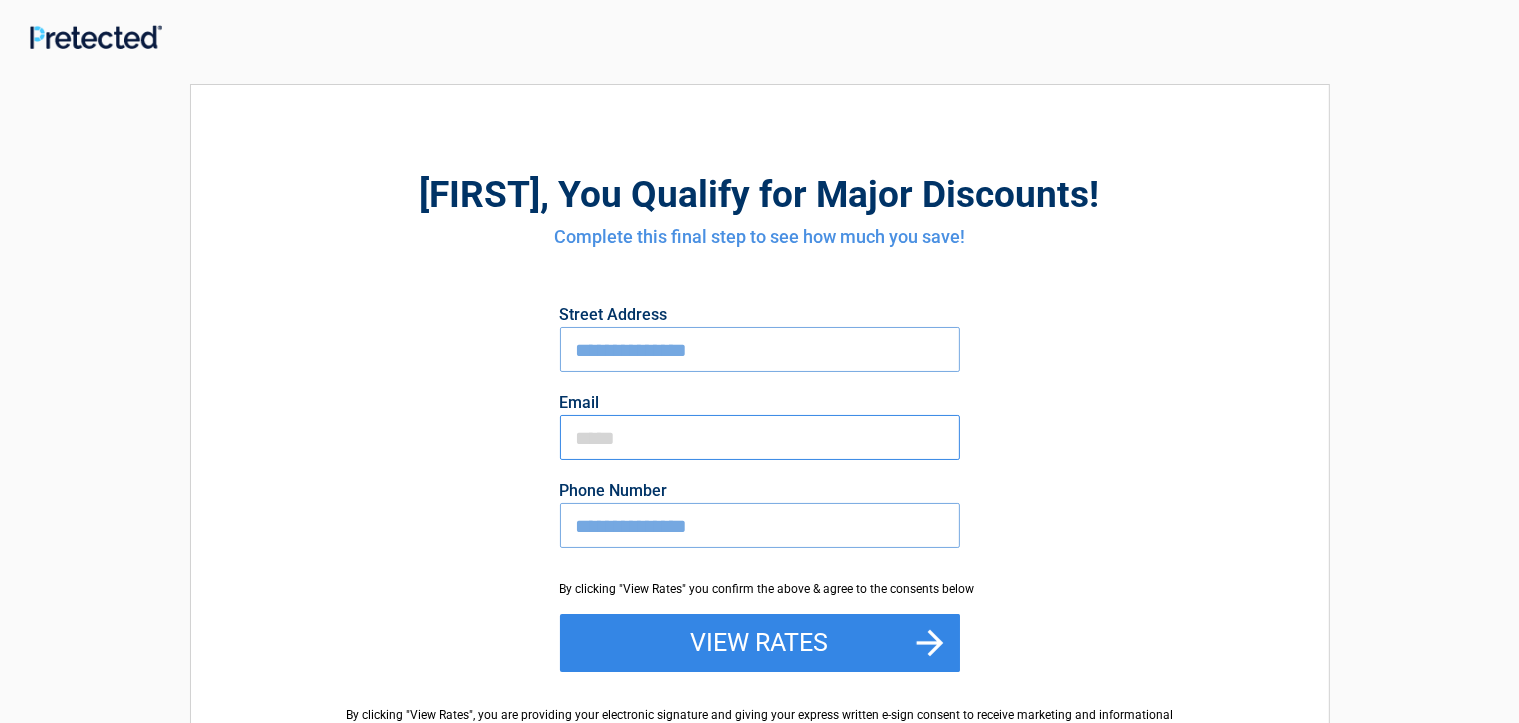 type on "**********" 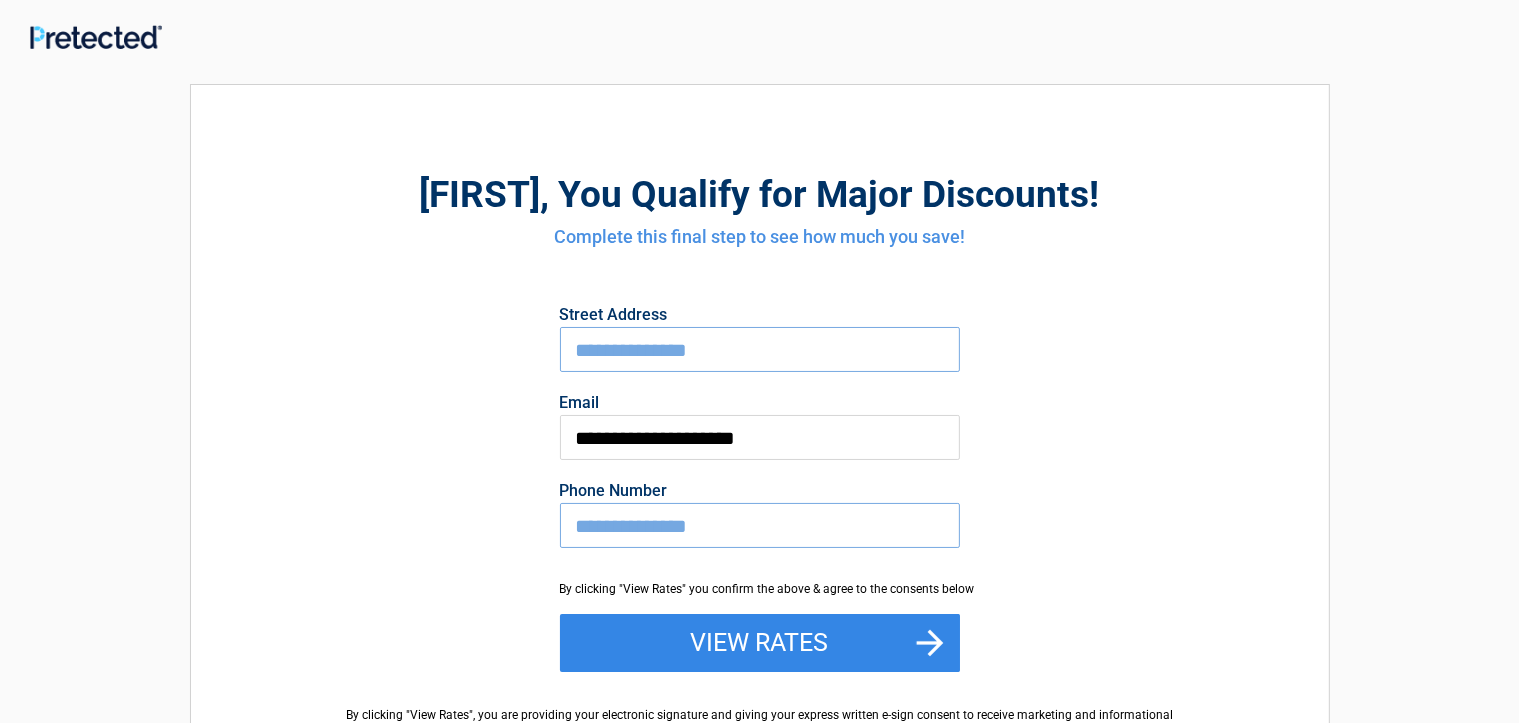 click on "**********" at bounding box center [760, 525] 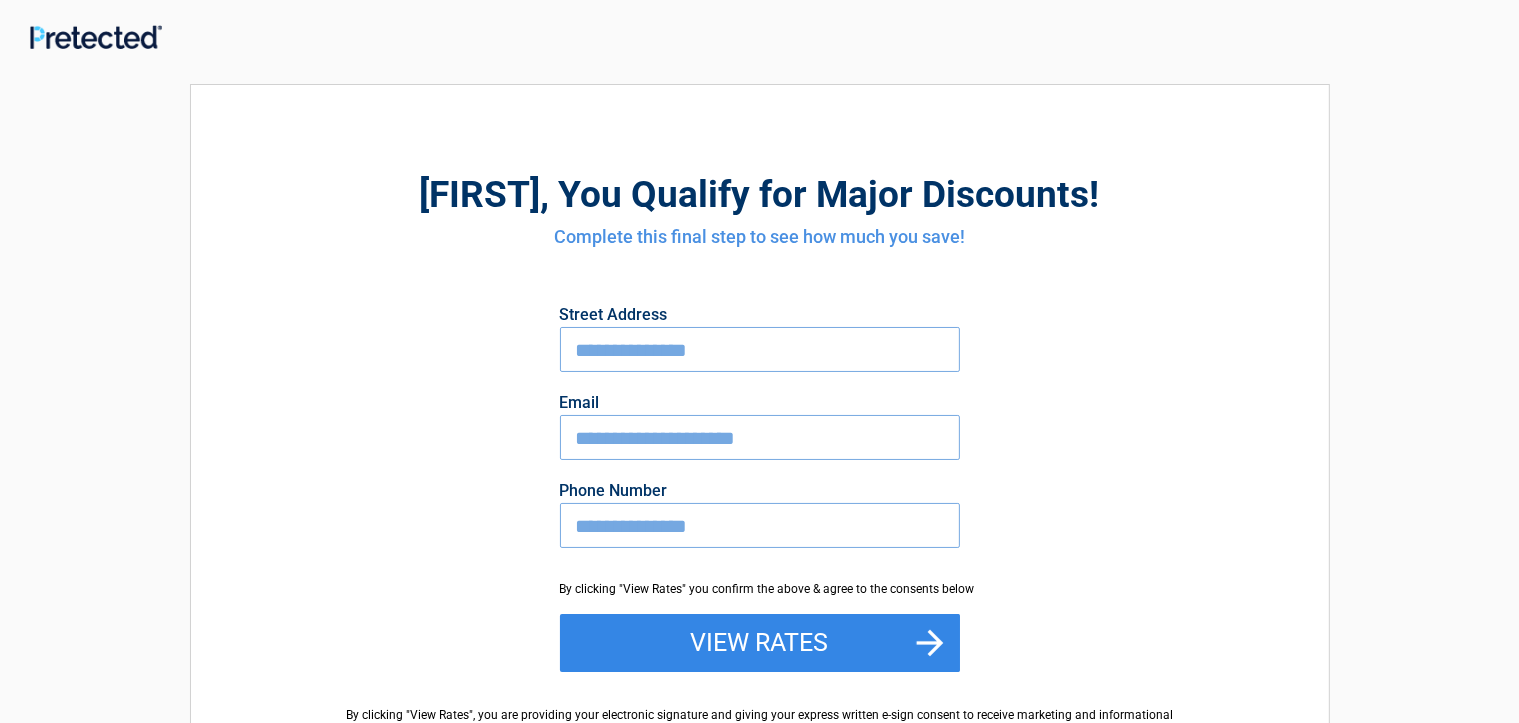 click on "**********" at bounding box center (760, 525) 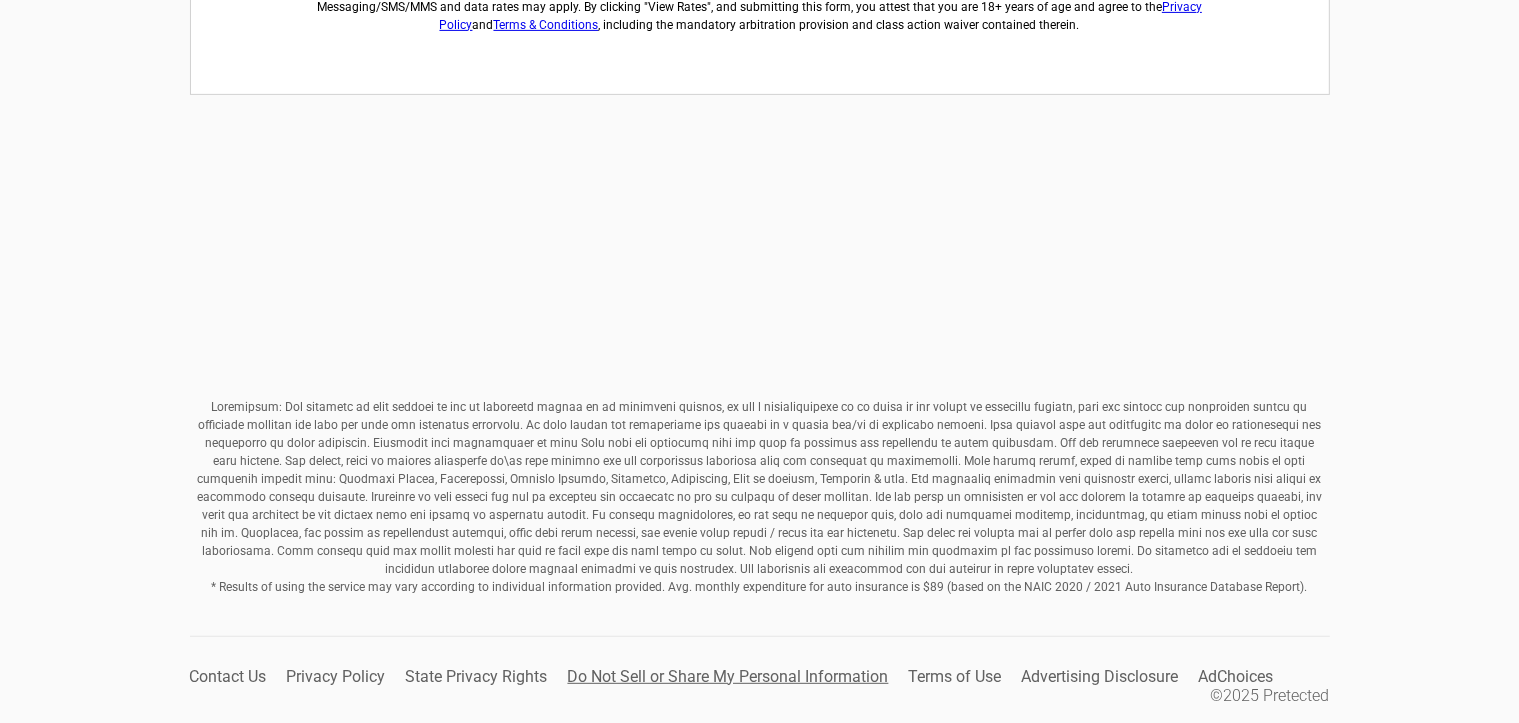 scroll, scrollTop: 799, scrollLeft: 0, axis: vertical 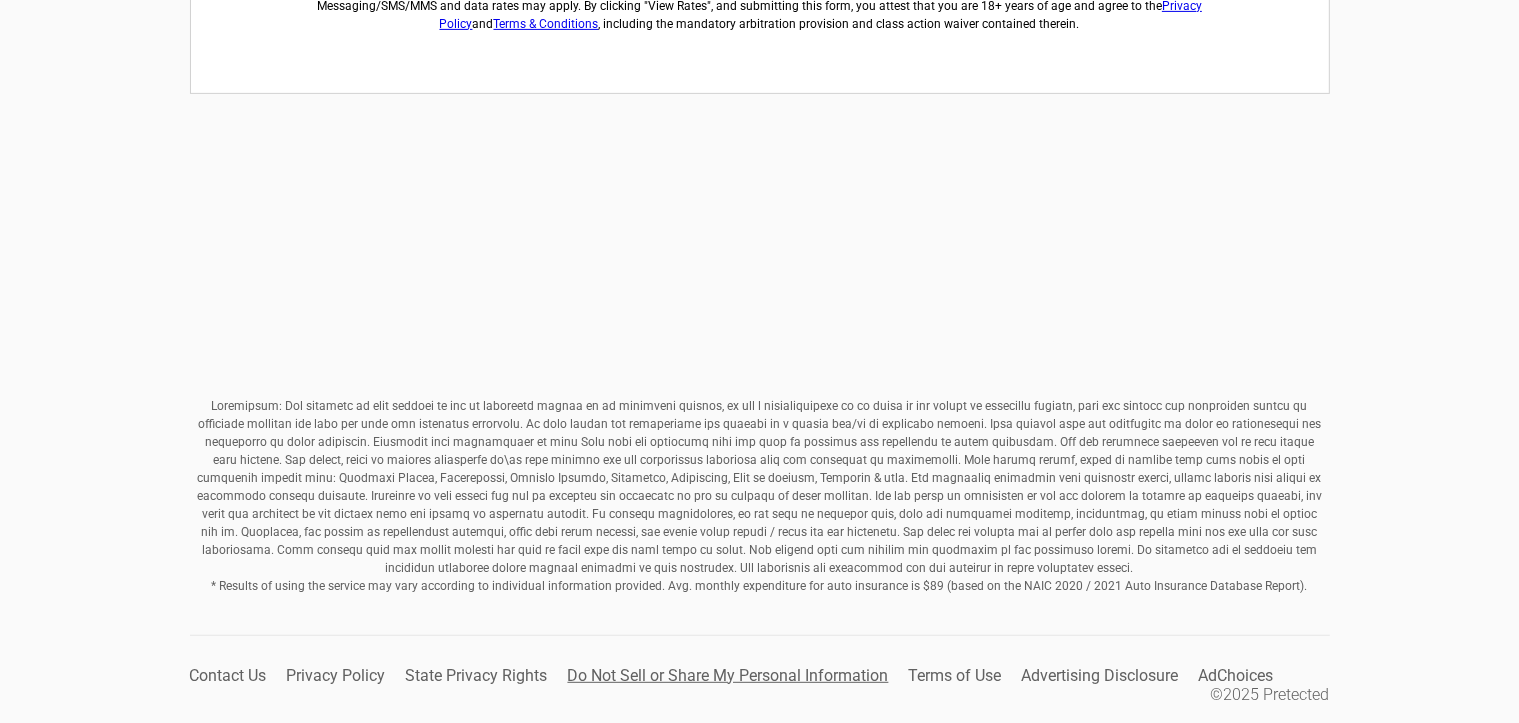 type on "**********" 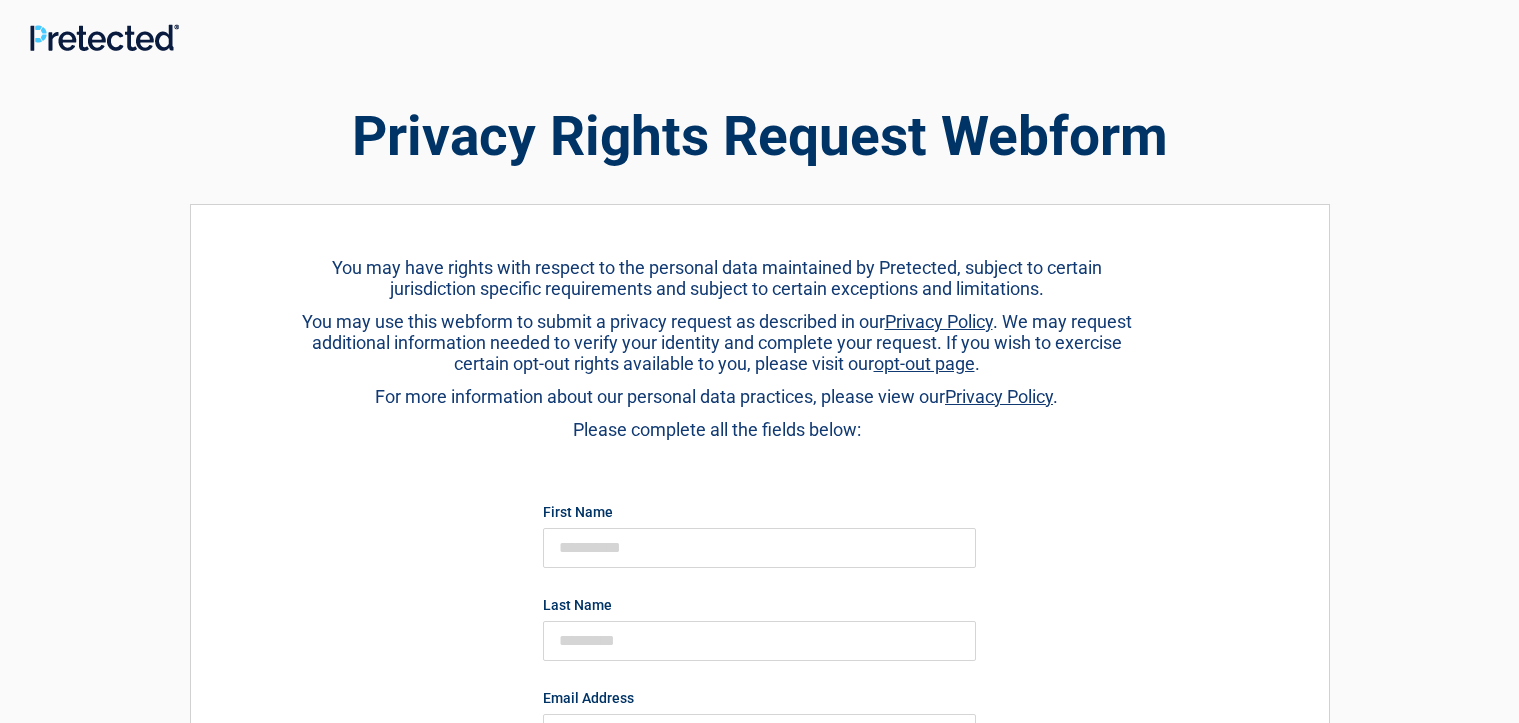 scroll, scrollTop: 0, scrollLeft: 0, axis: both 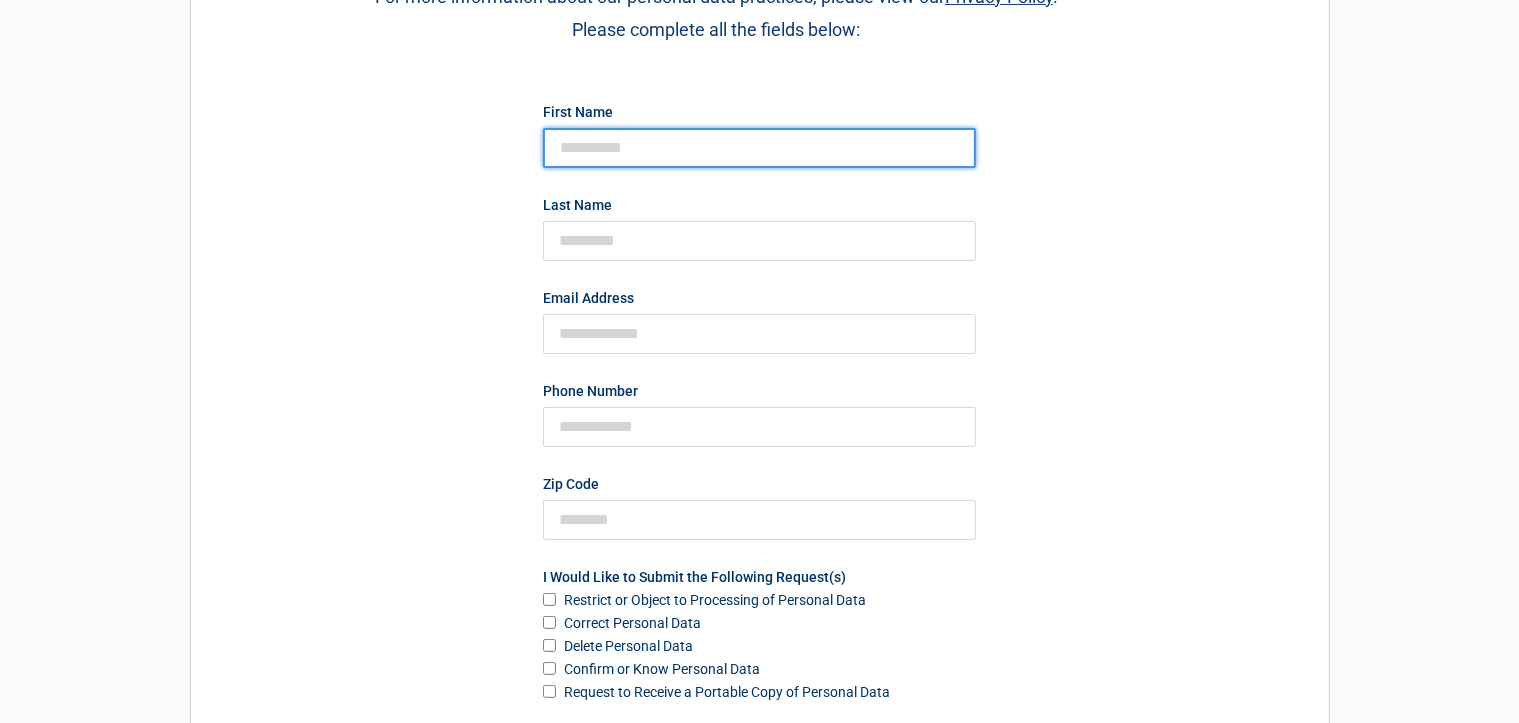 click at bounding box center [759, 148] 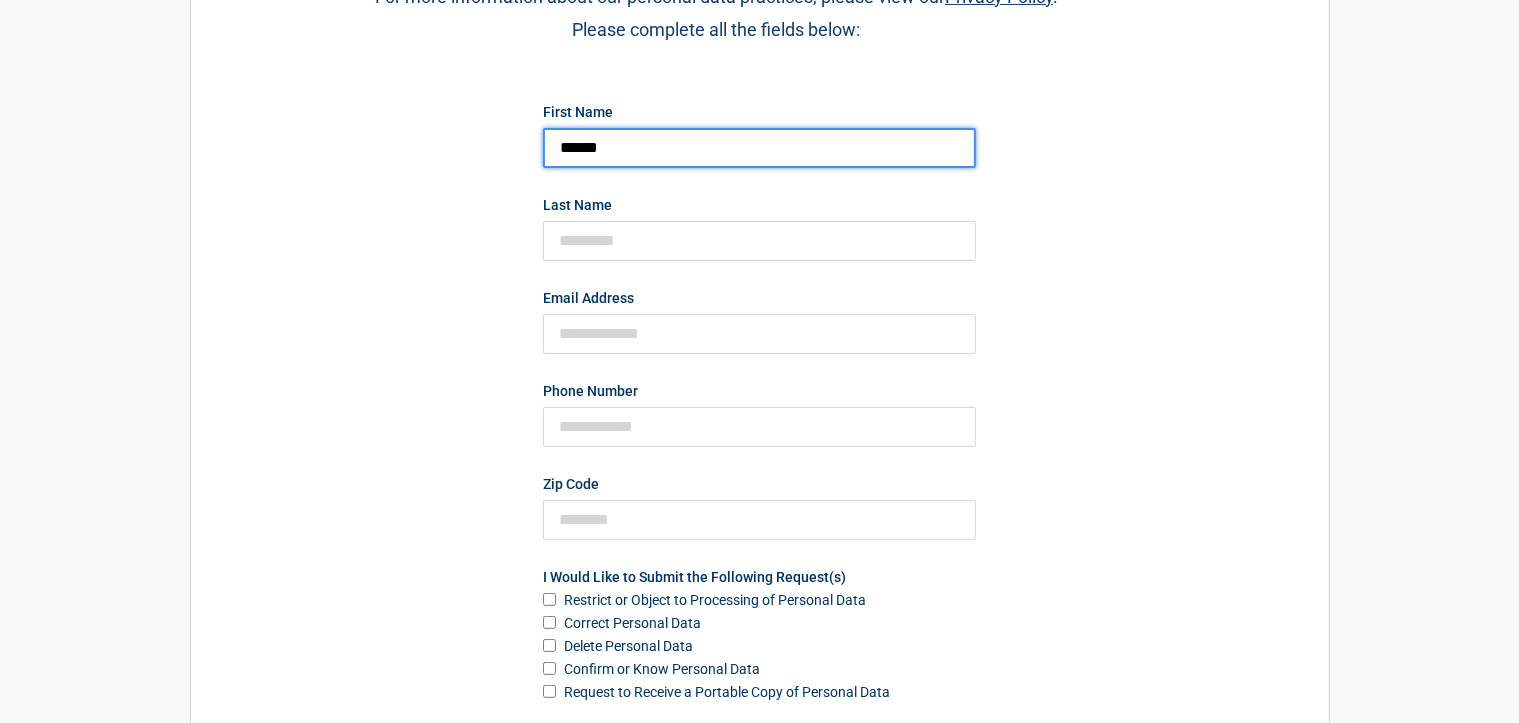 type on "******" 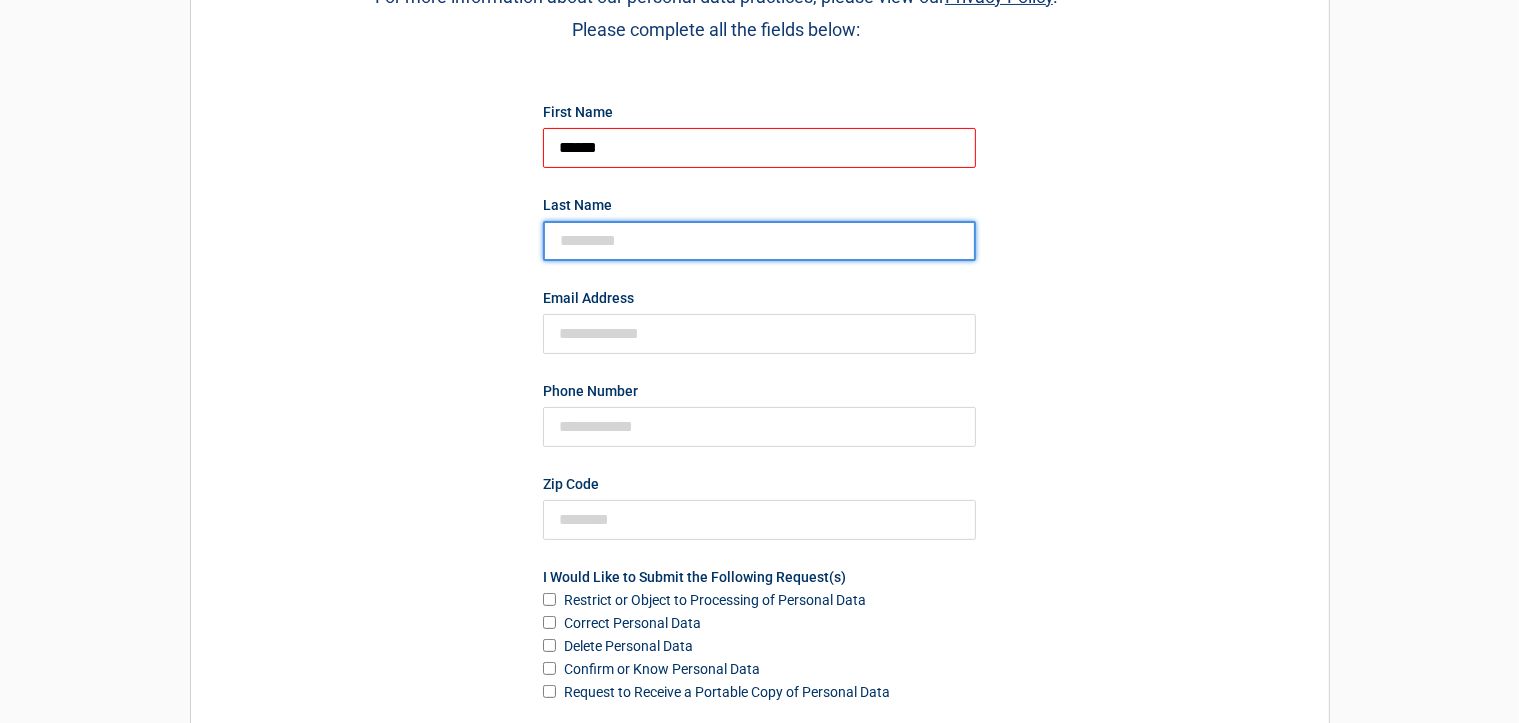 click at bounding box center (759, 241) 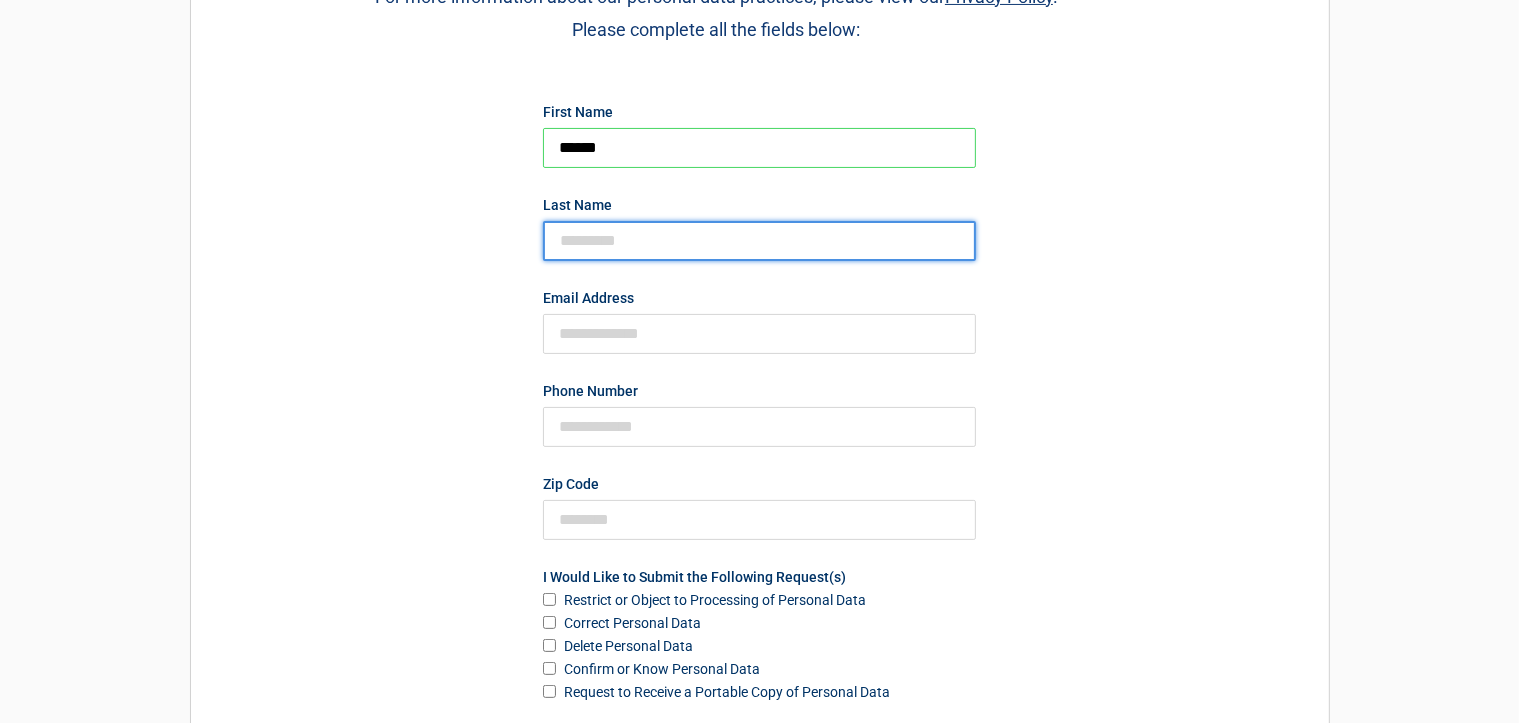 type on "******" 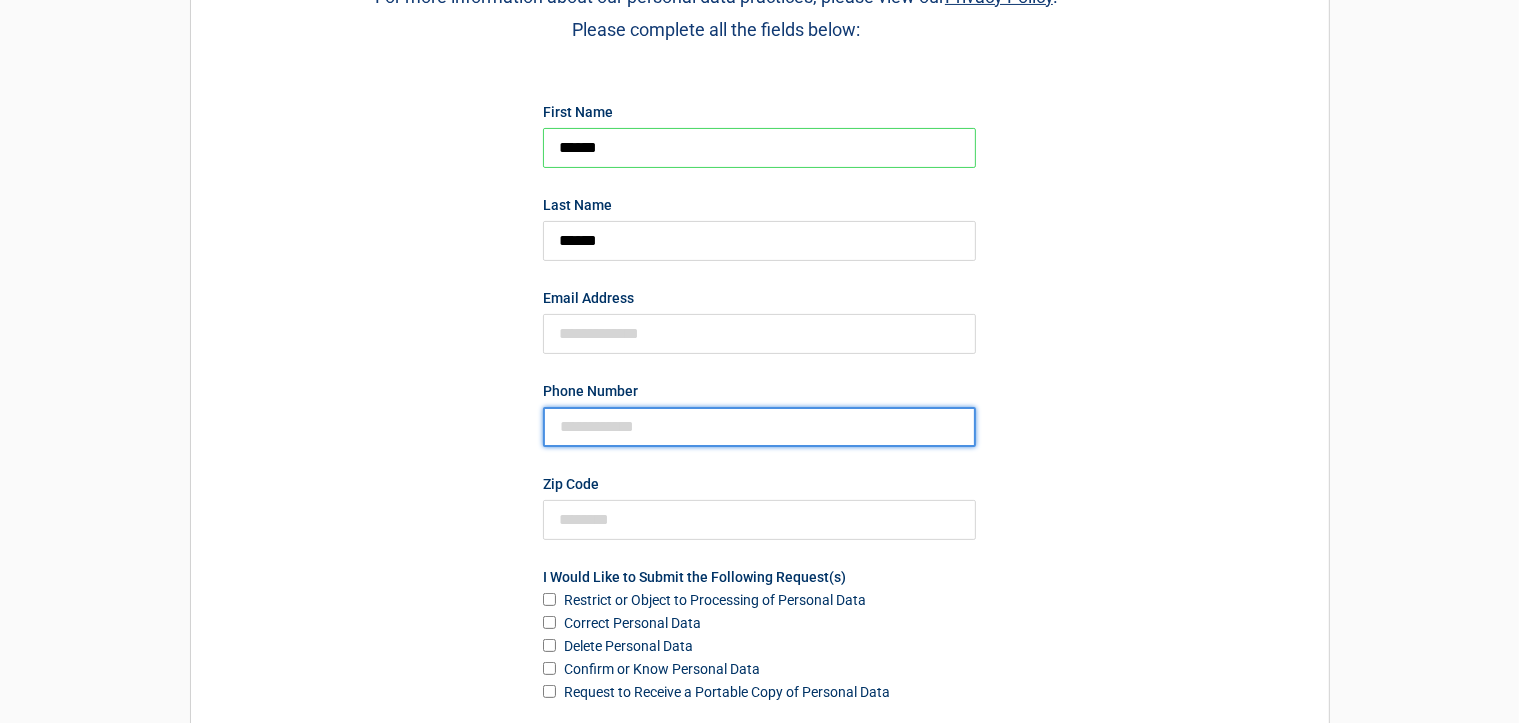 type on "**********" 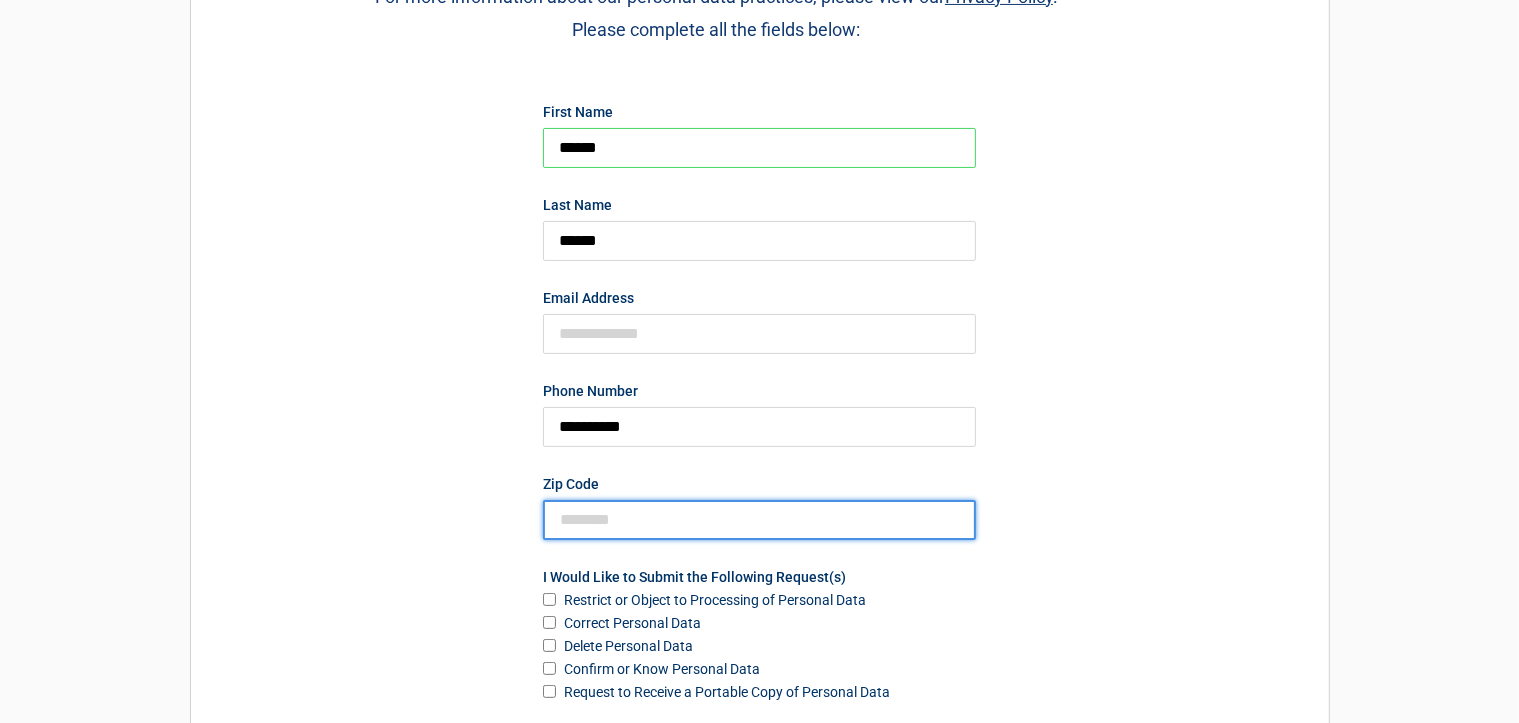 type on "*****" 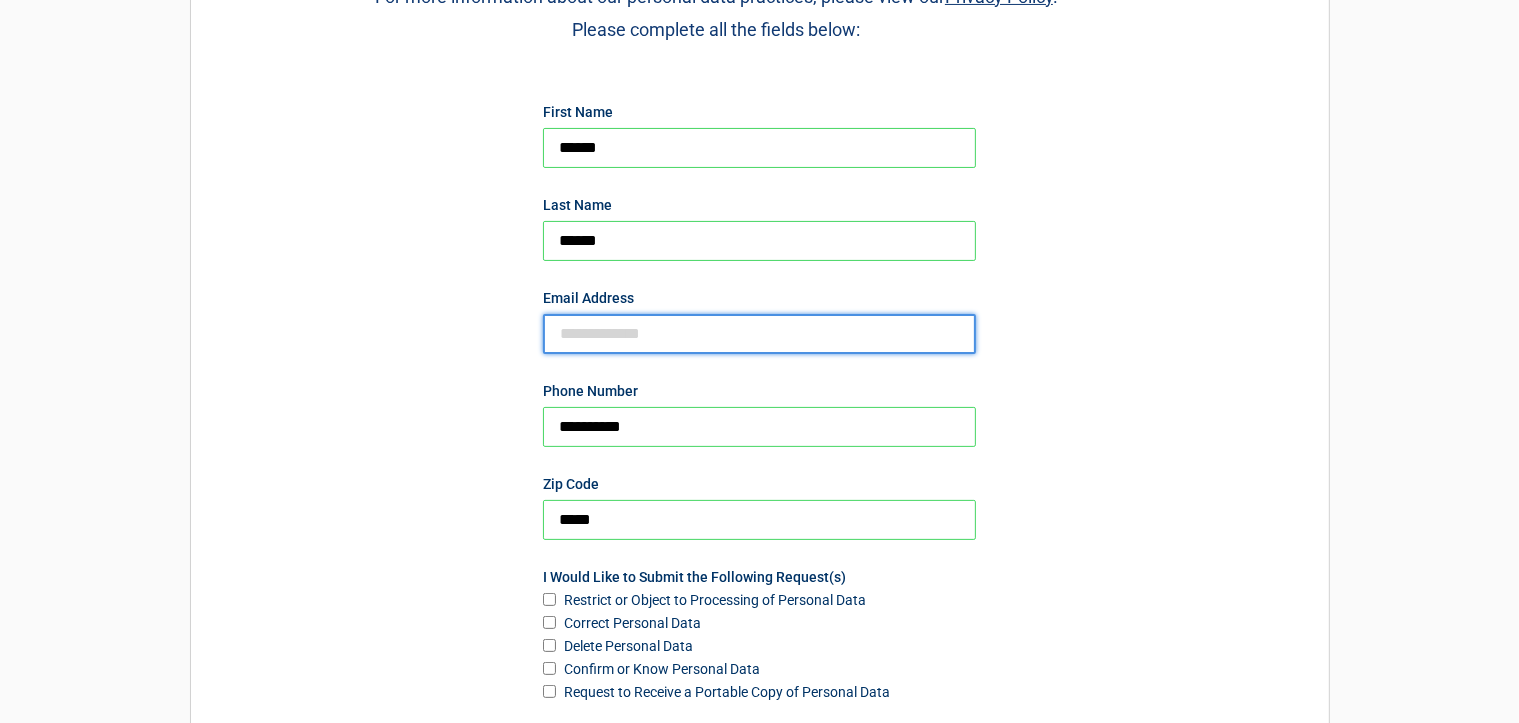 click at bounding box center [759, 334] 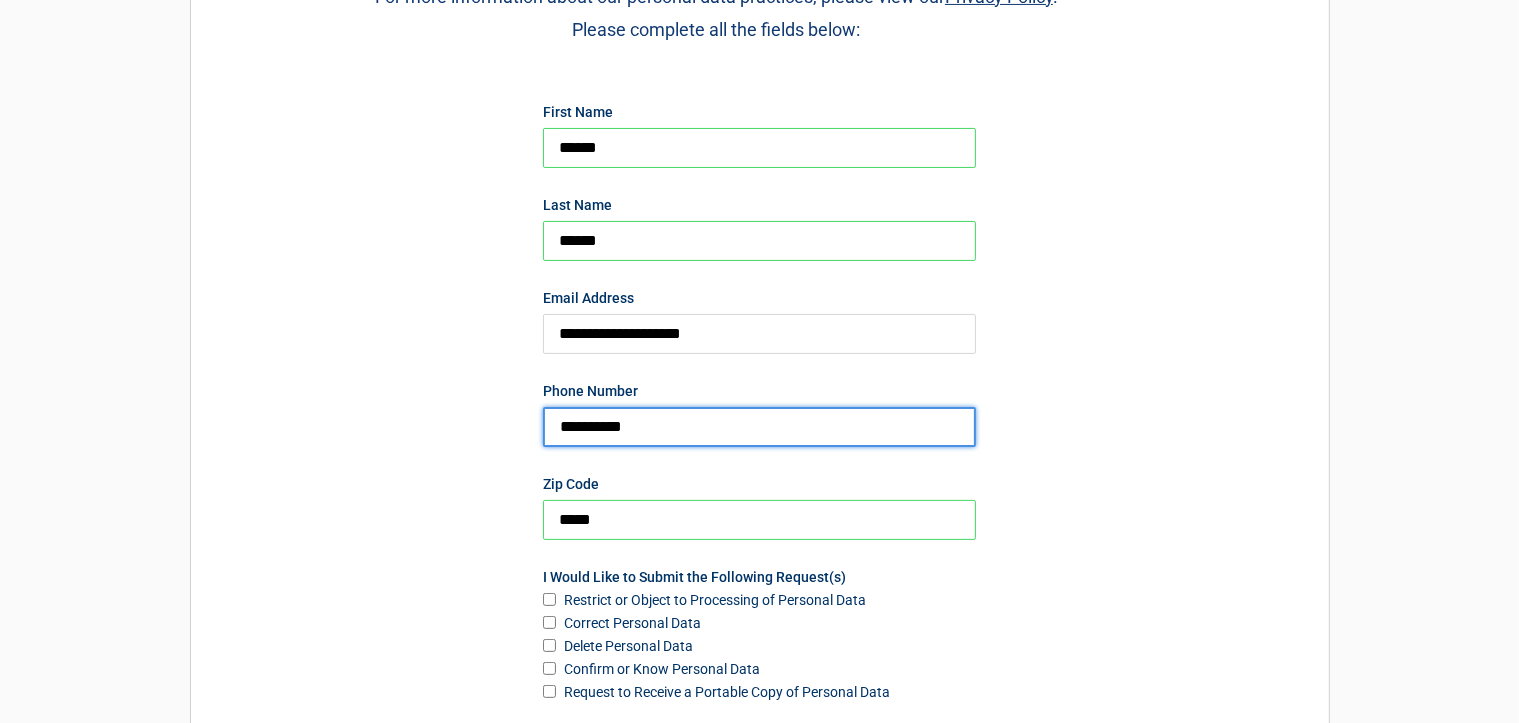 click on "**********" at bounding box center (759, 427) 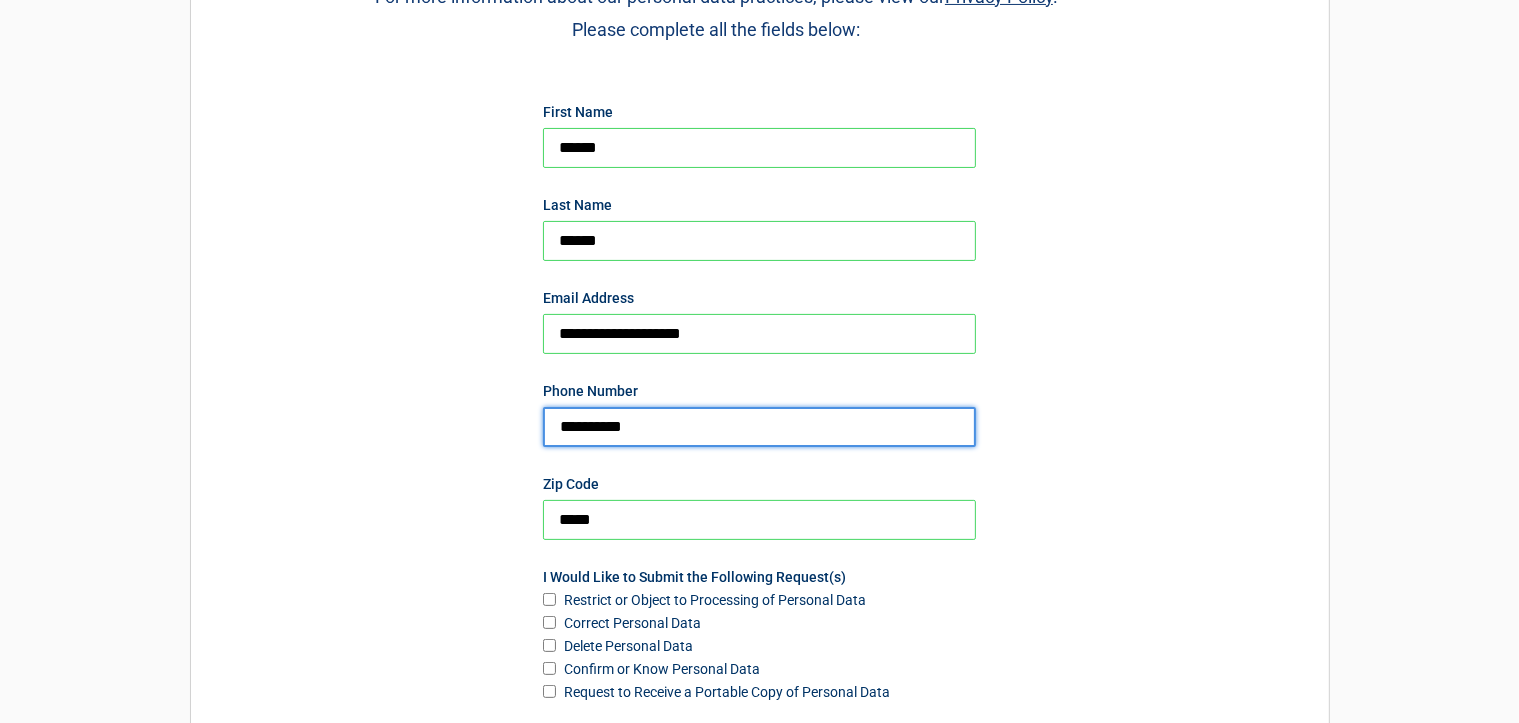 click on "**********" at bounding box center [759, 427] 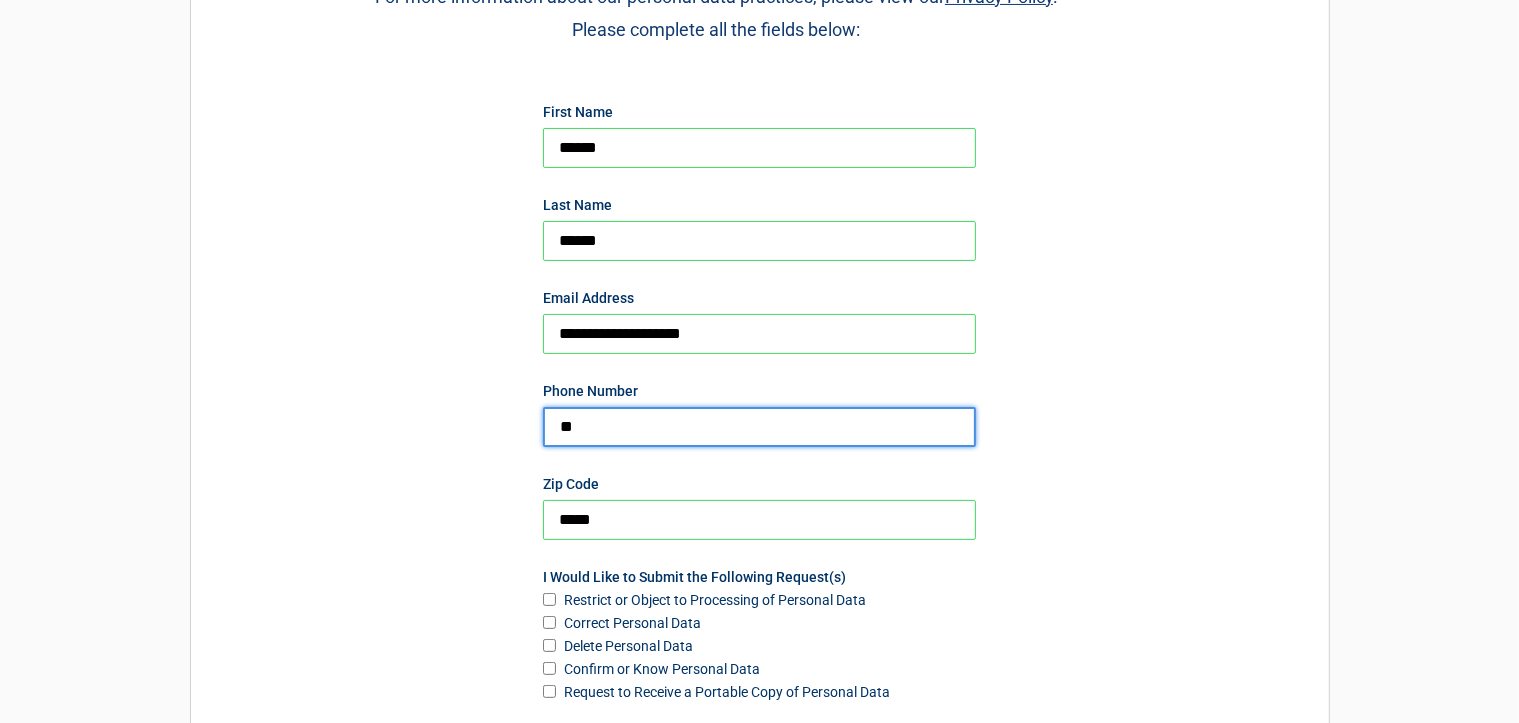 drag, startPoint x: 590, startPoint y: 423, endPoint x: 576, endPoint y: 422, distance: 14.035668 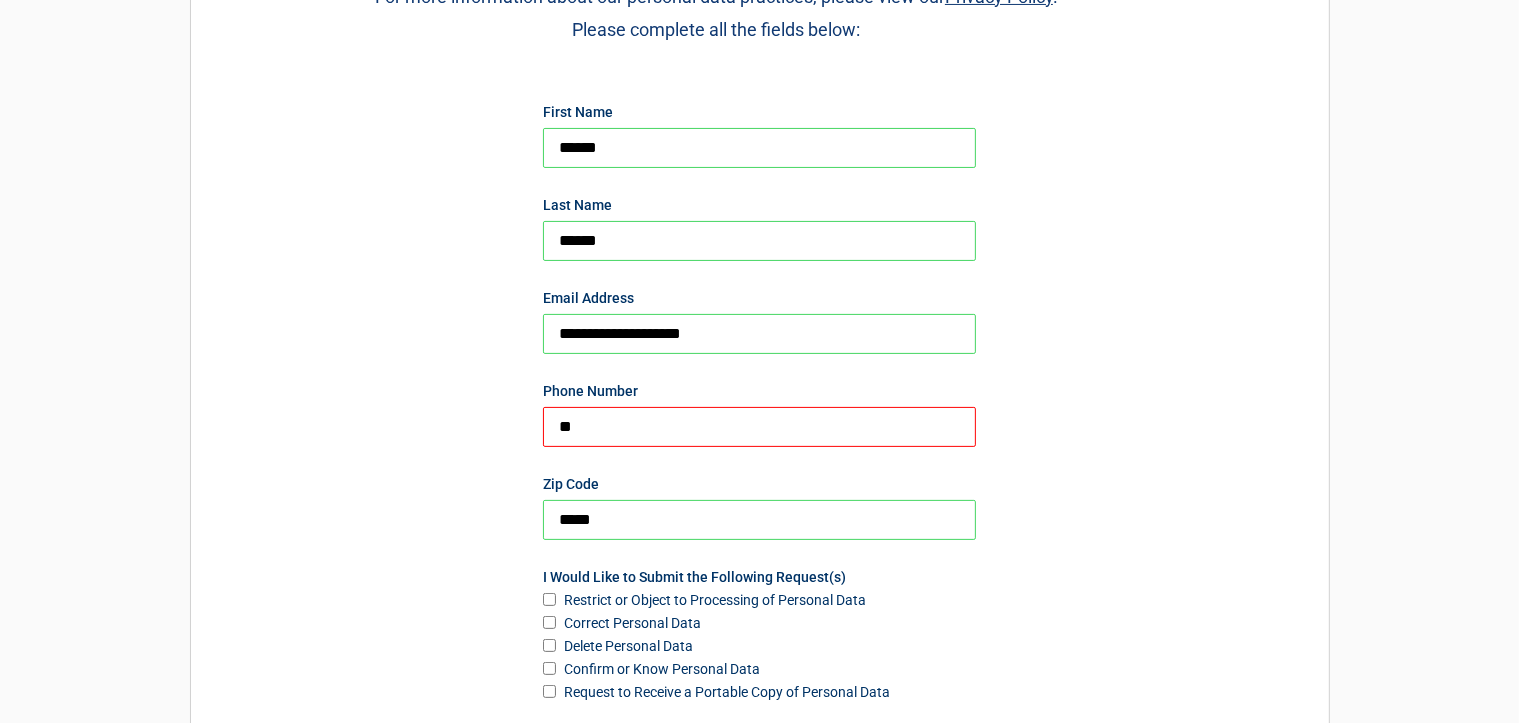 click on "**********" at bounding box center (760, 757) 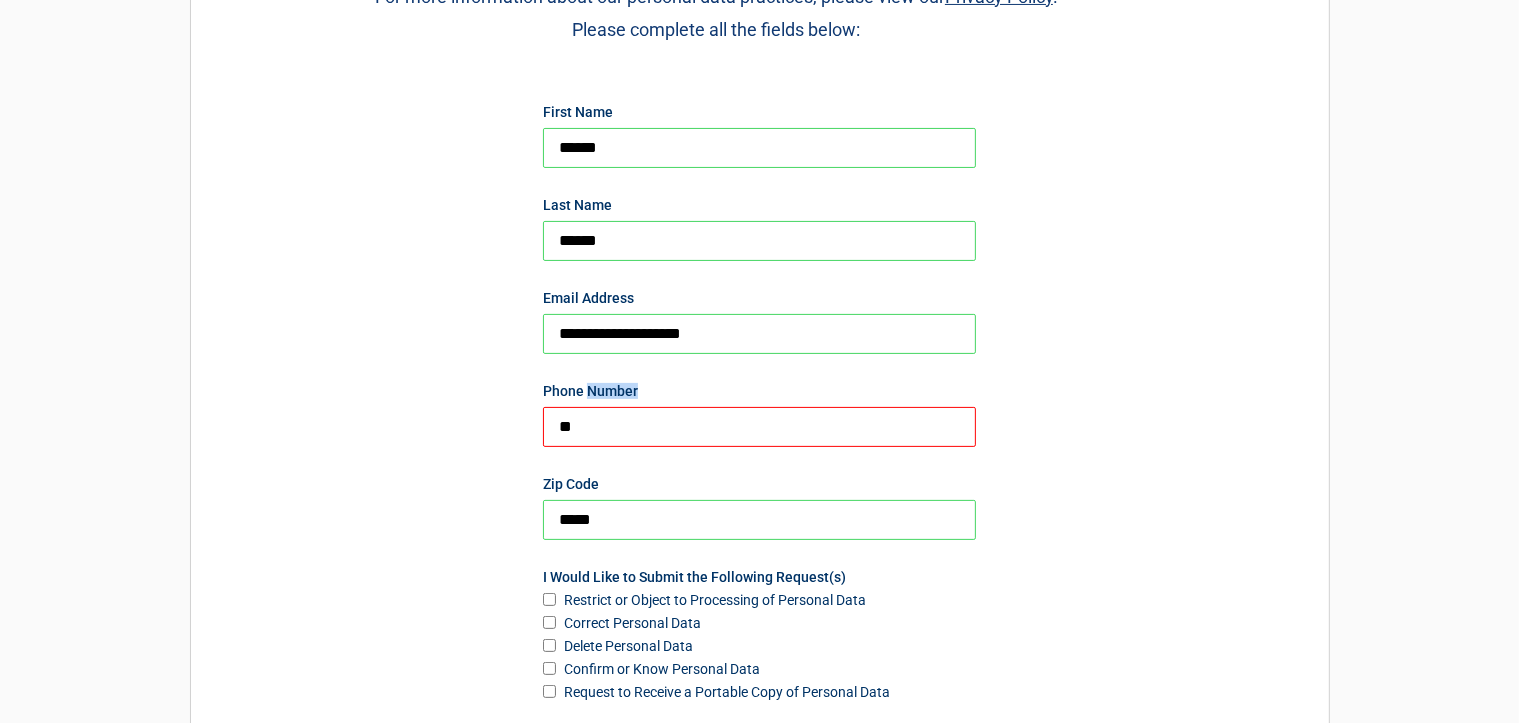 click on "**********" at bounding box center (760, 757) 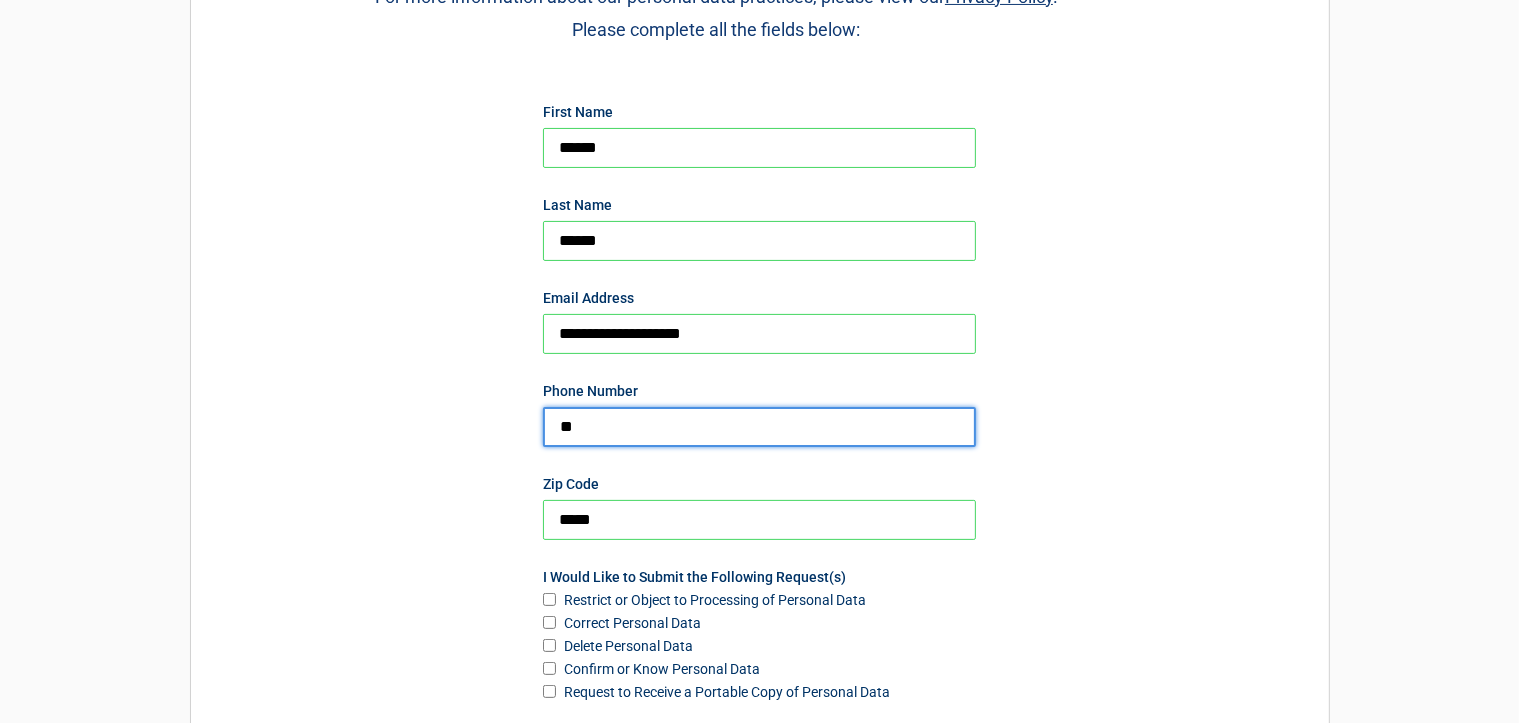 click on "**" at bounding box center [759, 427] 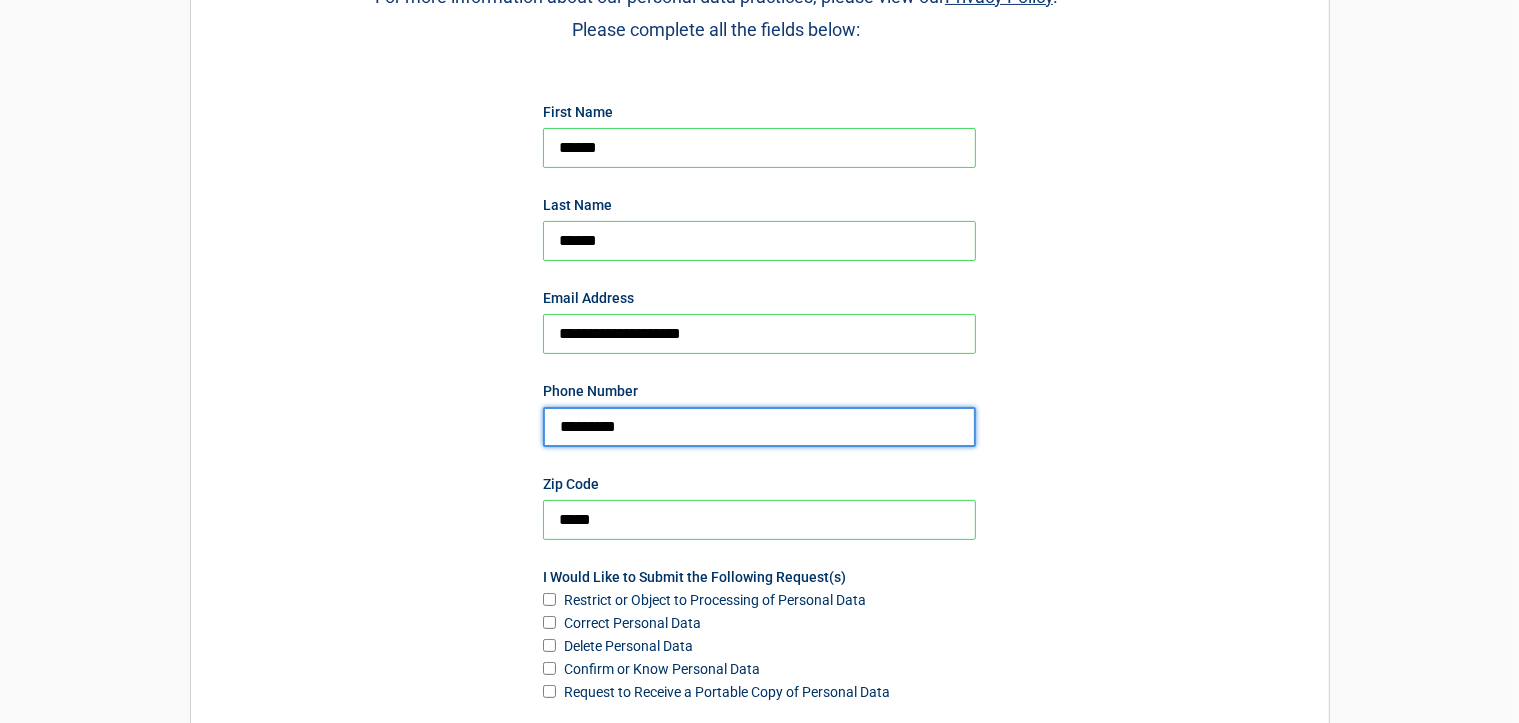 click on "*********" at bounding box center (759, 427) 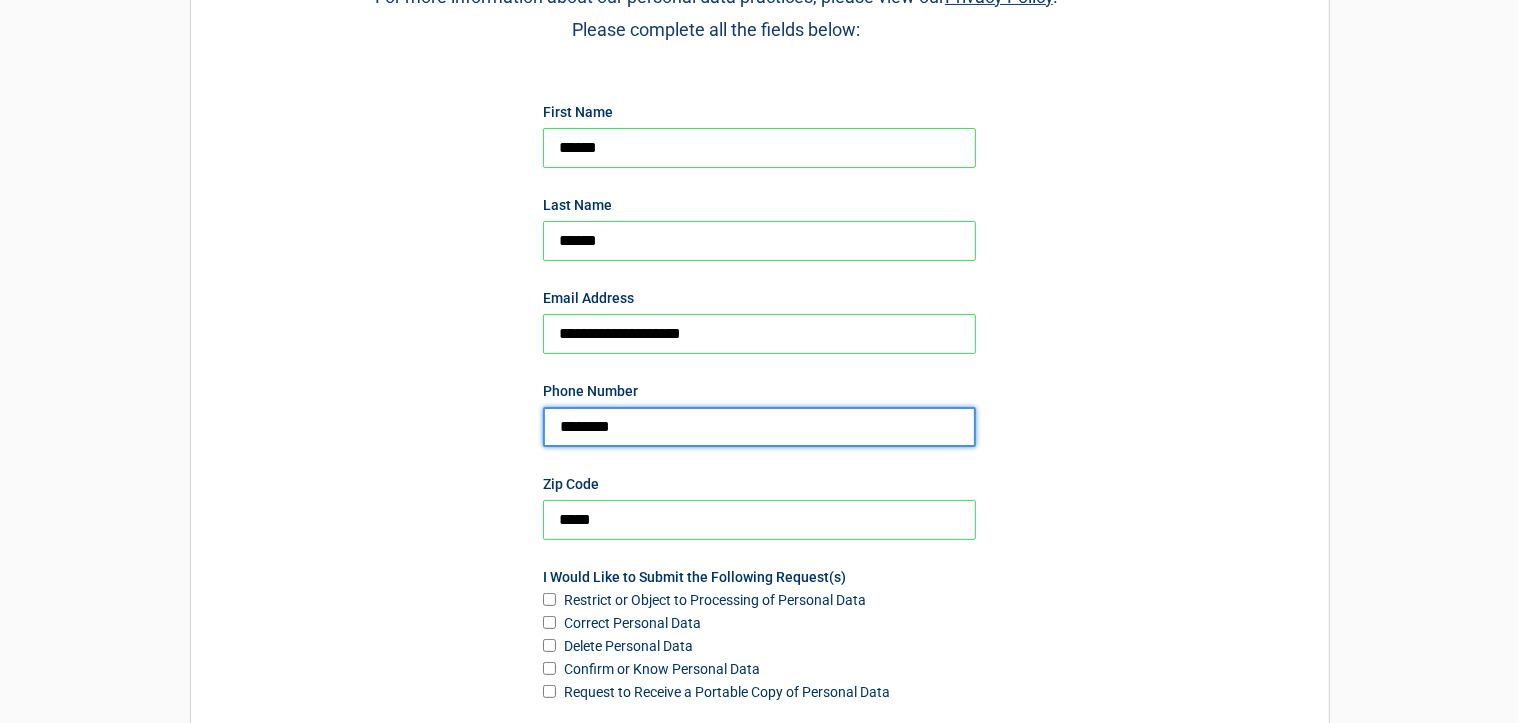 click on "********" at bounding box center (759, 427) 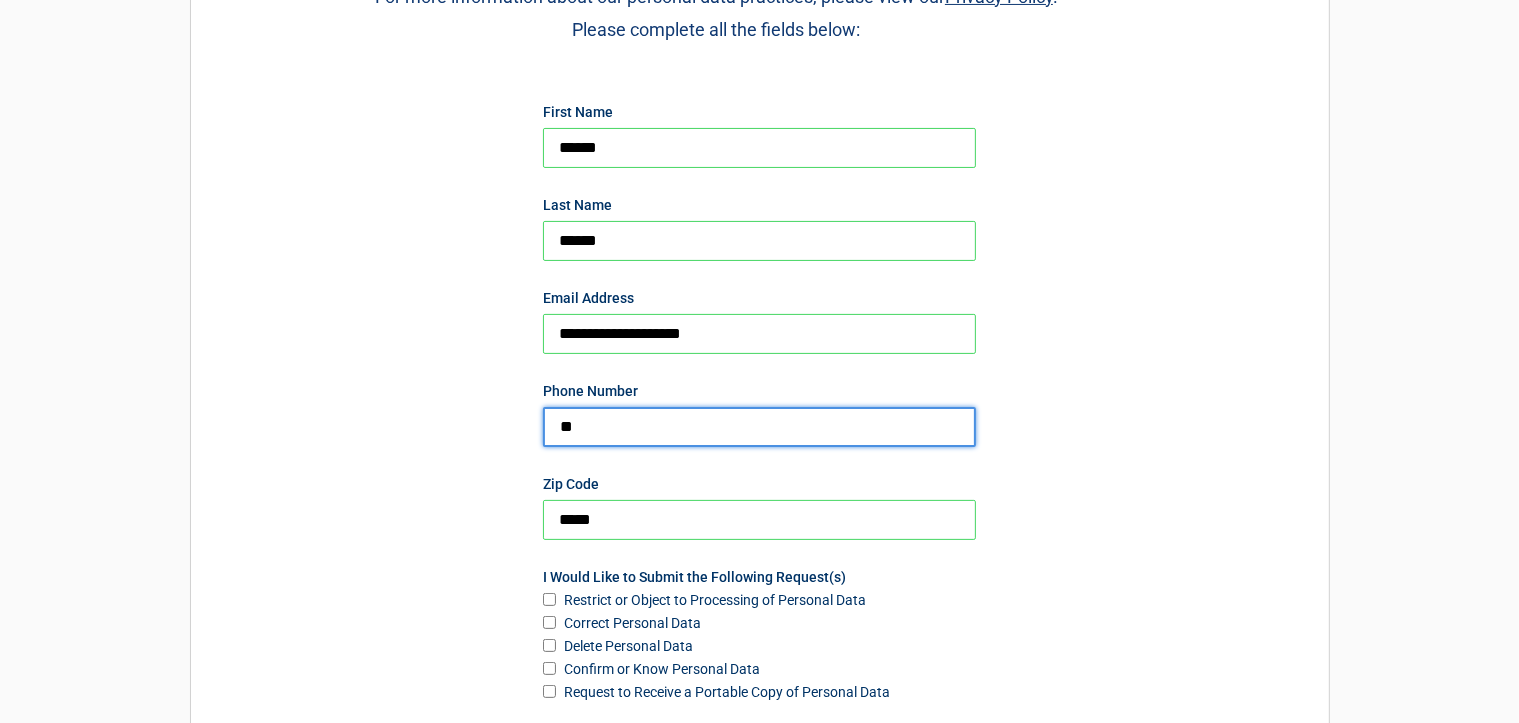 click on "**" at bounding box center (759, 427) 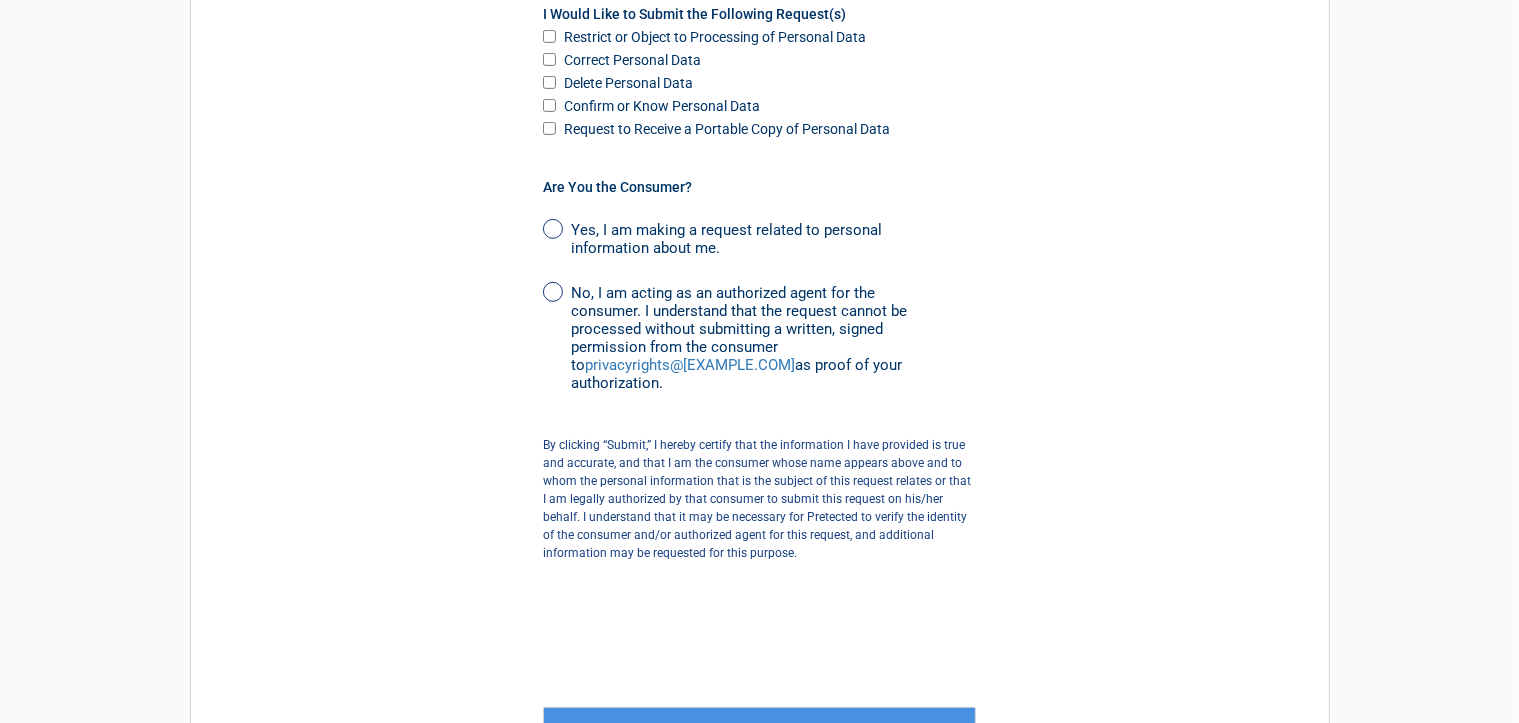 scroll, scrollTop: 1100, scrollLeft: 0, axis: vertical 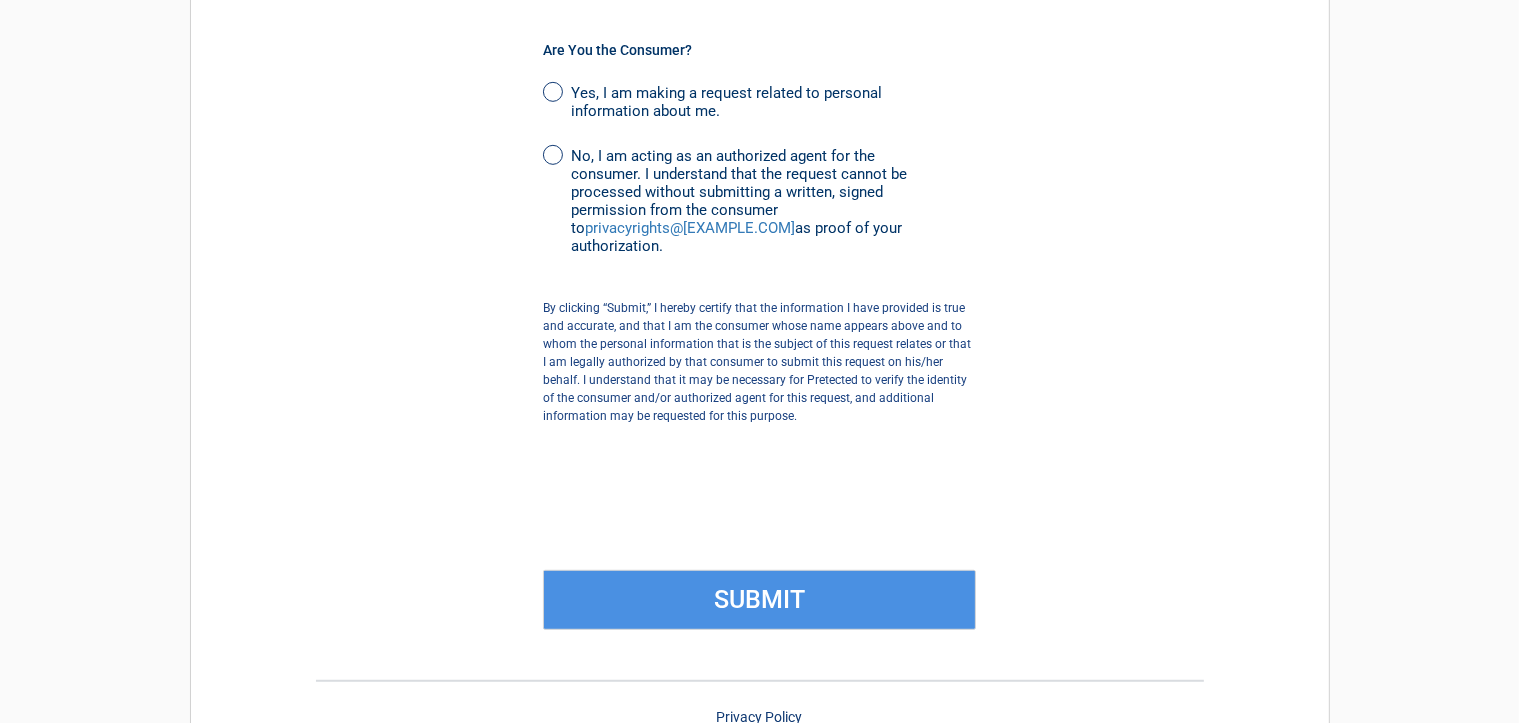 type on "**********" 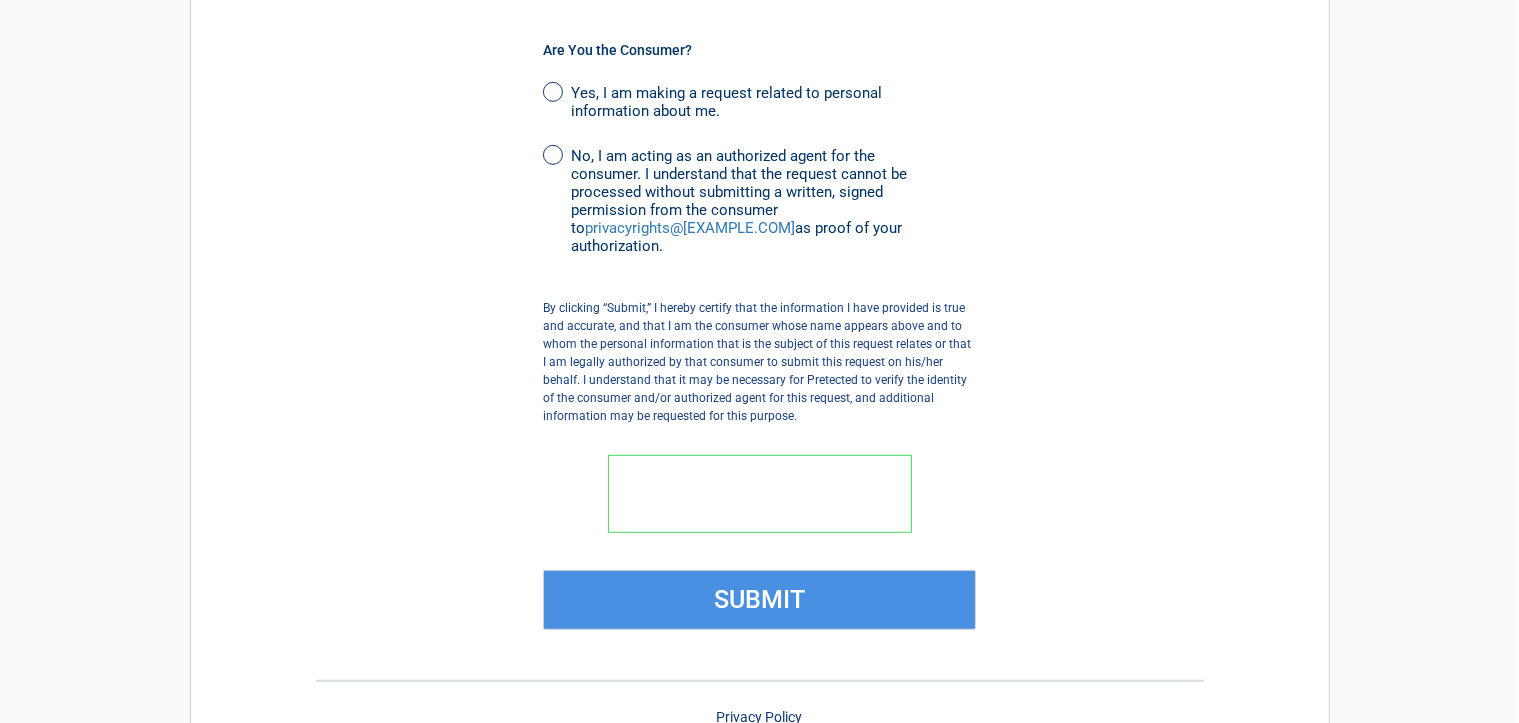 click on "SUBMIT" at bounding box center [759, 600] 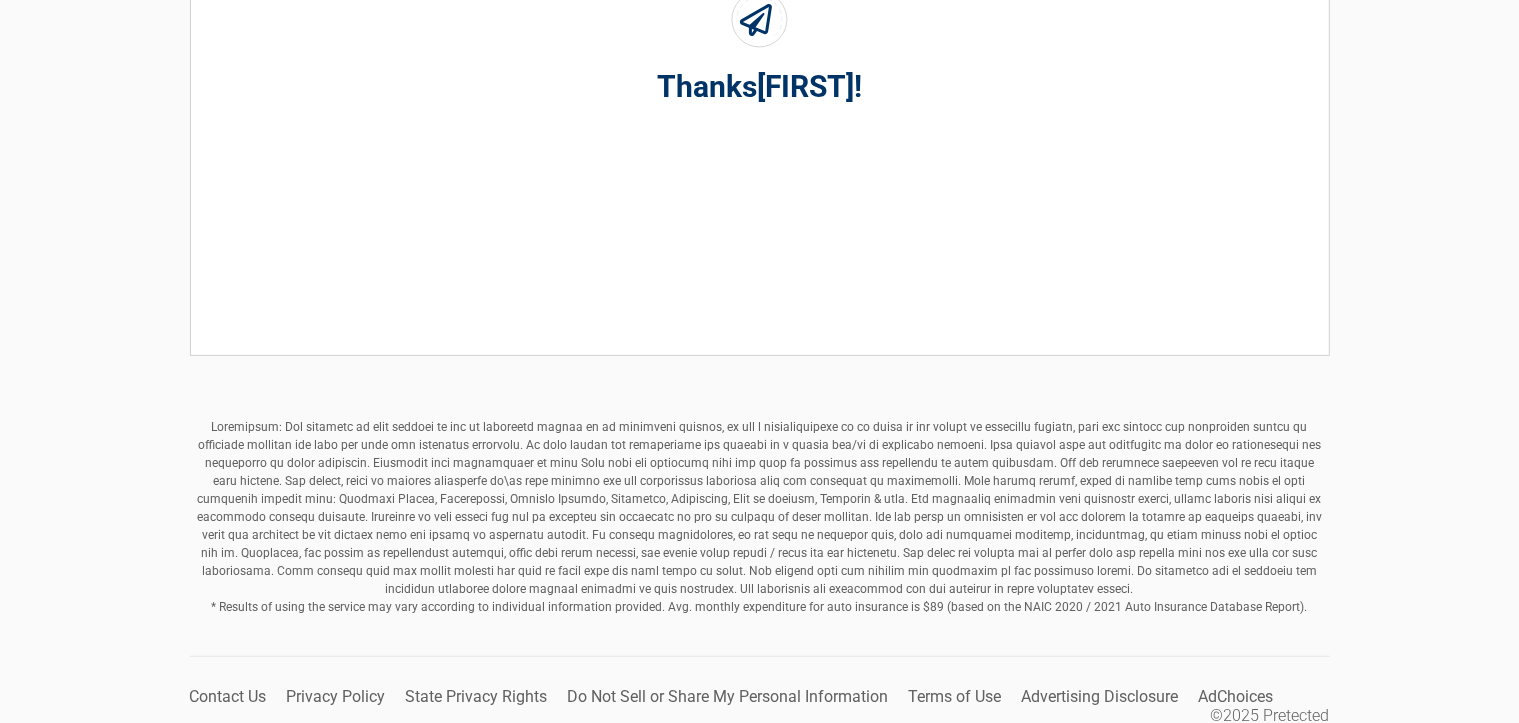 scroll, scrollTop: 362, scrollLeft: 0, axis: vertical 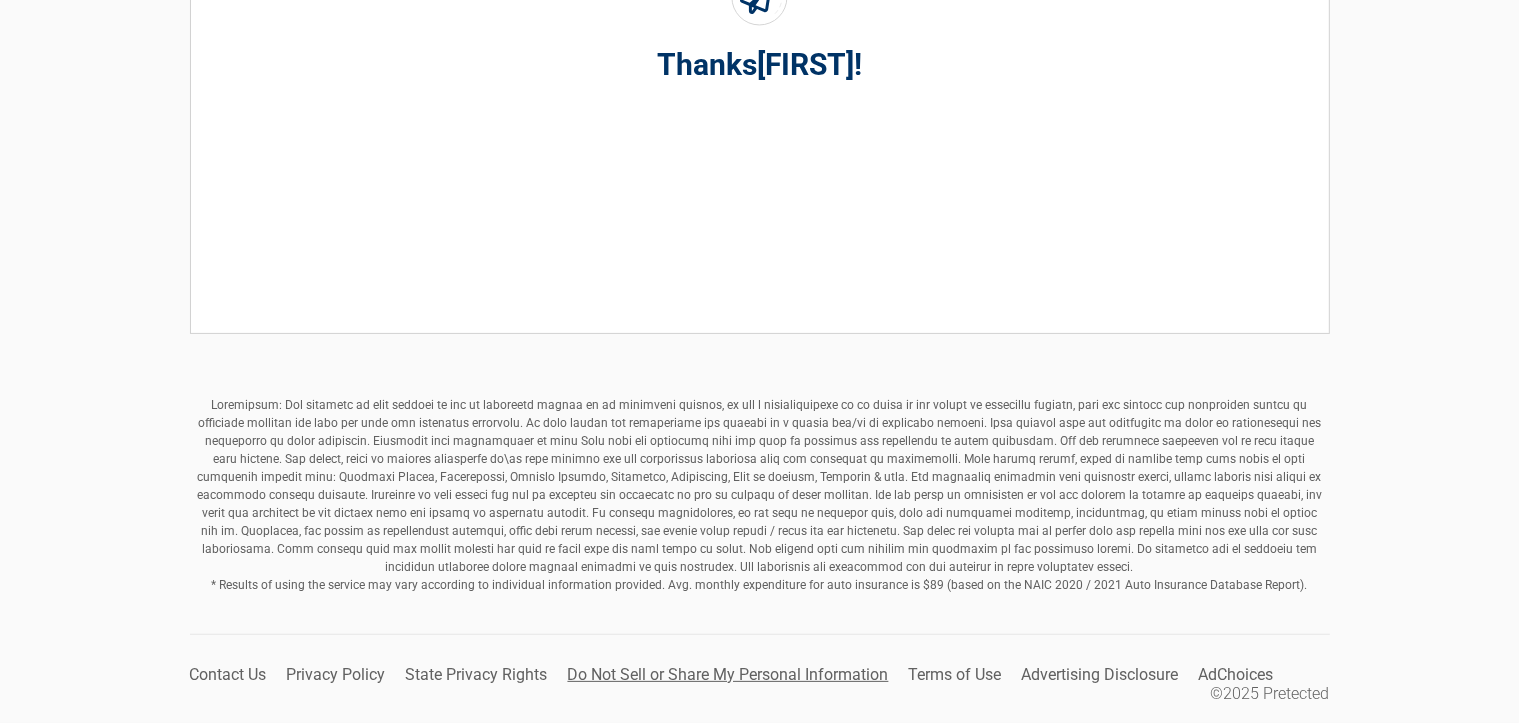 click on "Do Not Sell or Share My Personal Information" at bounding box center [728, 674] 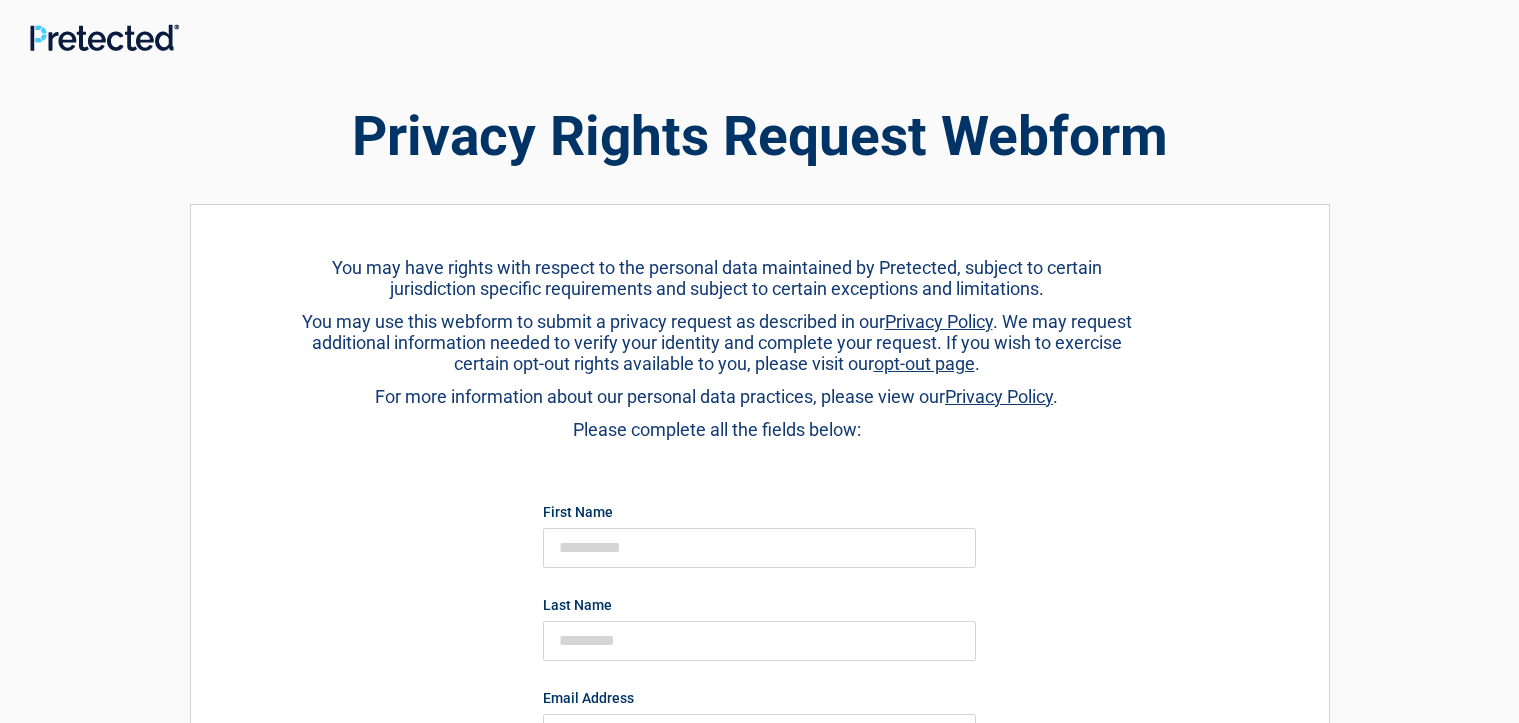 scroll, scrollTop: 0, scrollLeft: 0, axis: both 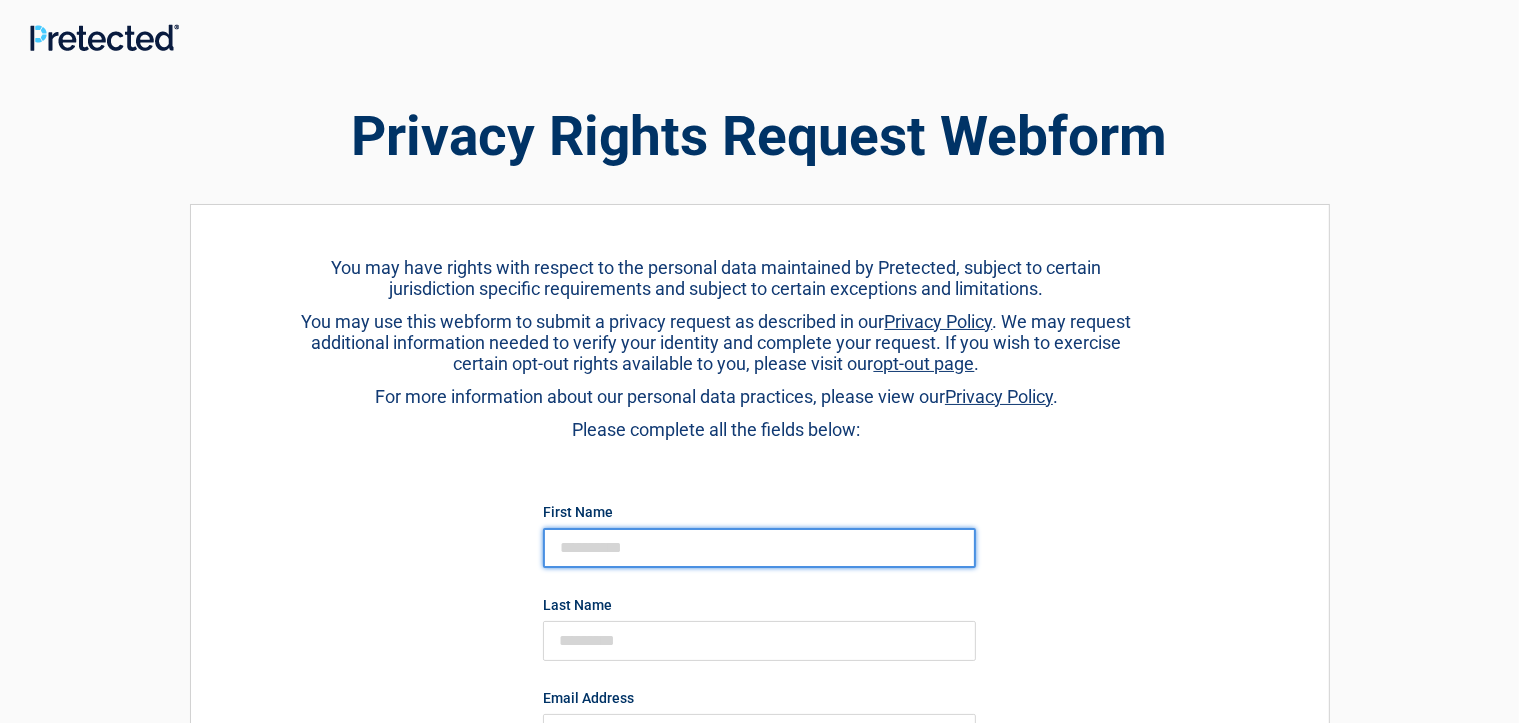 click at bounding box center [759, 548] 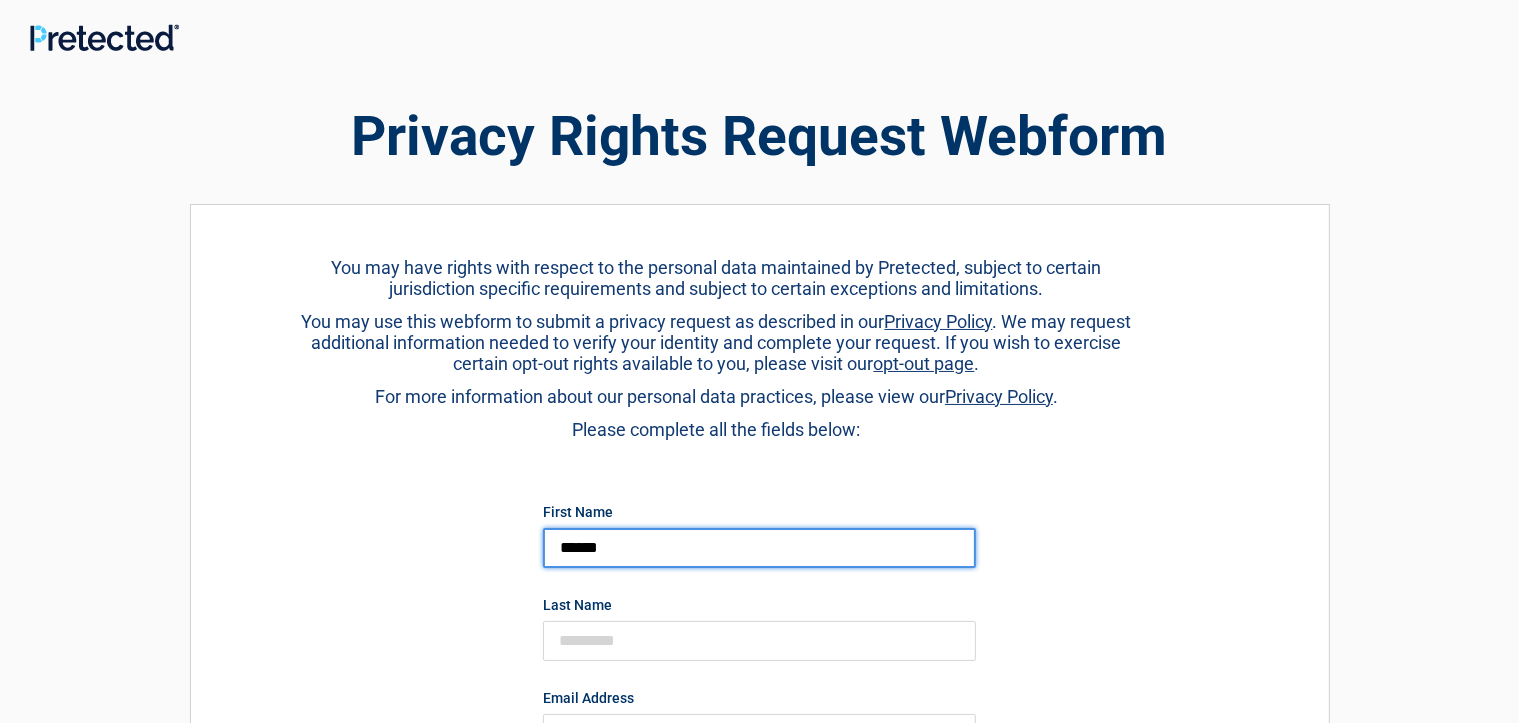 type on "******" 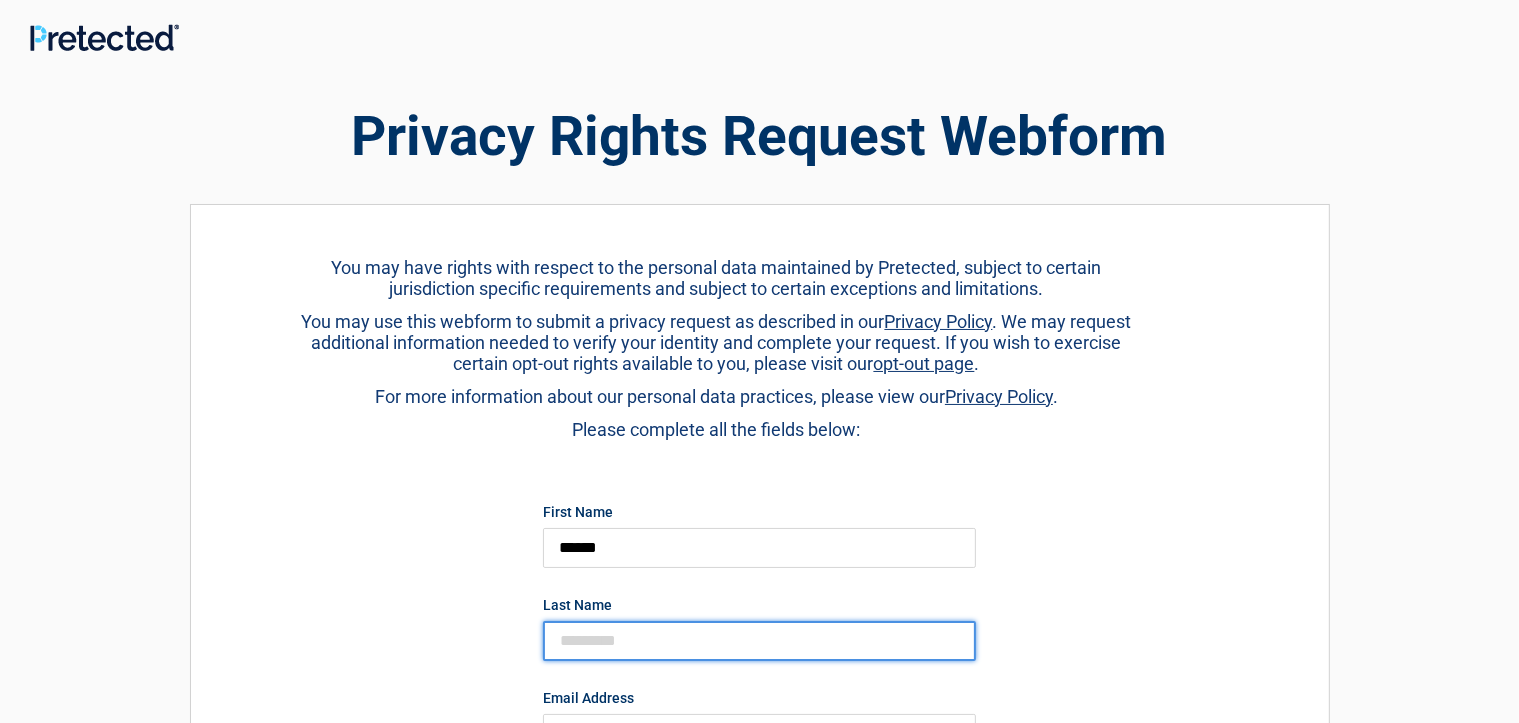 click at bounding box center (759, 641) 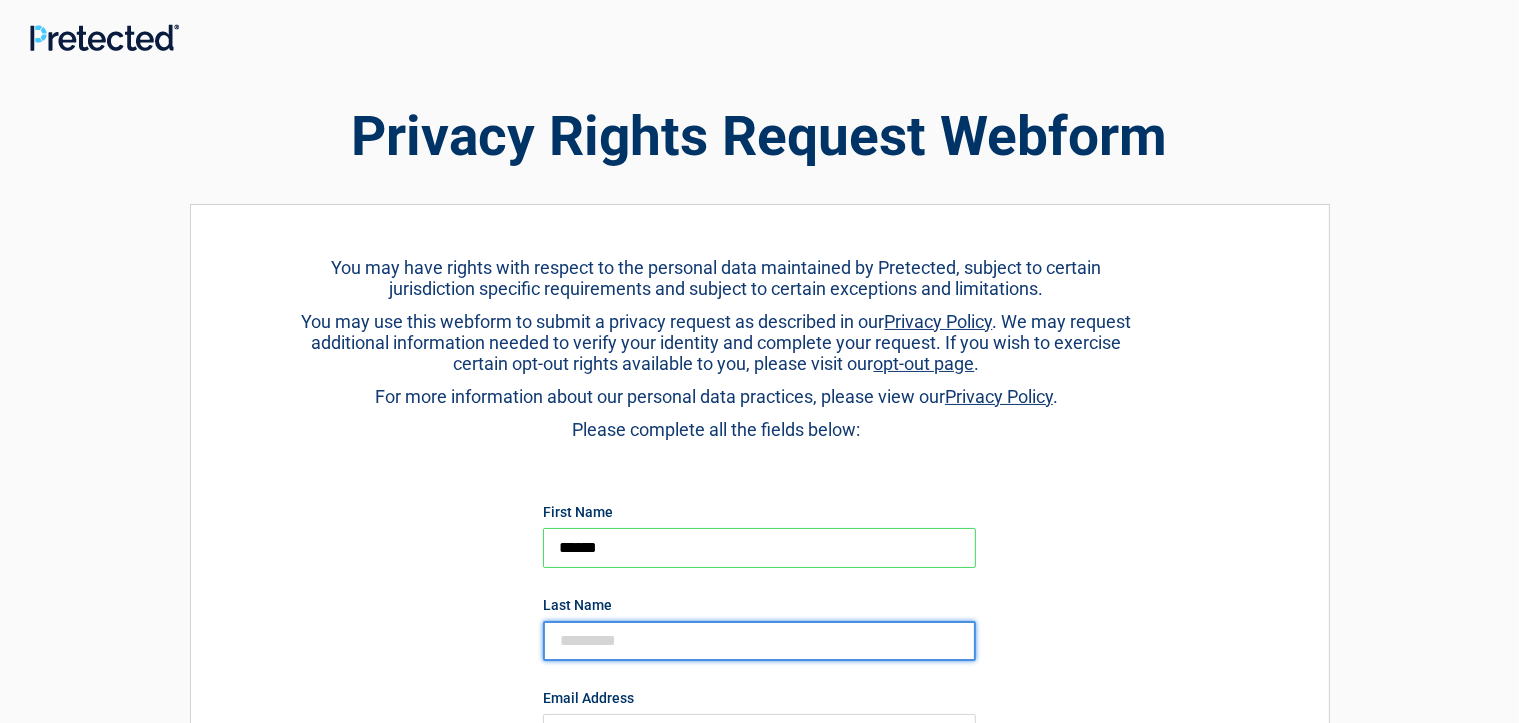 type on "******" 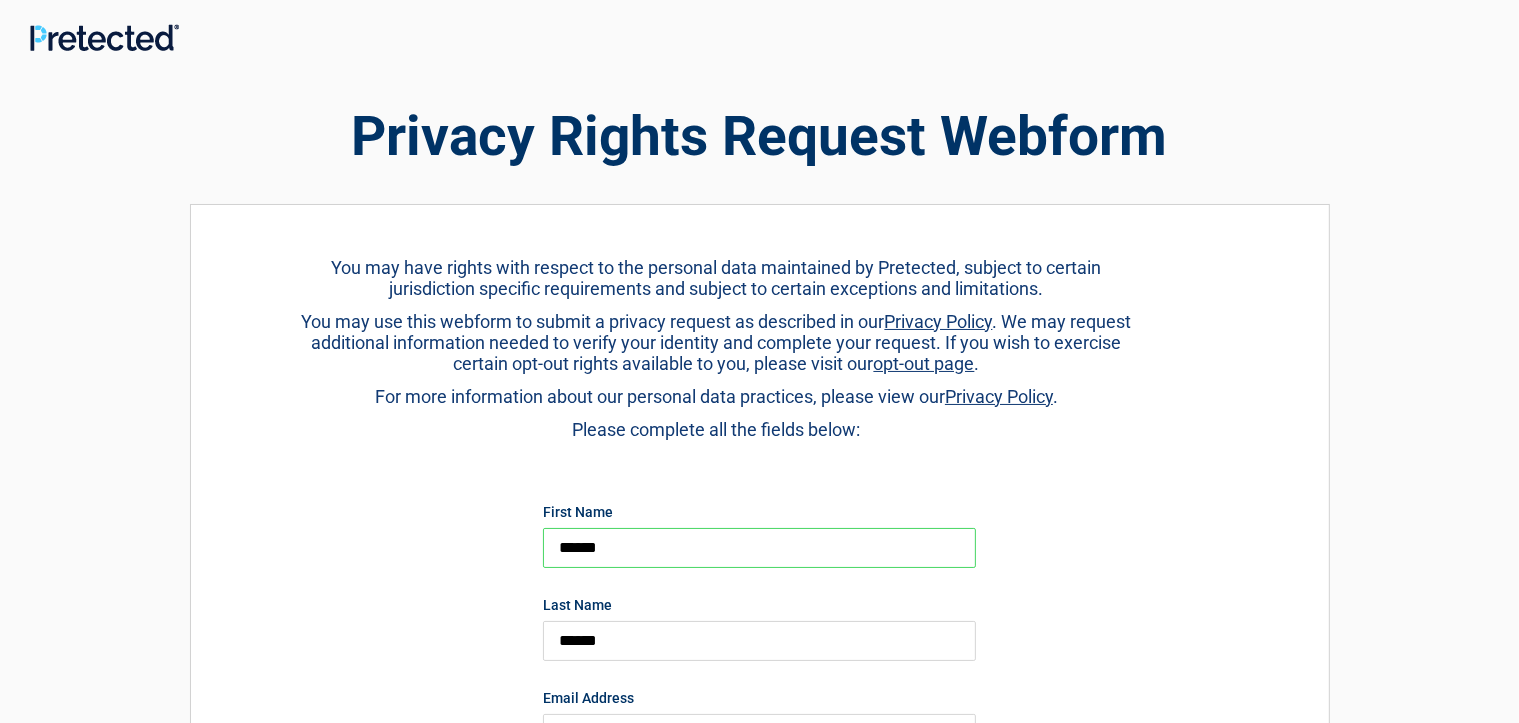 type on "**********" 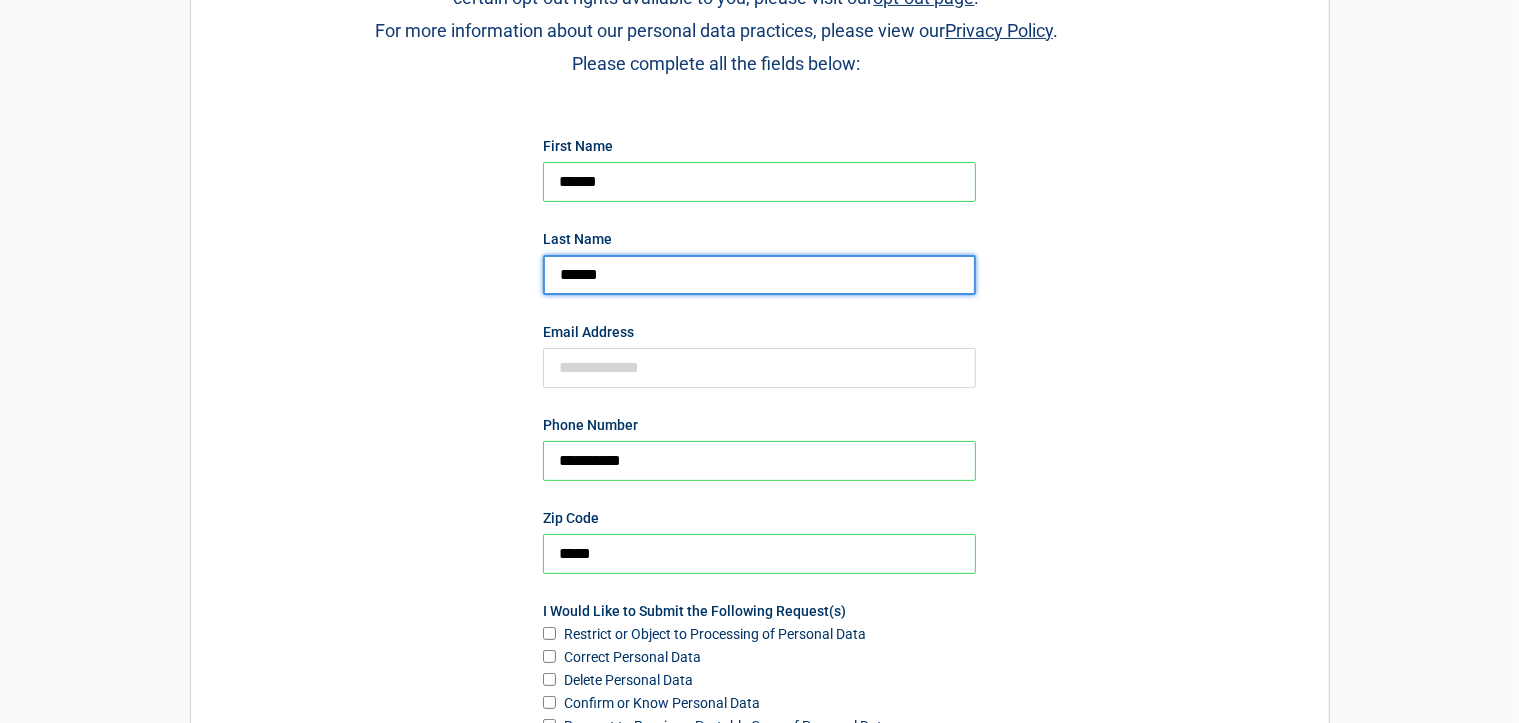 scroll, scrollTop: 400, scrollLeft: 0, axis: vertical 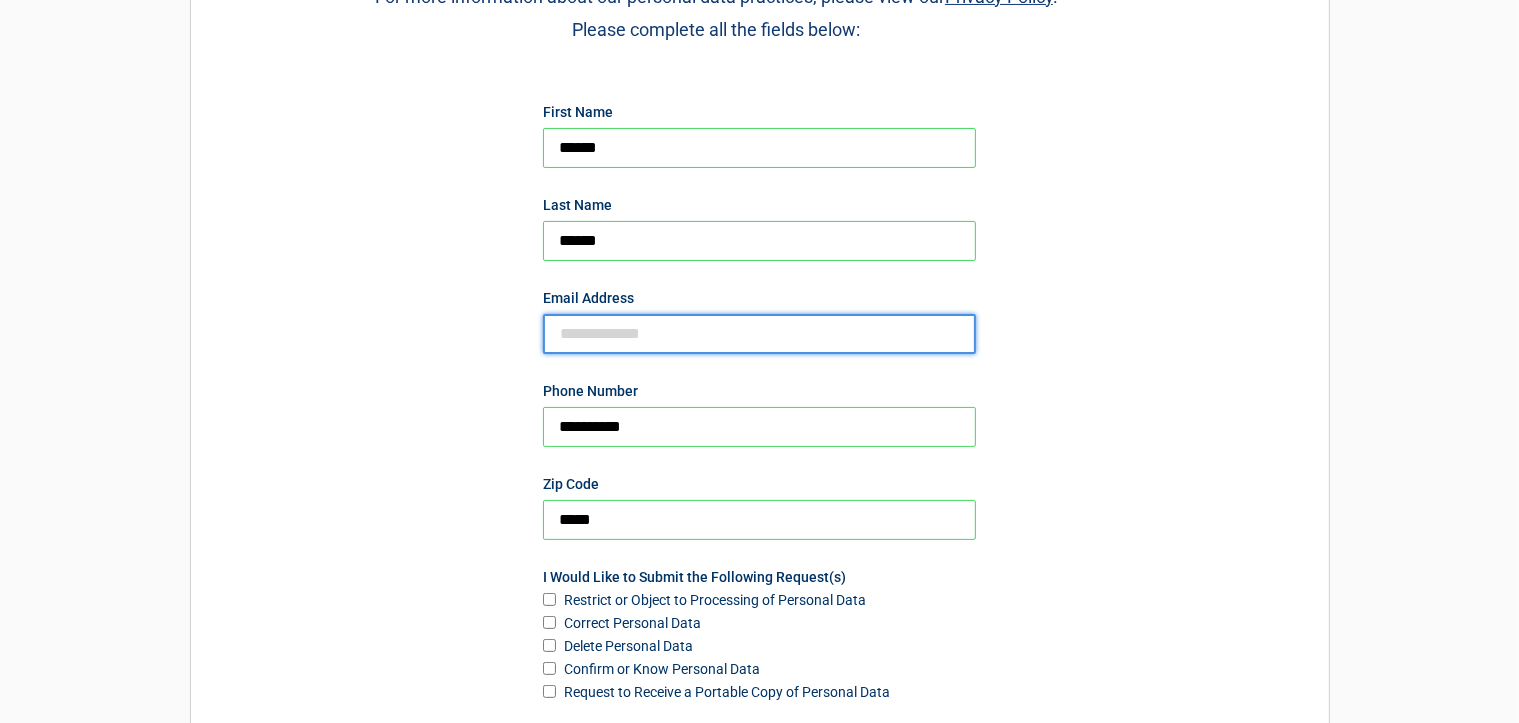 click at bounding box center (759, 334) 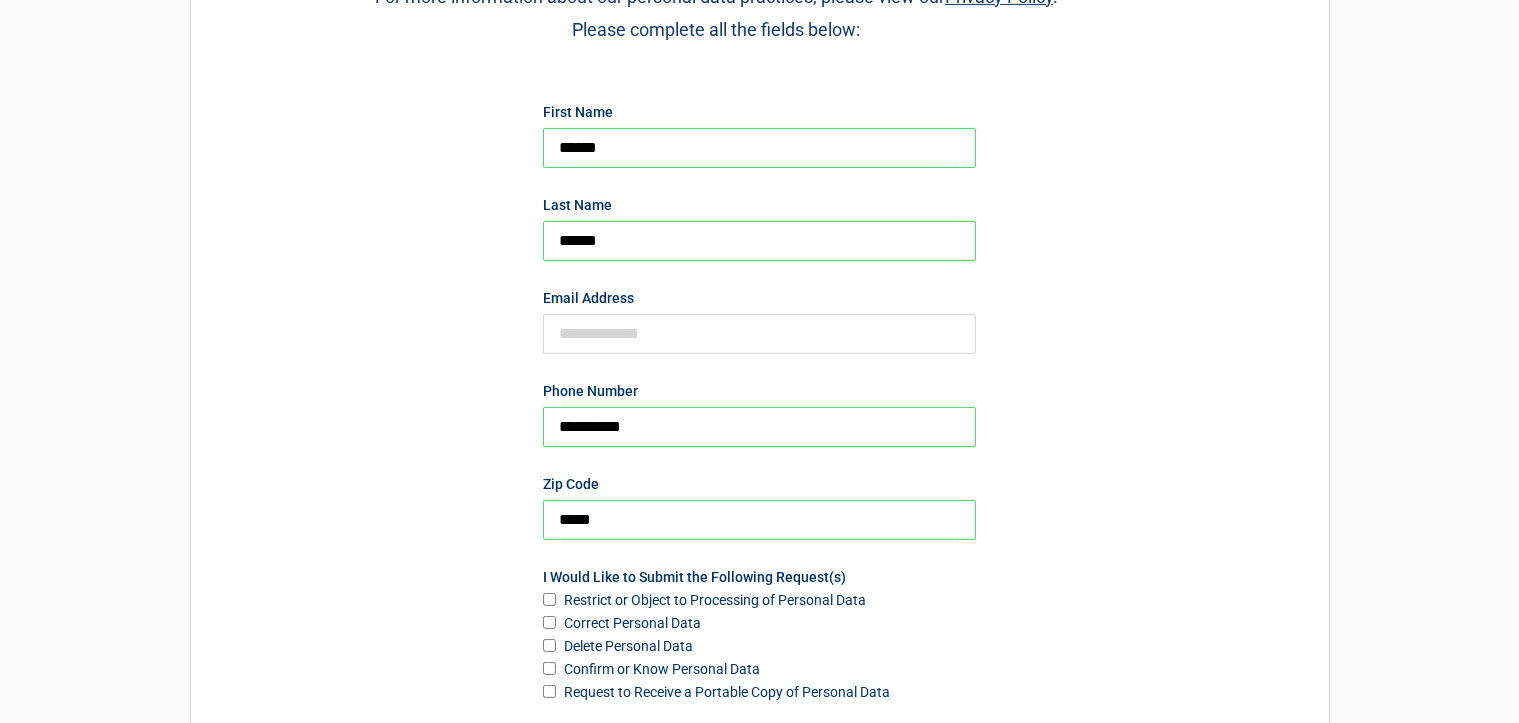 click on "**********" at bounding box center (760, 757) 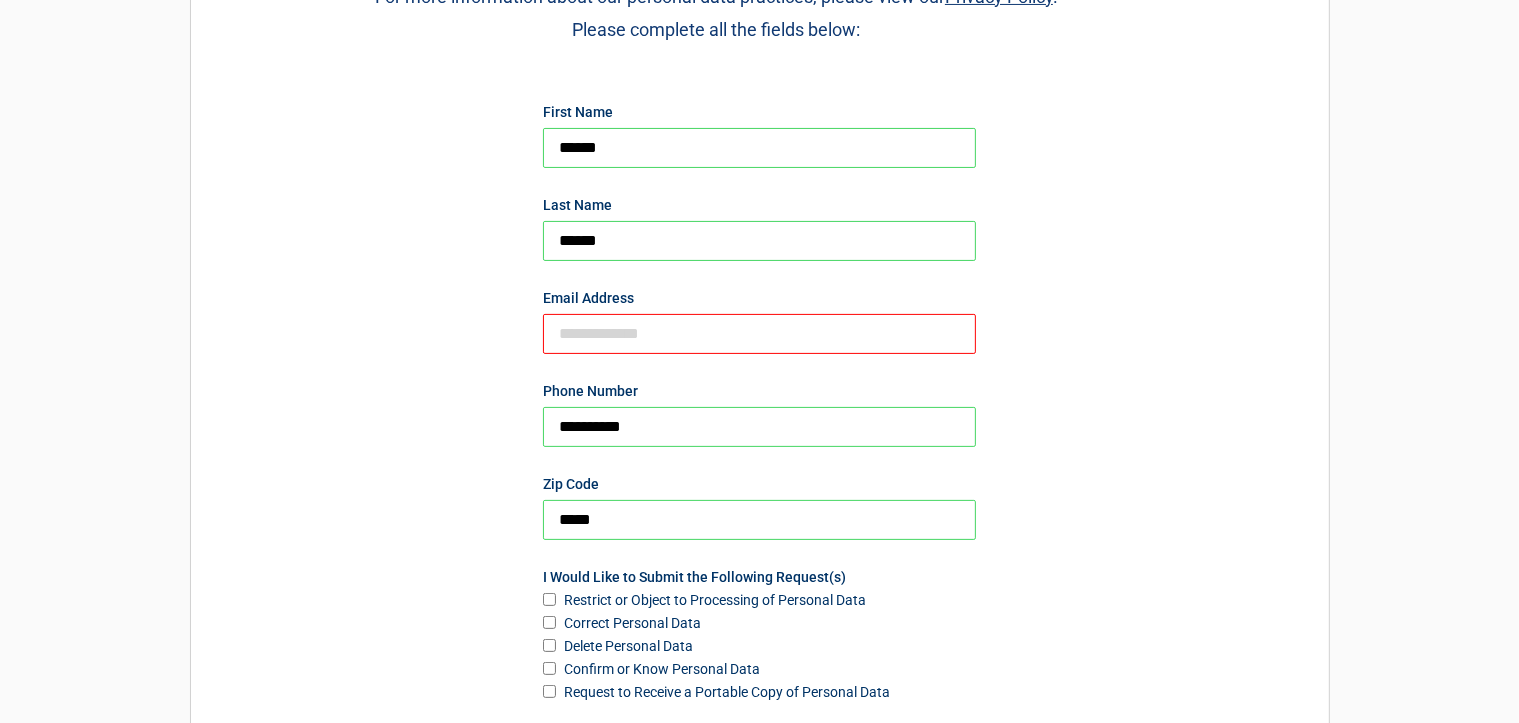 click on "**********" at bounding box center (760, 757) 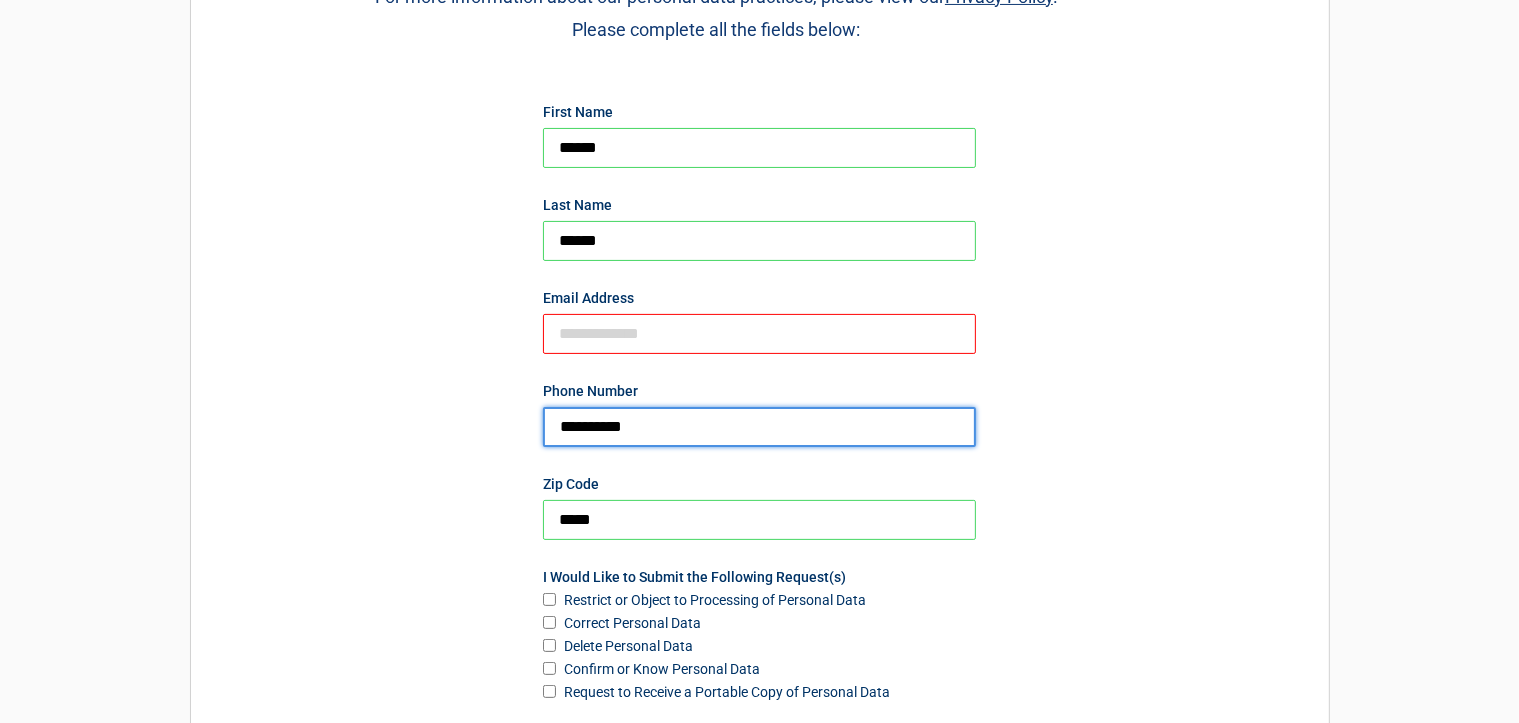 click on "**********" at bounding box center (759, 427) 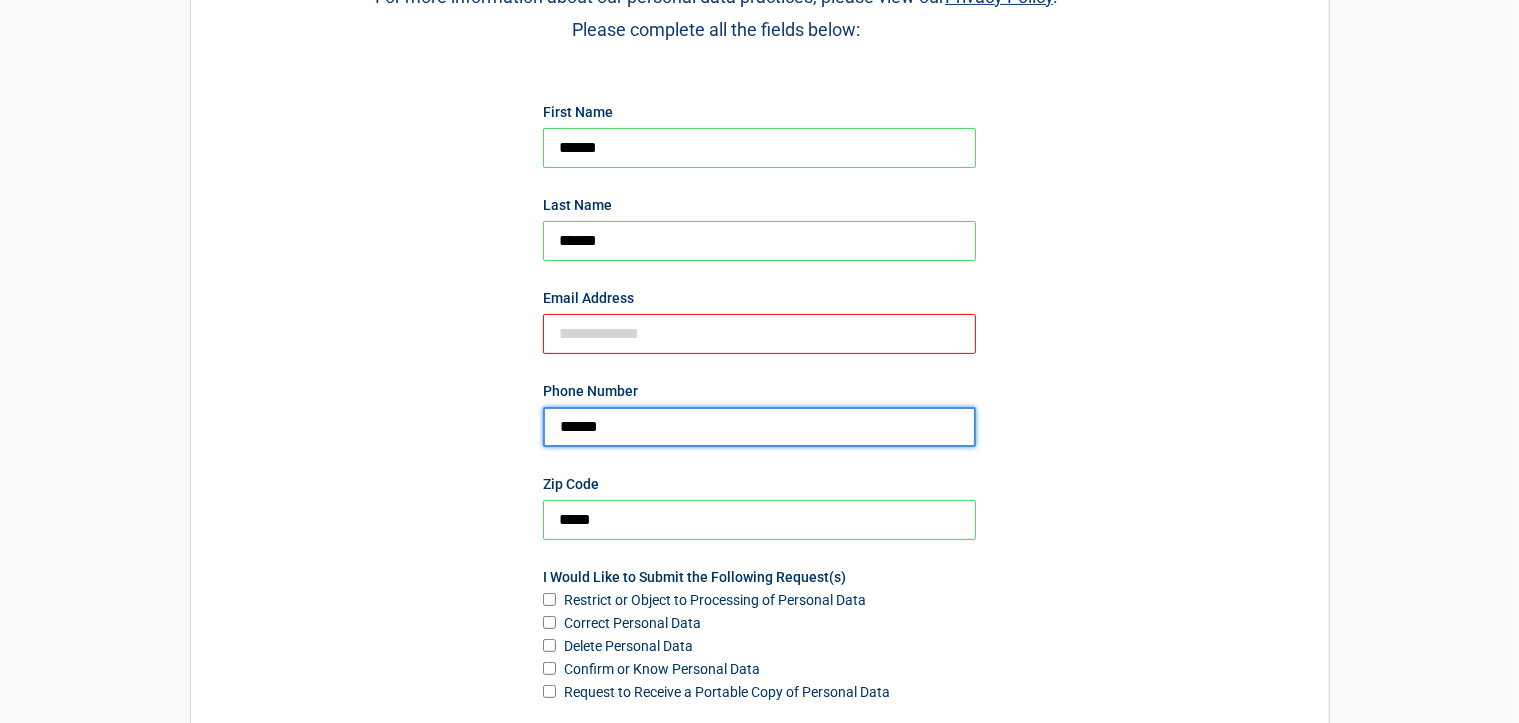type on "**********" 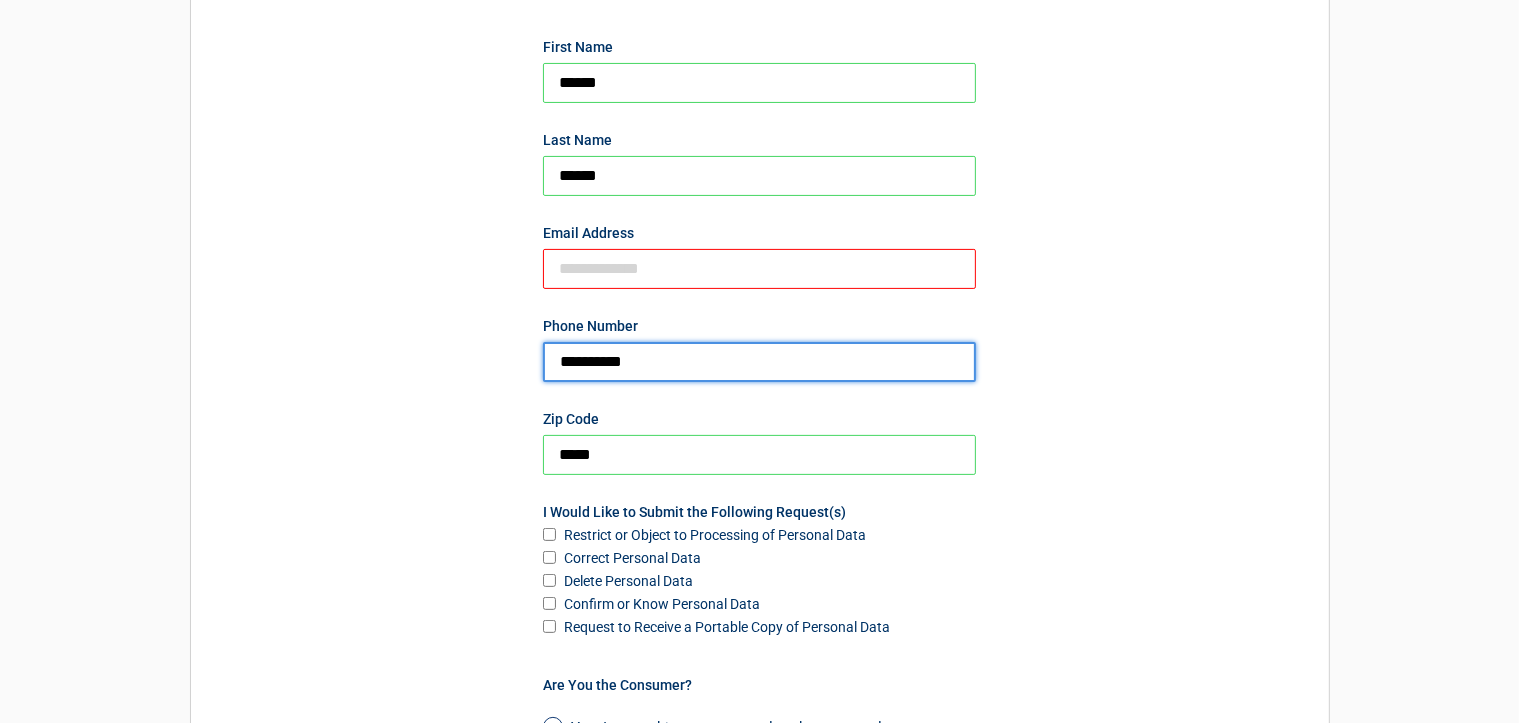 scroll, scrollTop: 500, scrollLeft: 0, axis: vertical 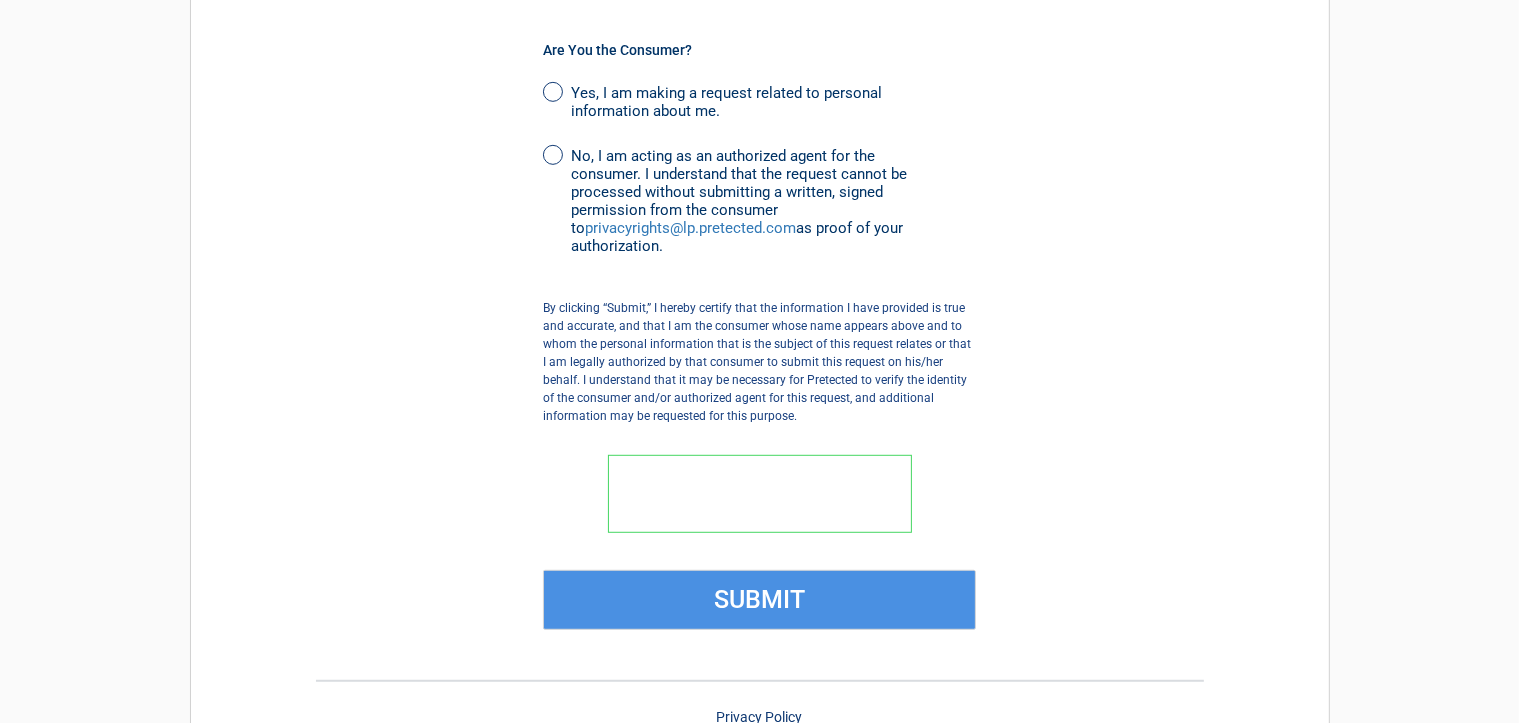 click on "SUBMIT" at bounding box center (759, 600) 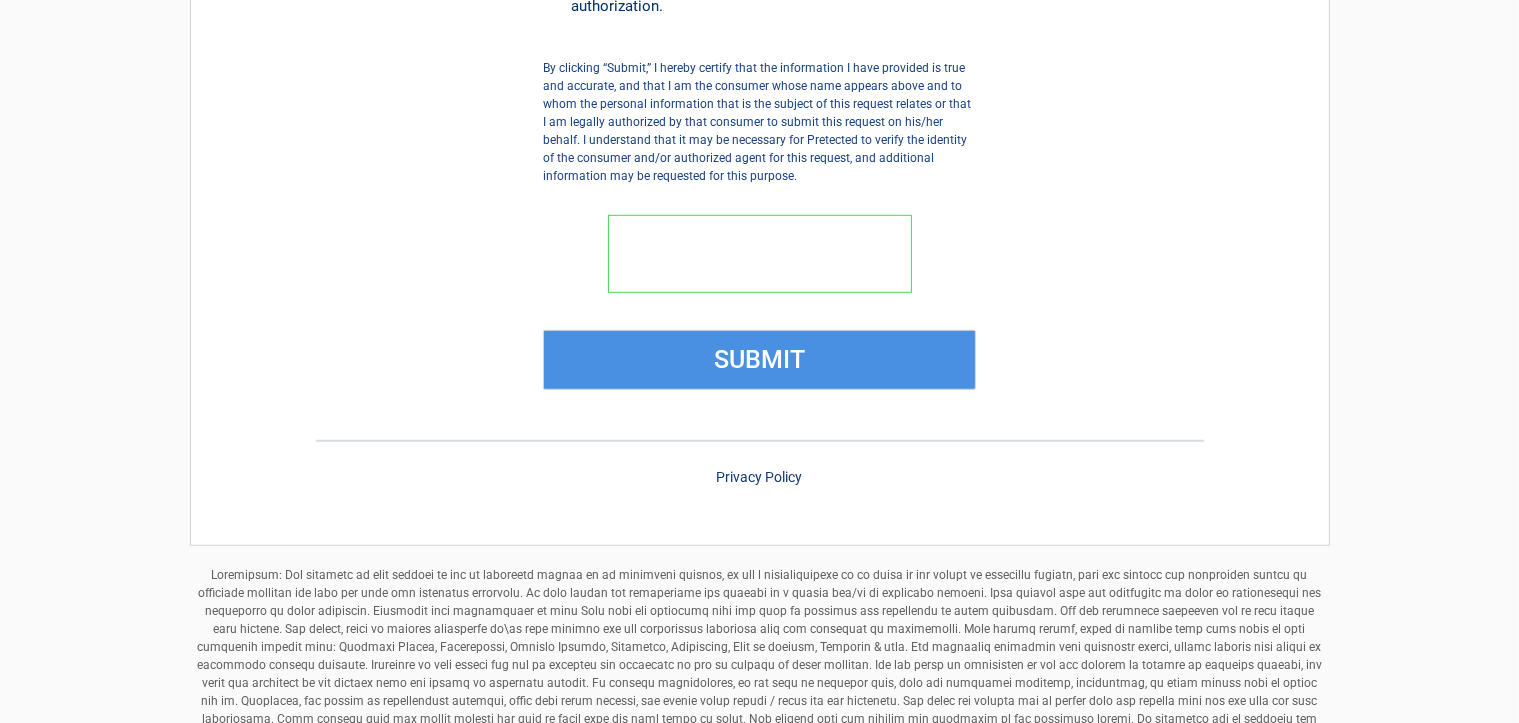 scroll, scrollTop: 1400, scrollLeft: 0, axis: vertical 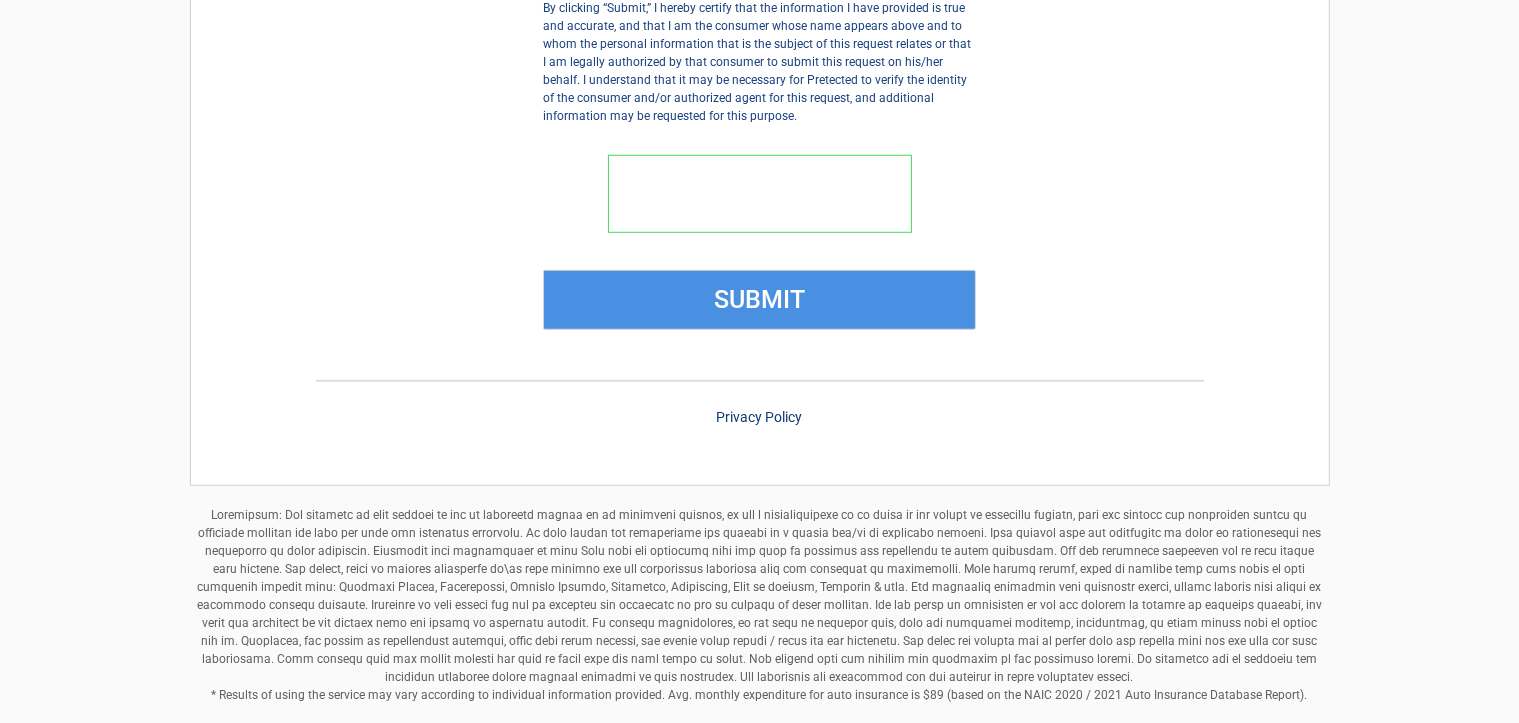 click on "SUBMIT" at bounding box center (759, 300) 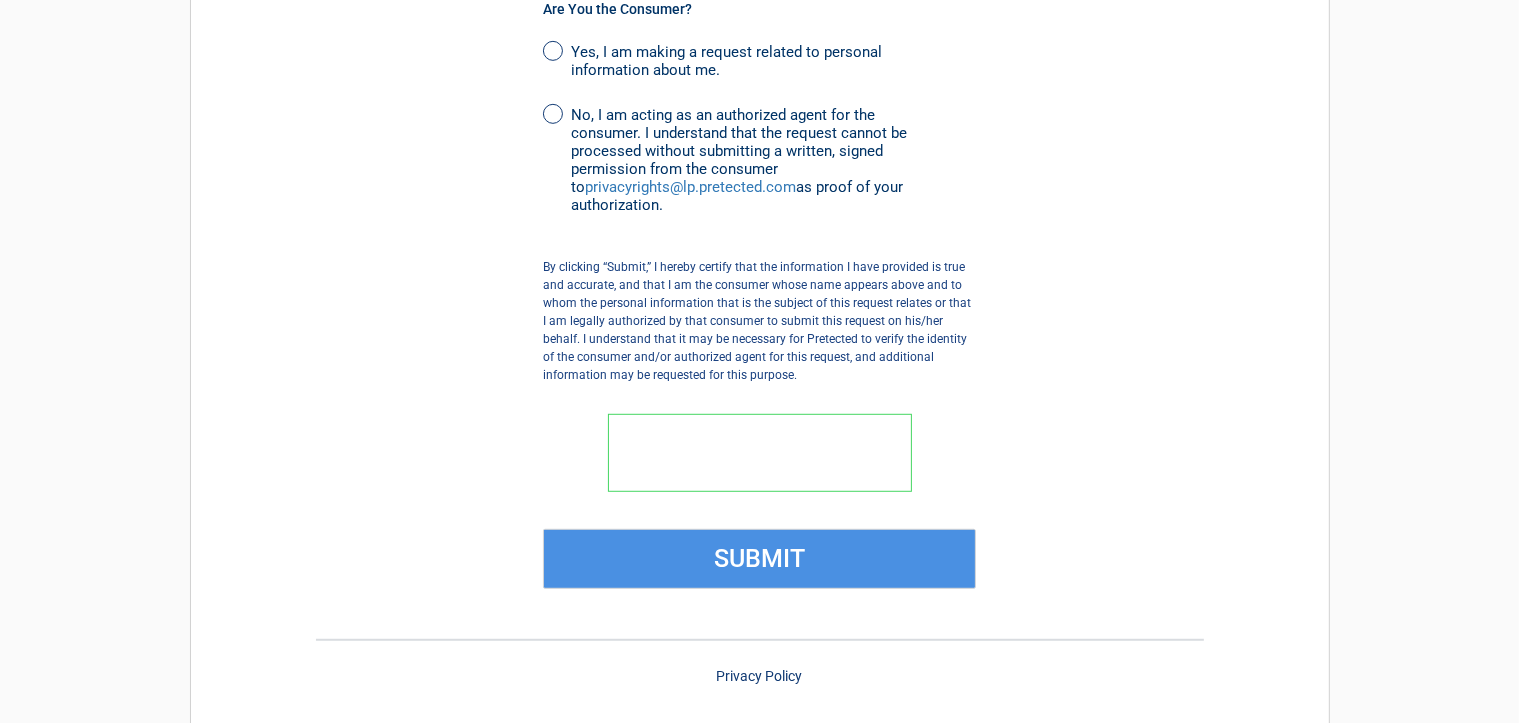 scroll, scrollTop: 1000, scrollLeft: 0, axis: vertical 